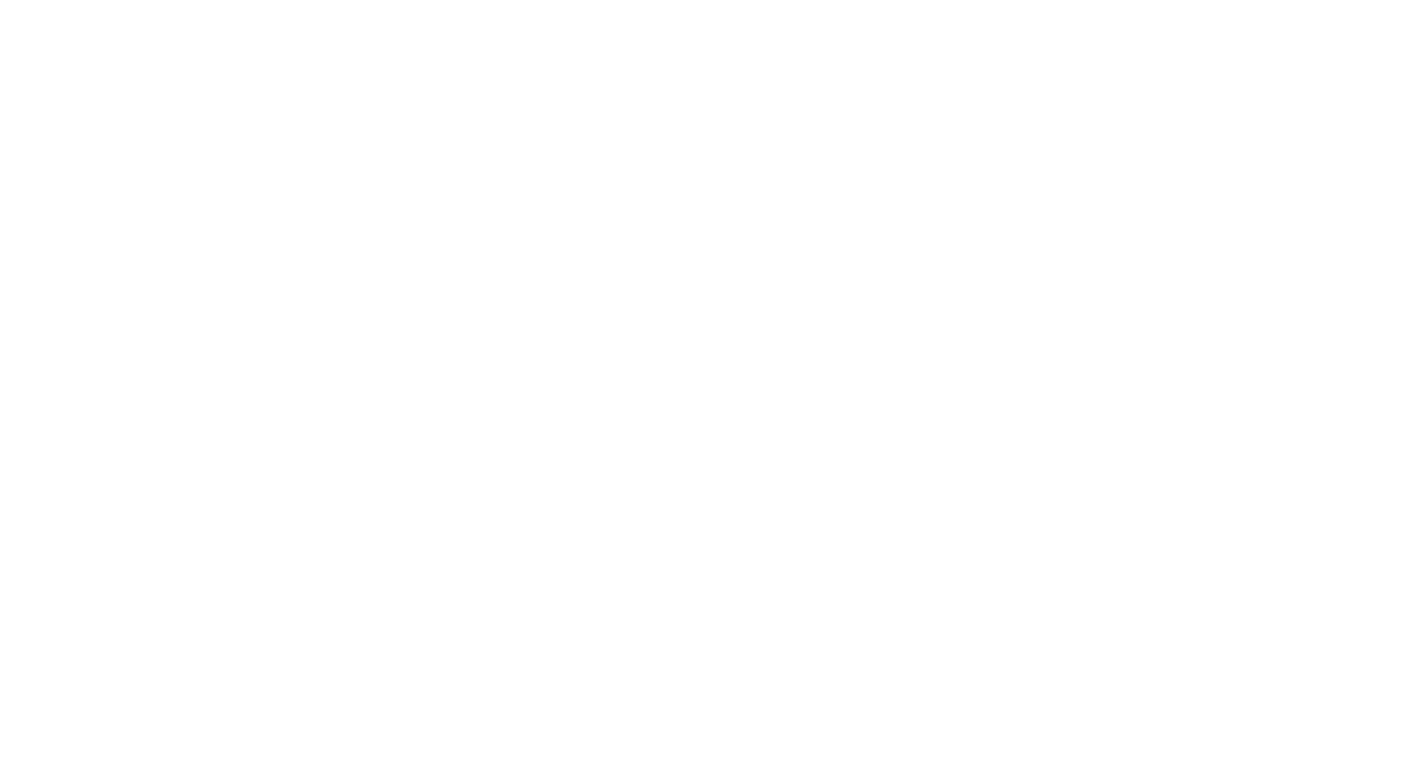 scroll, scrollTop: 0, scrollLeft: 0, axis: both 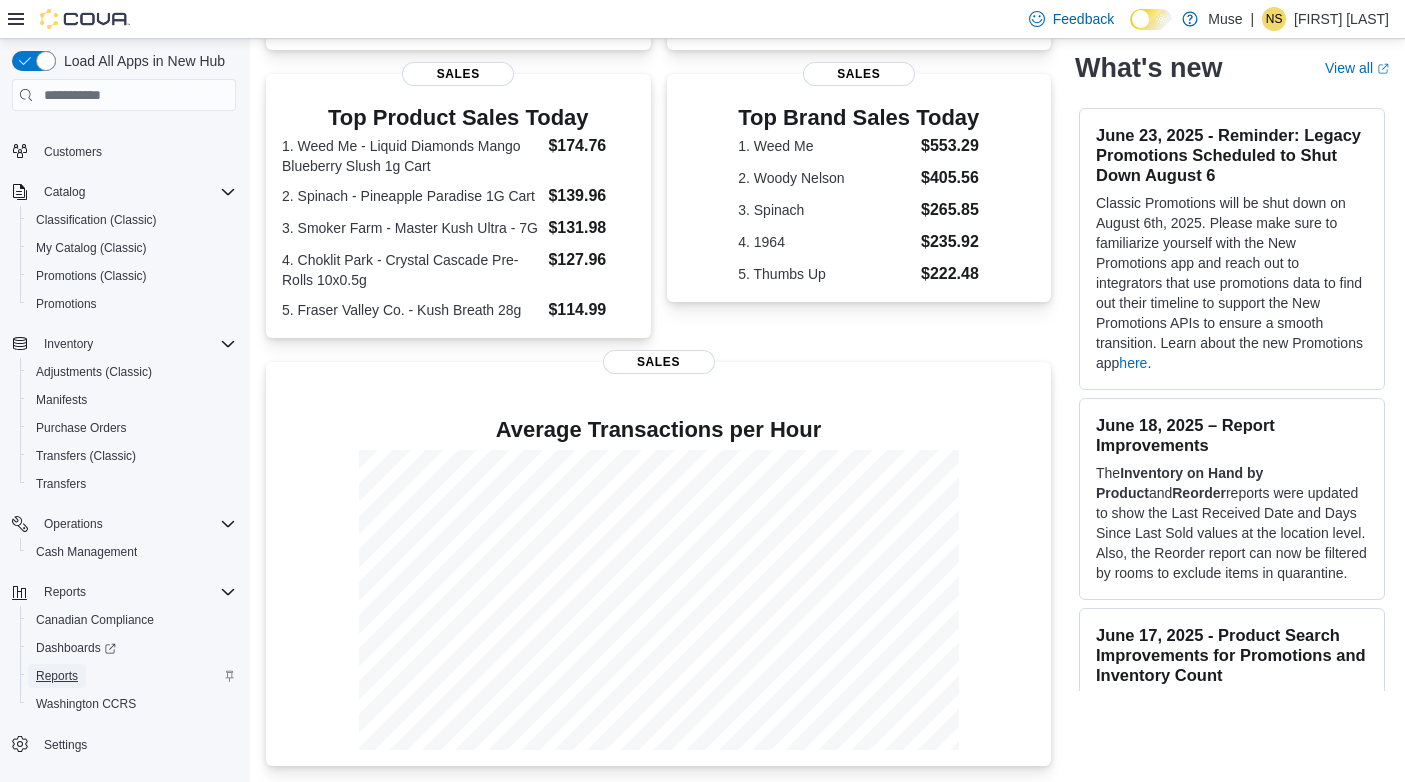 click on "Reports" at bounding box center (57, 676) 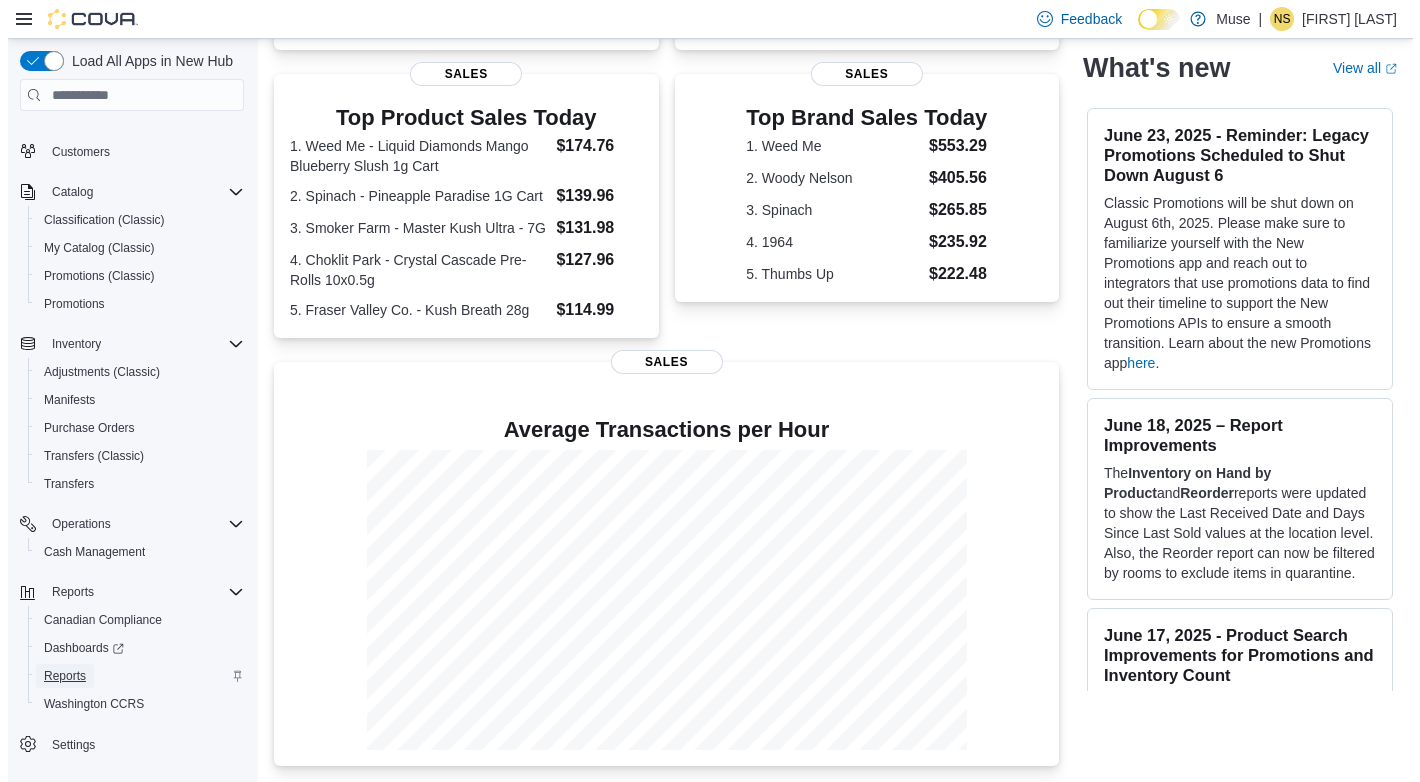 scroll, scrollTop: 0, scrollLeft: 0, axis: both 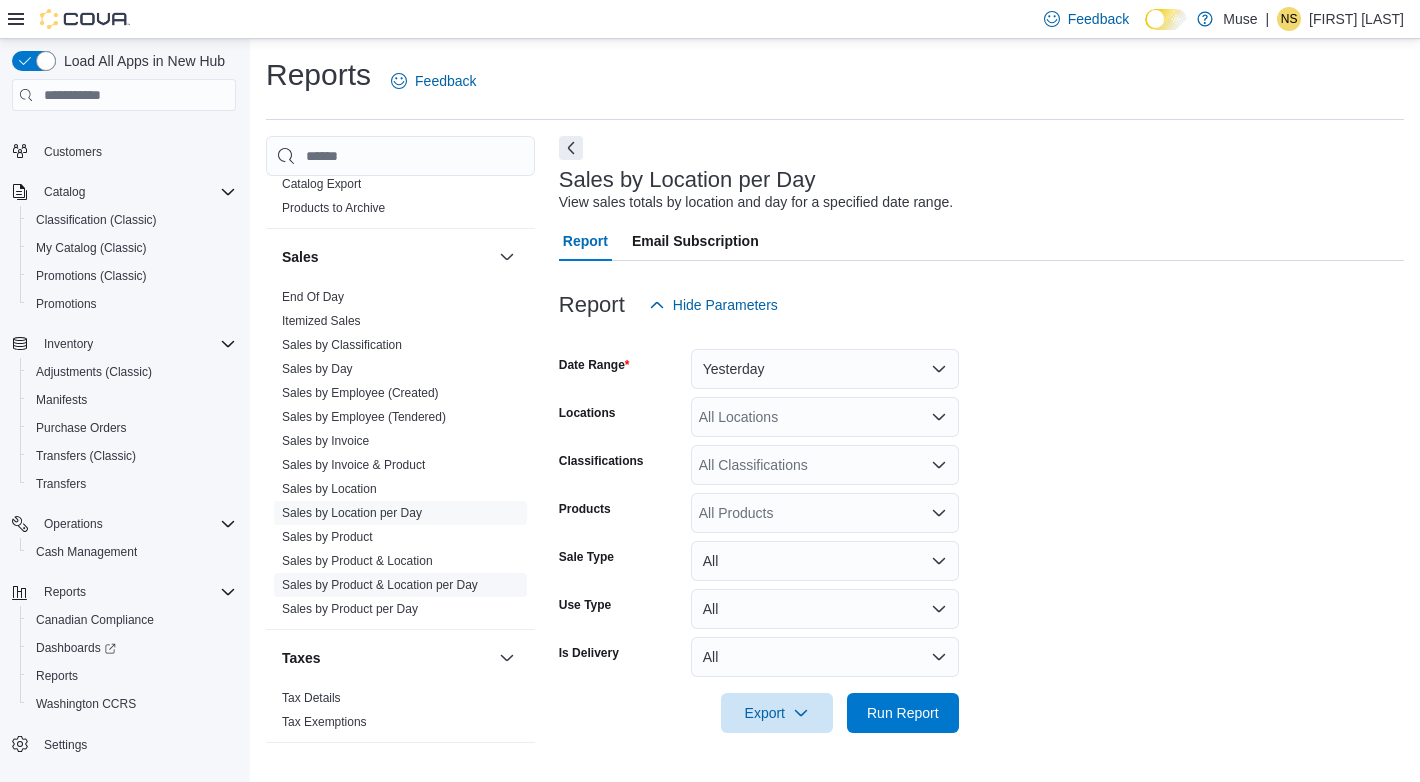 click on "Sales by Product & Location per Day" at bounding box center [380, 585] 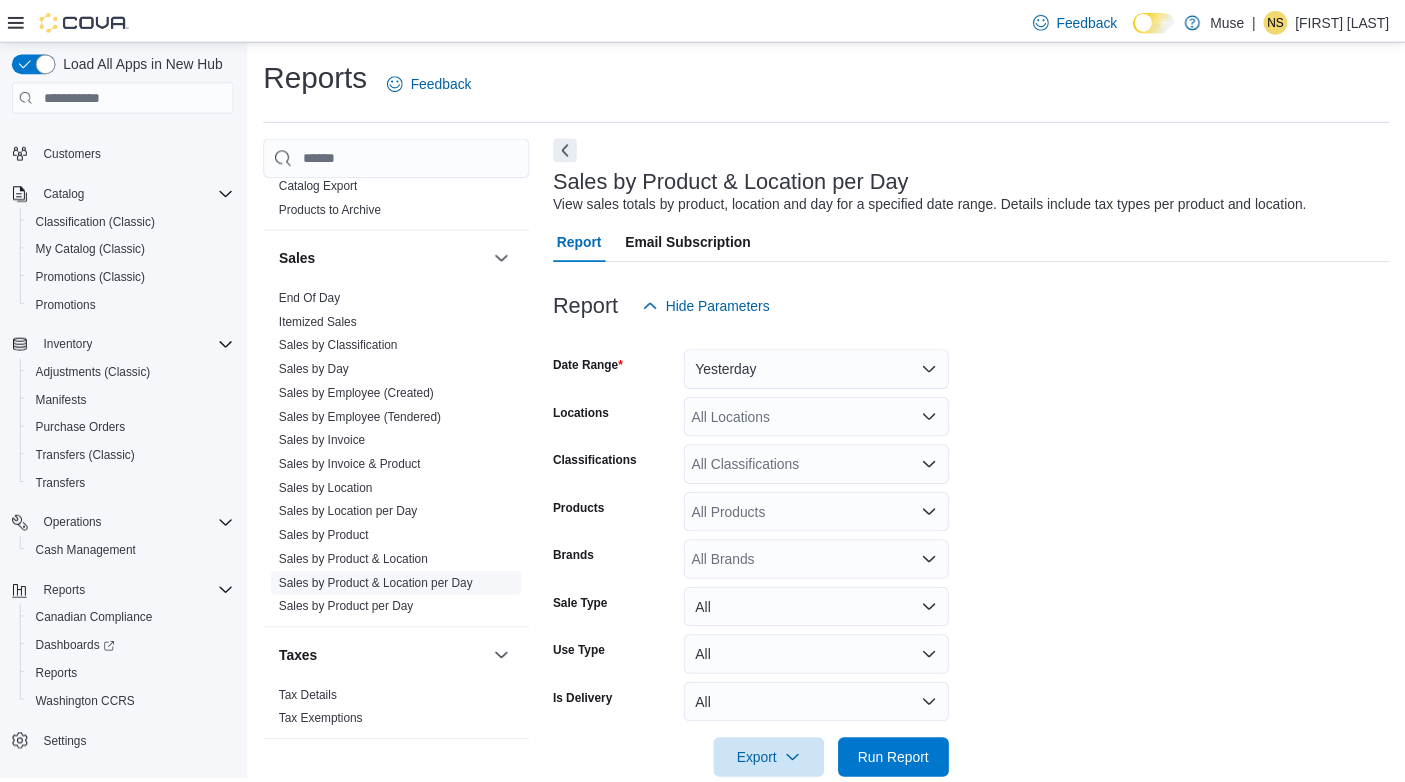 scroll, scrollTop: 39, scrollLeft: 0, axis: vertical 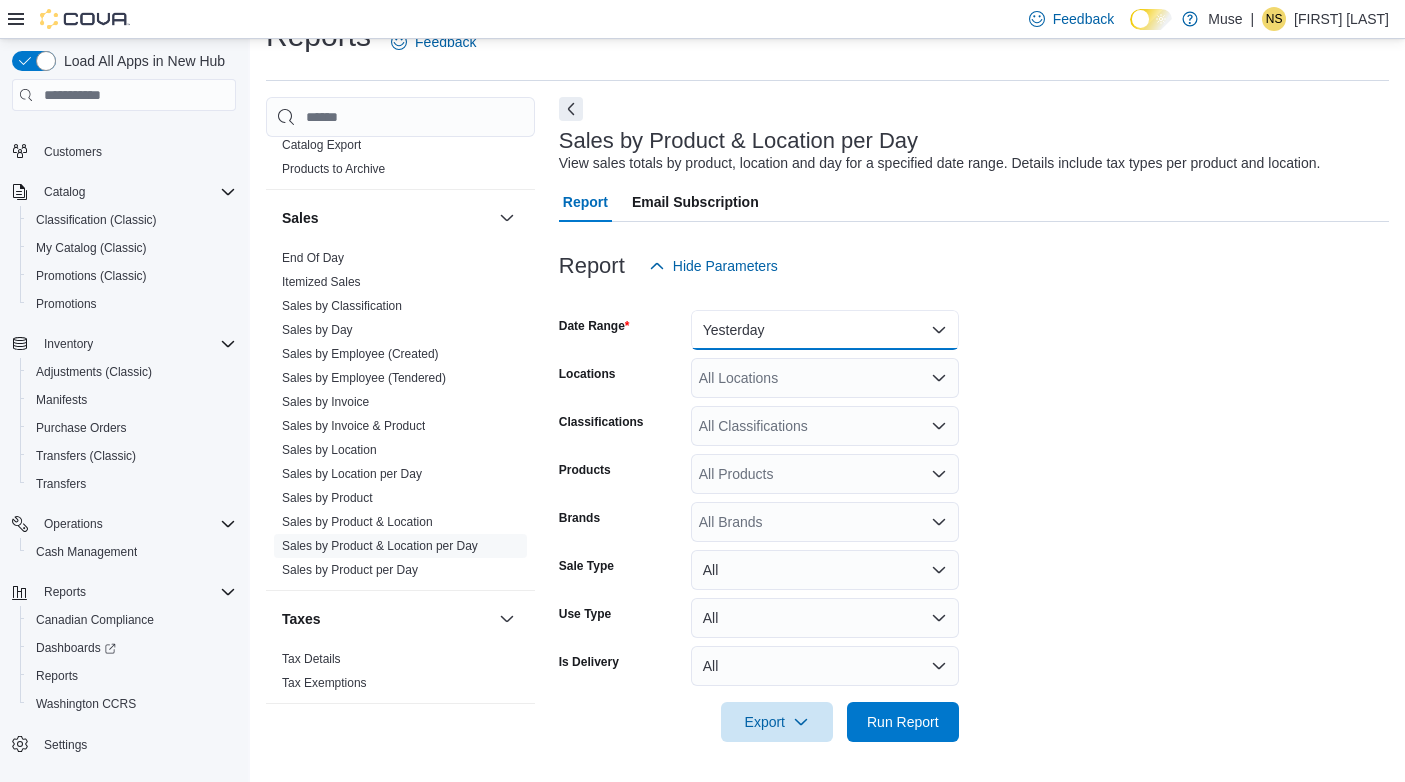 click on "Yesterday" at bounding box center (825, 330) 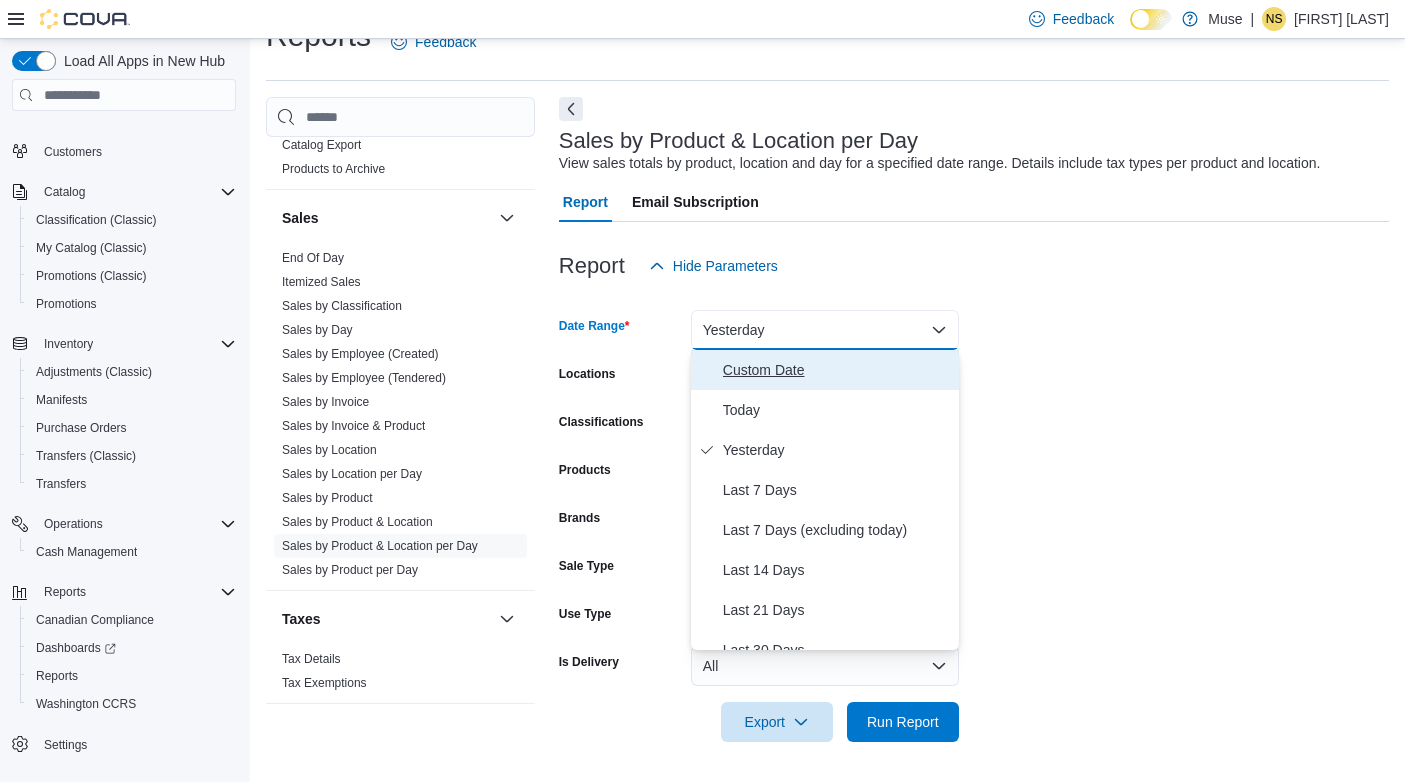 click on "Custom Date" at bounding box center [837, 370] 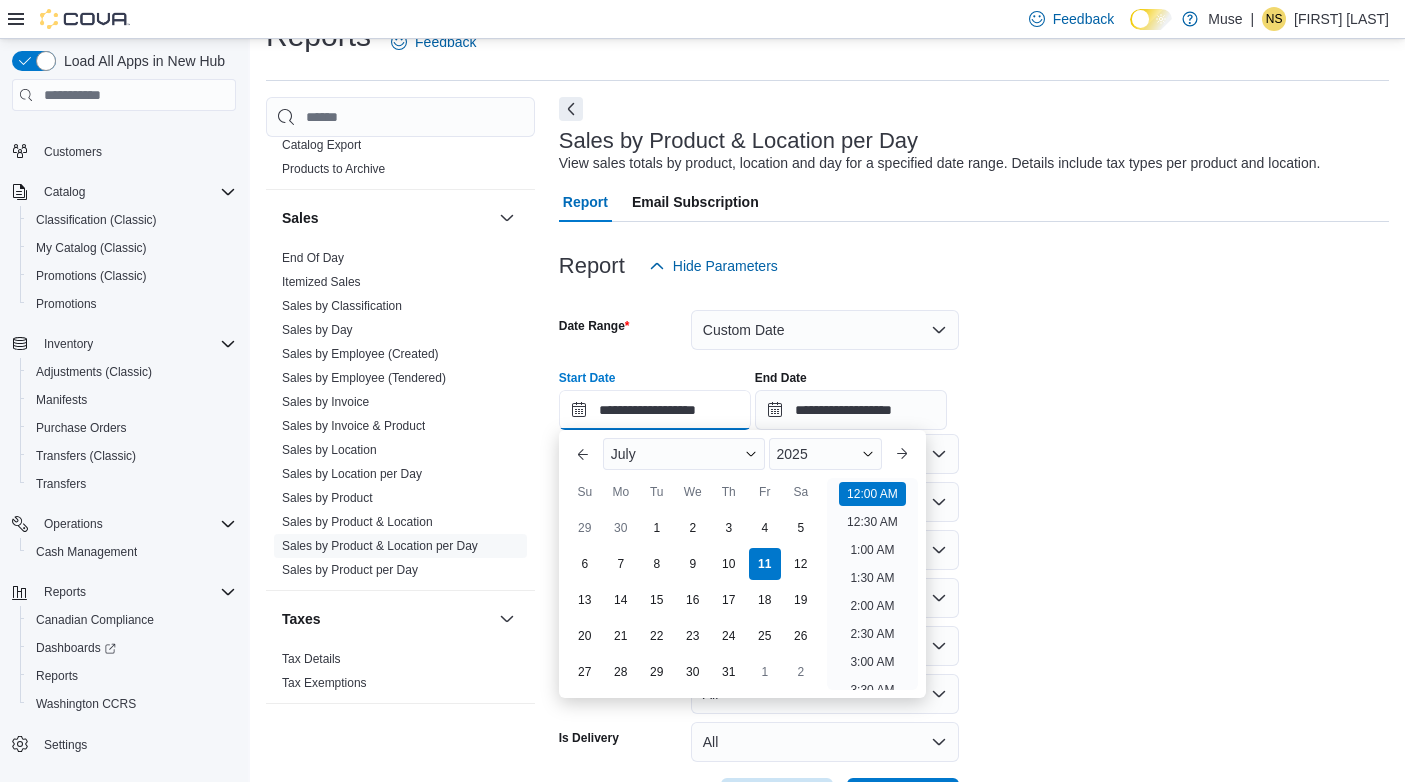 click on "**********" at bounding box center (655, 410) 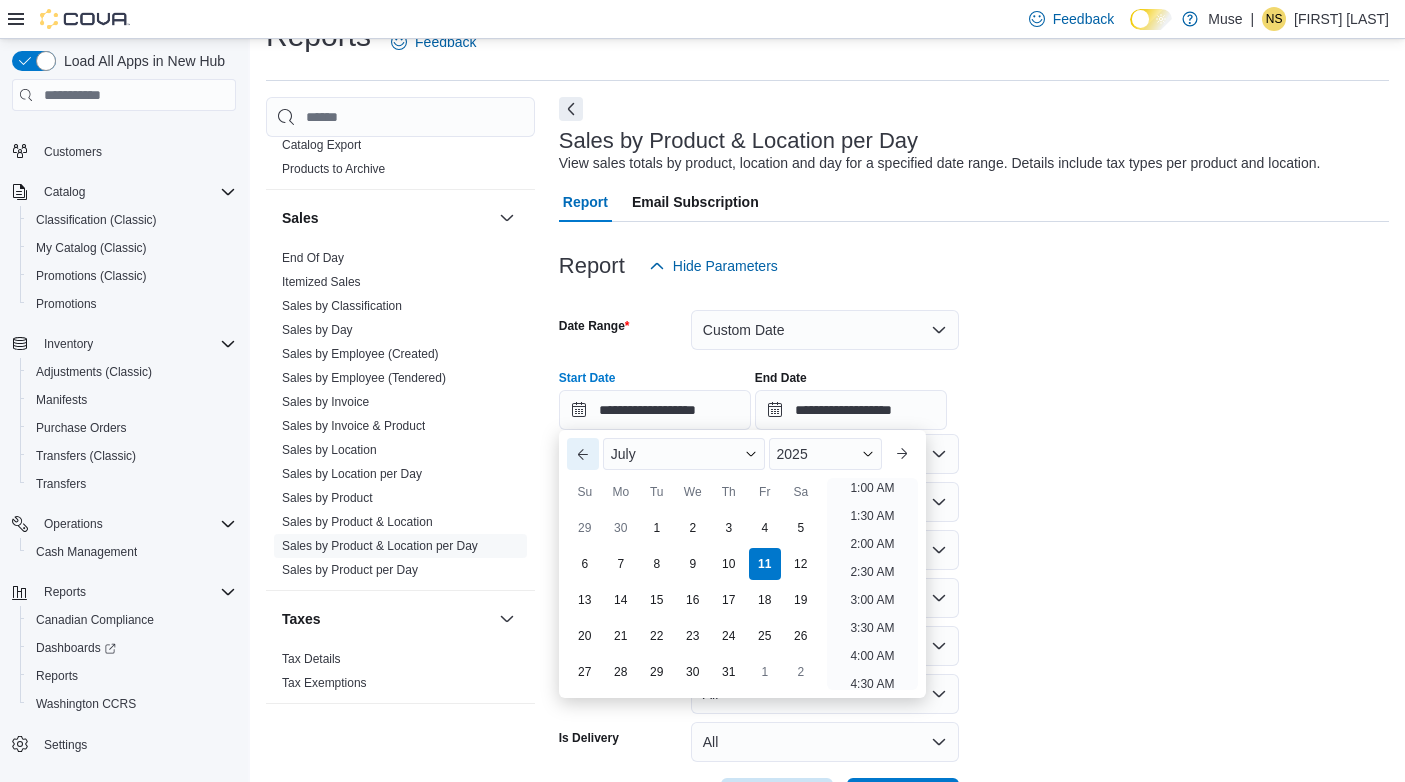 click on "Previous Month" at bounding box center [583, 454] 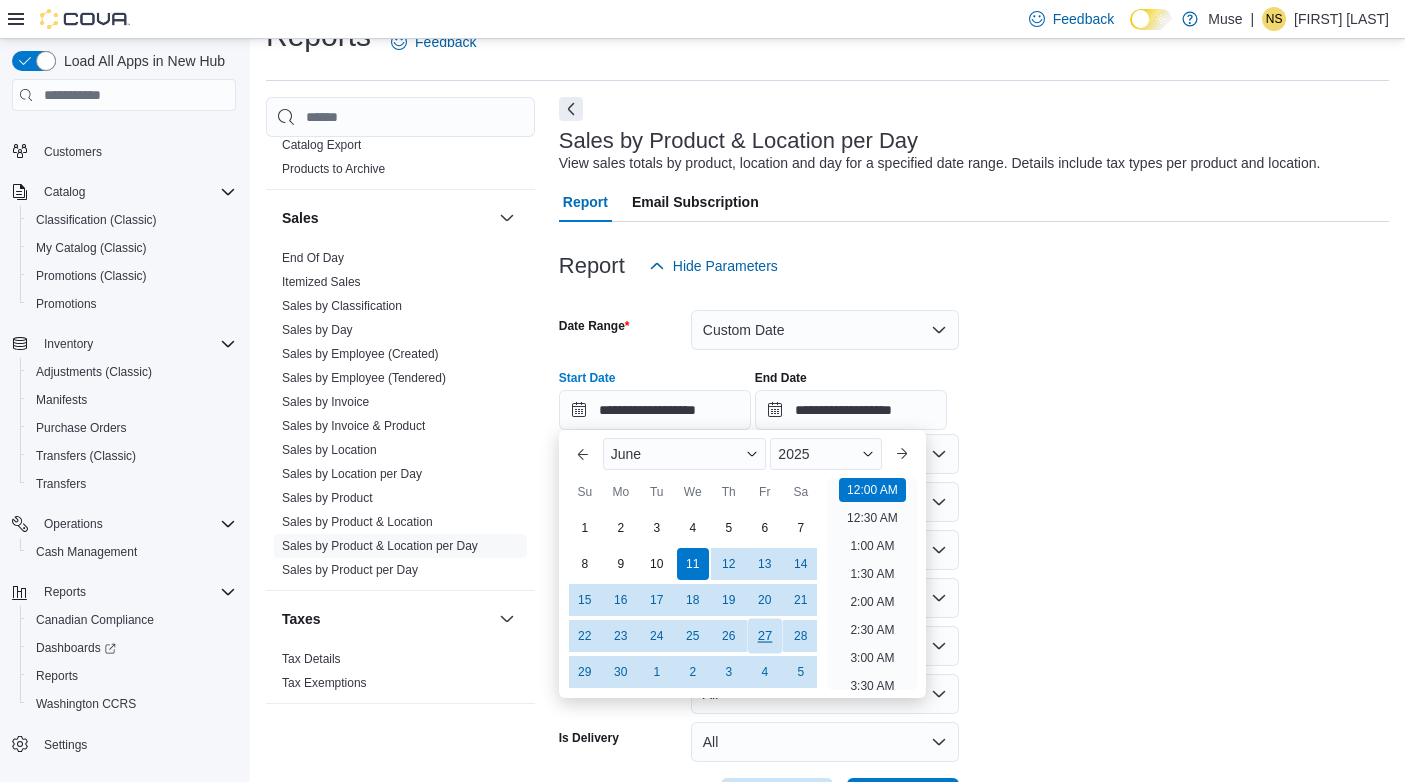 click on "27" at bounding box center [764, 635] 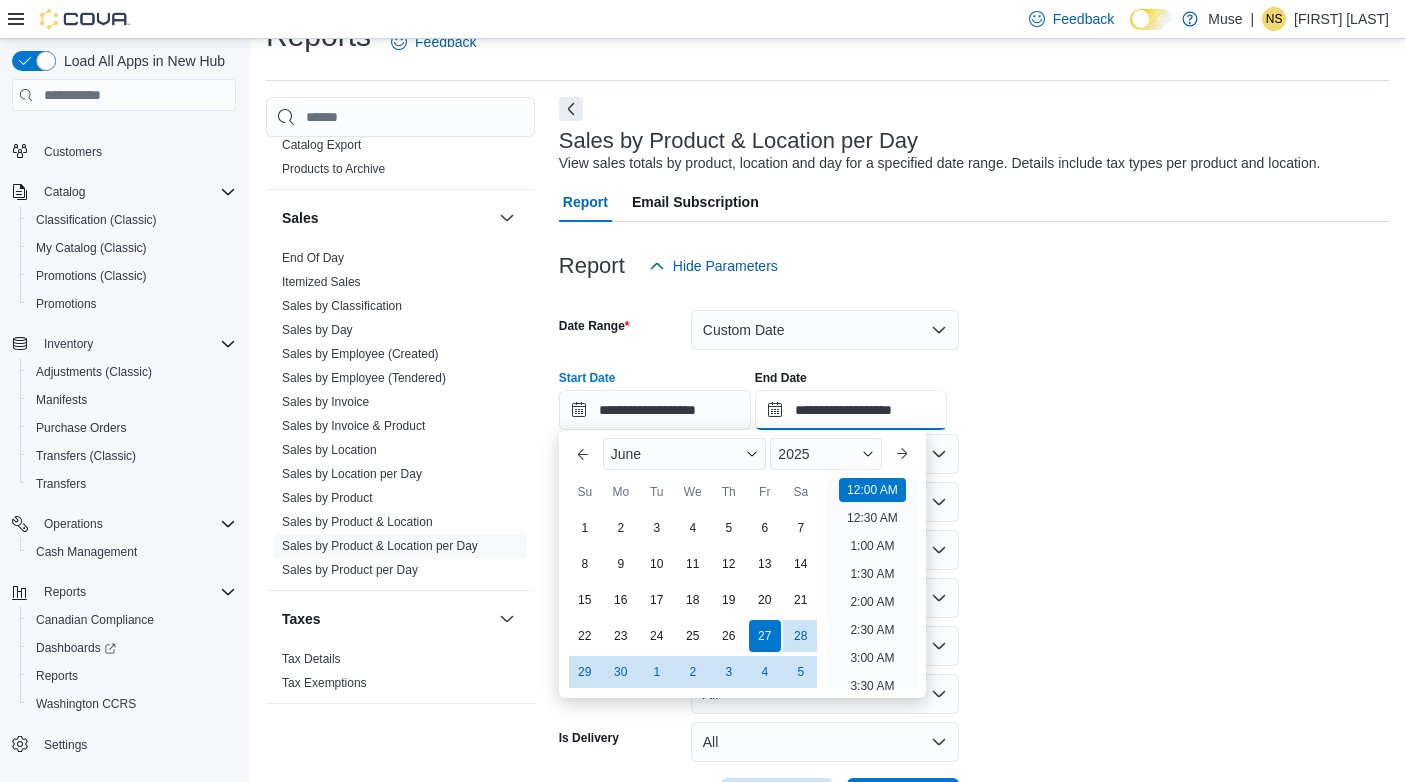 click on "**********" at bounding box center [851, 410] 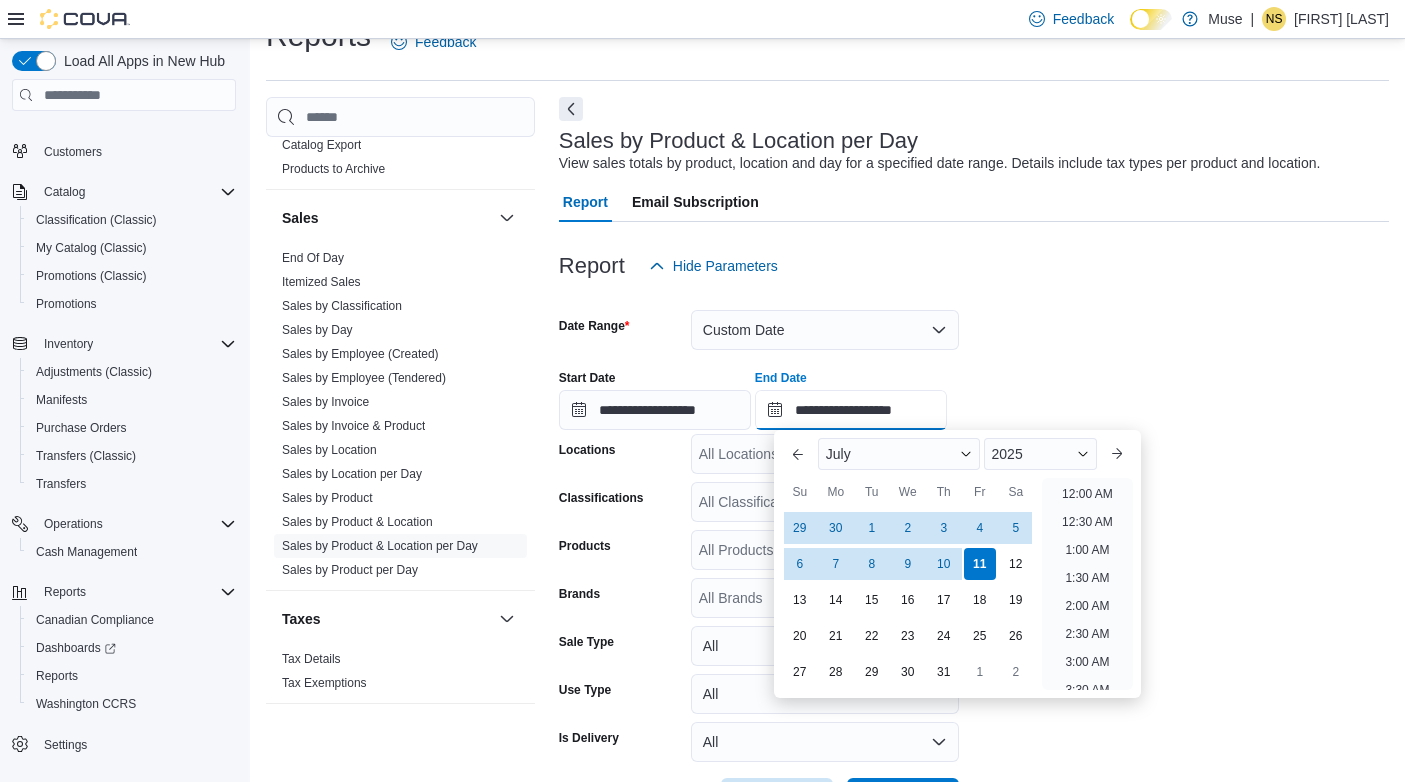 scroll, scrollTop: 1136, scrollLeft: 0, axis: vertical 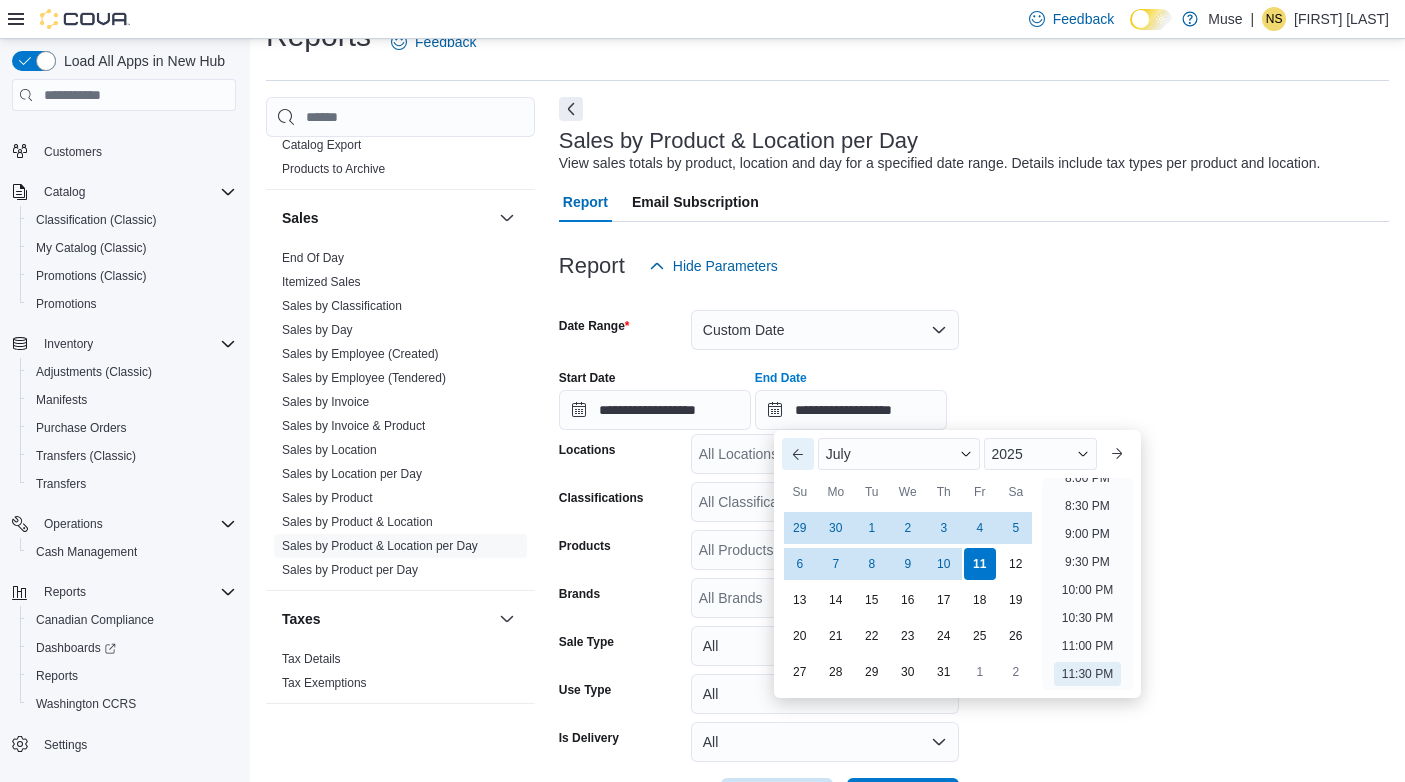 click on "Previous Month" at bounding box center [798, 454] 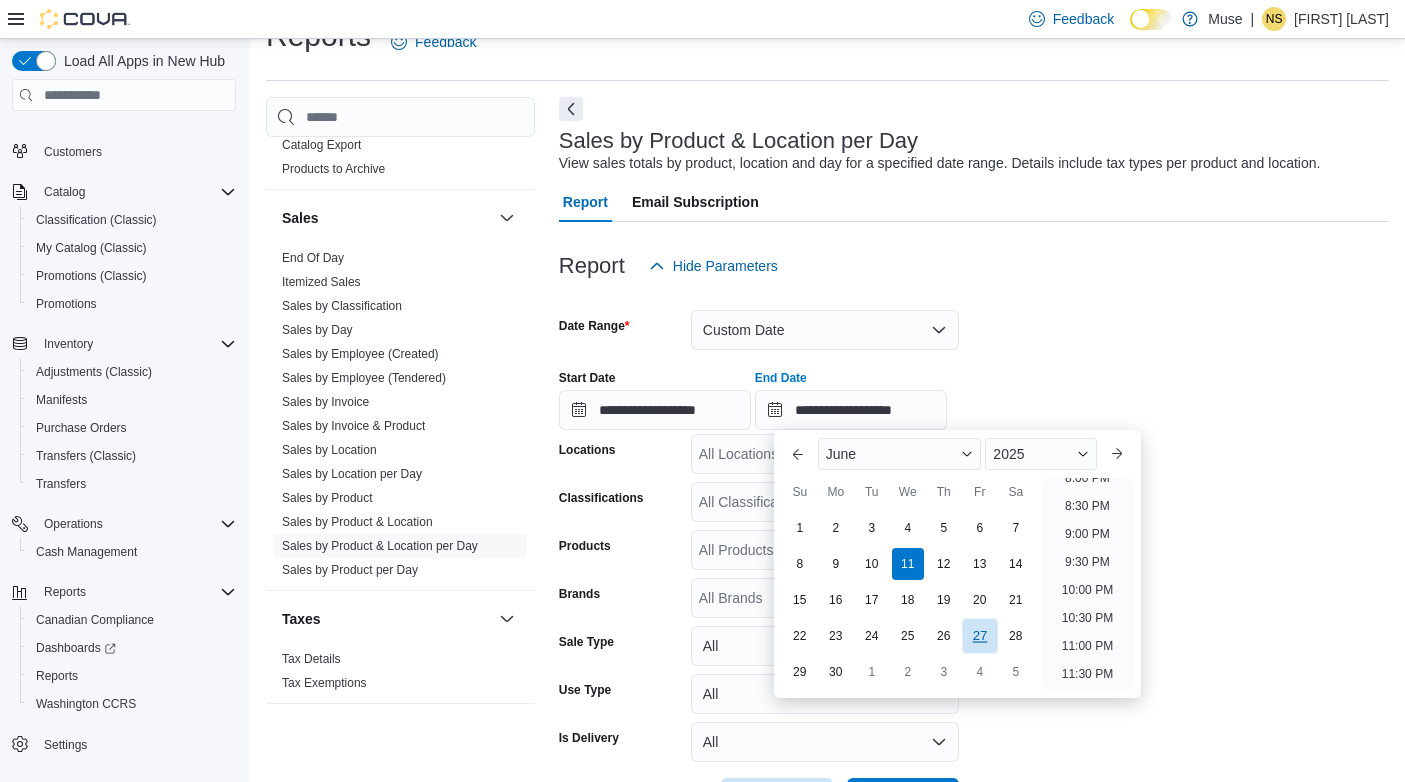 click on "27" at bounding box center (979, 635) 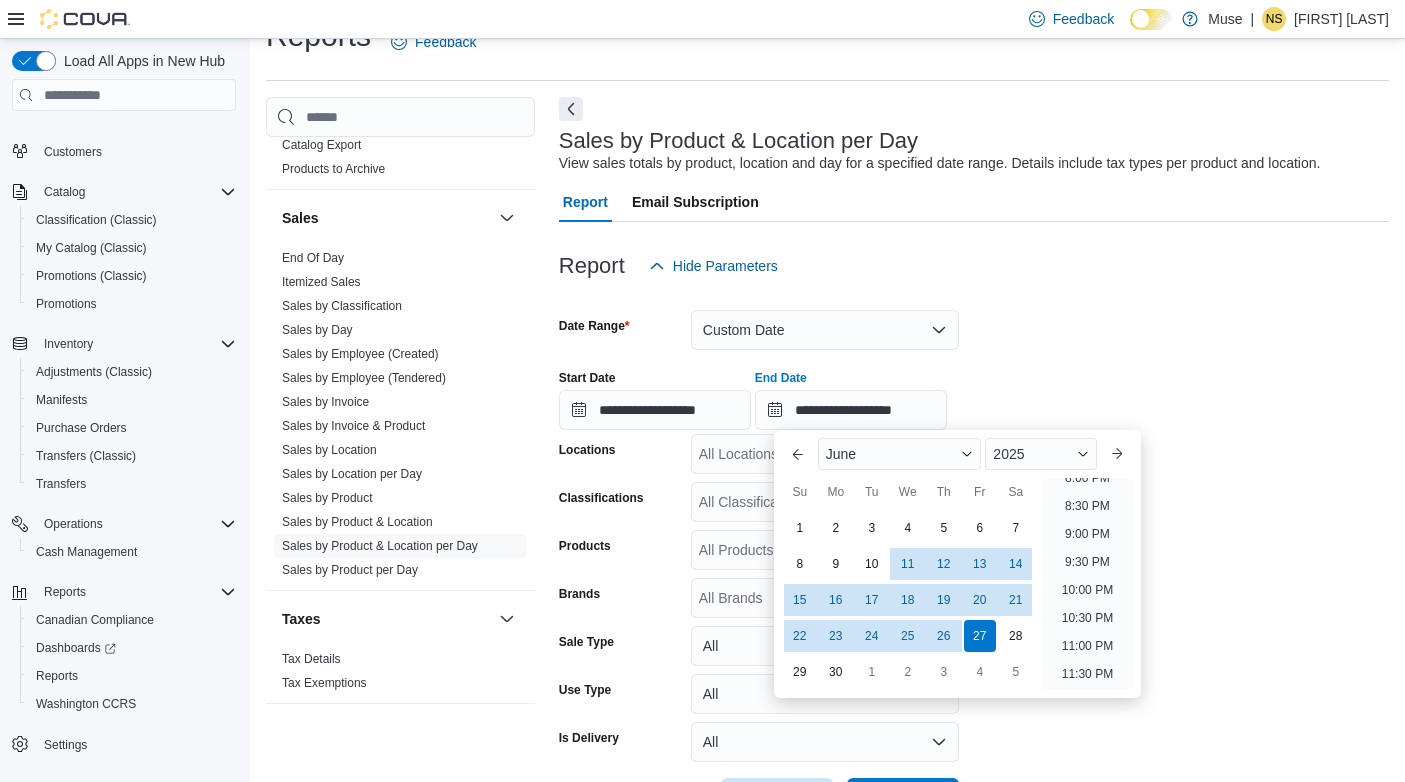 click on "**********" at bounding box center [974, 392] 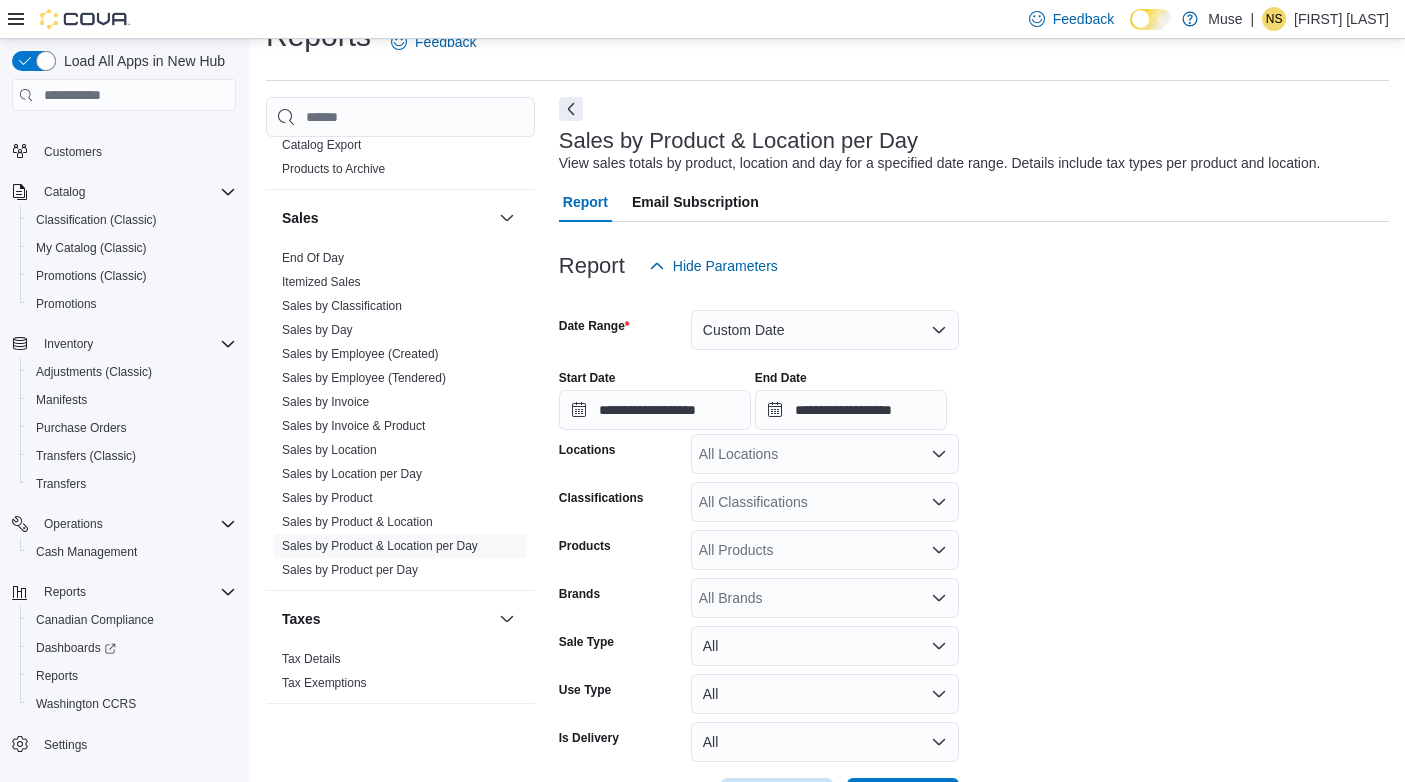 click on "All Locations" at bounding box center [825, 454] 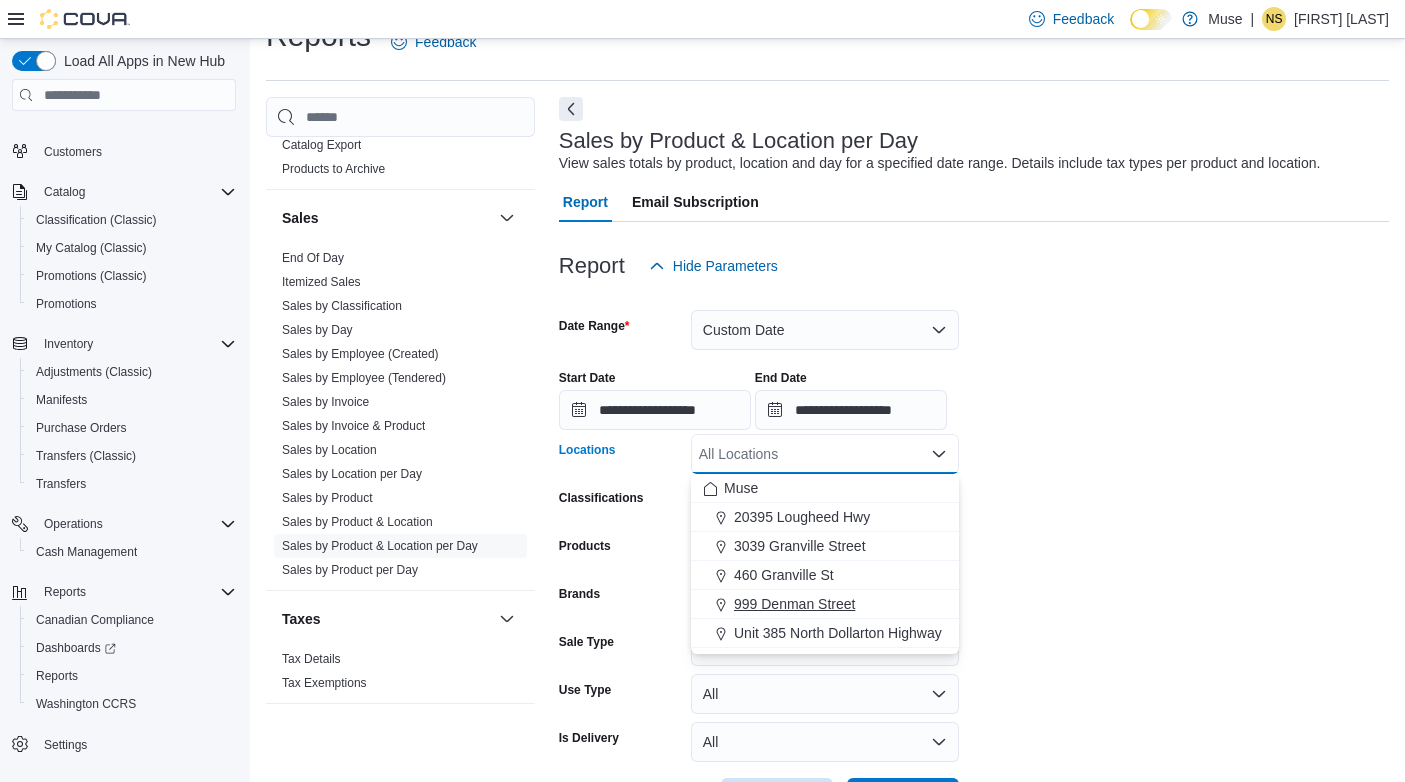 click on "999 Denman Street" at bounding box center [794, 604] 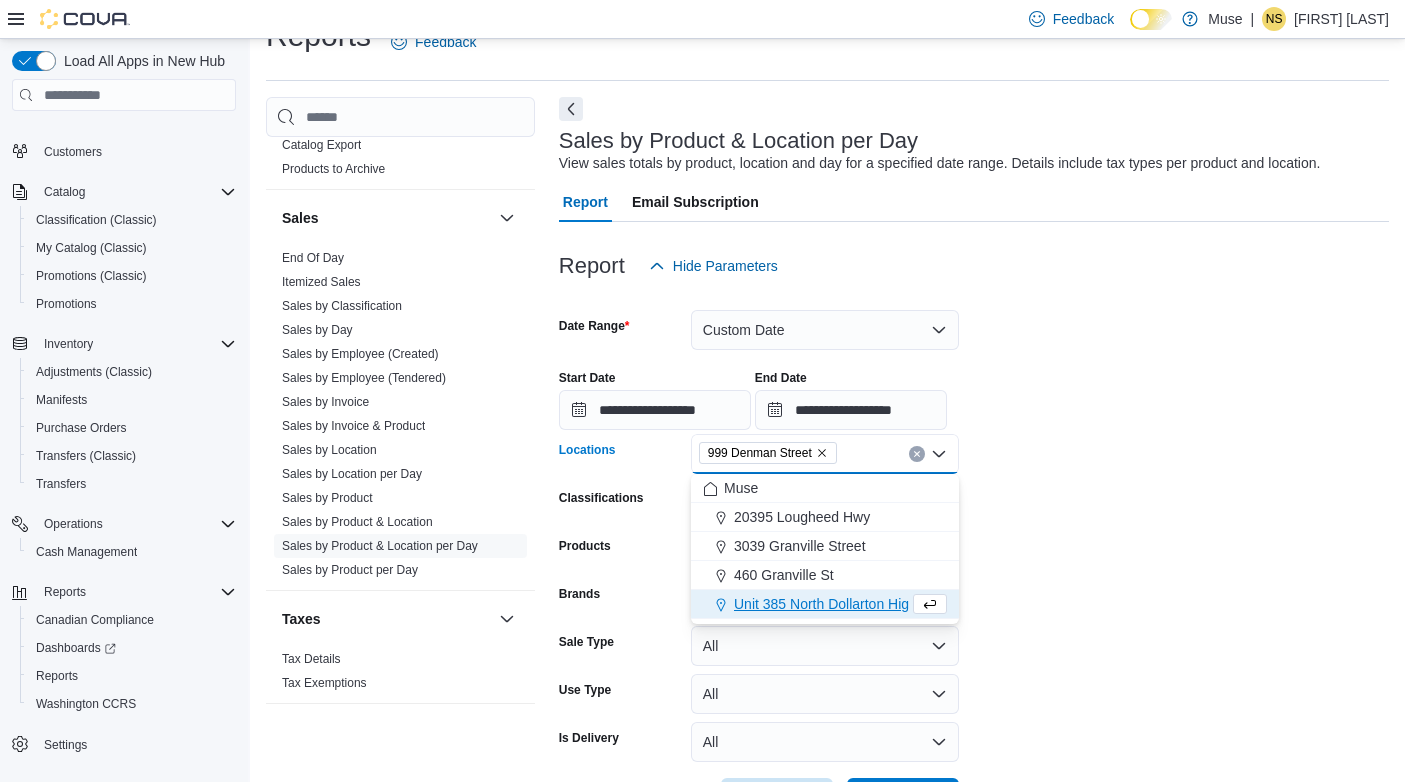 click on "**********" at bounding box center (974, 552) 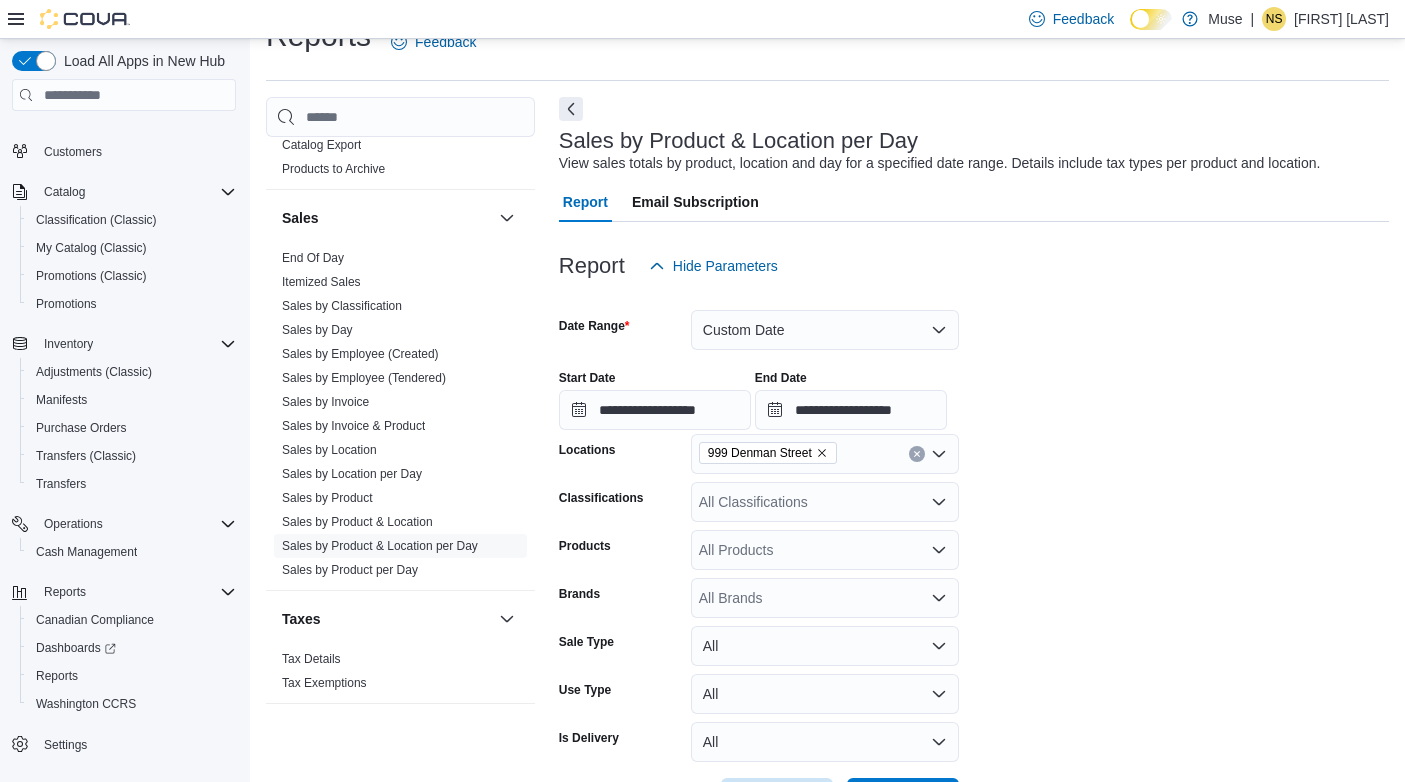click on "All Classifications" at bounding box center (825, 502) 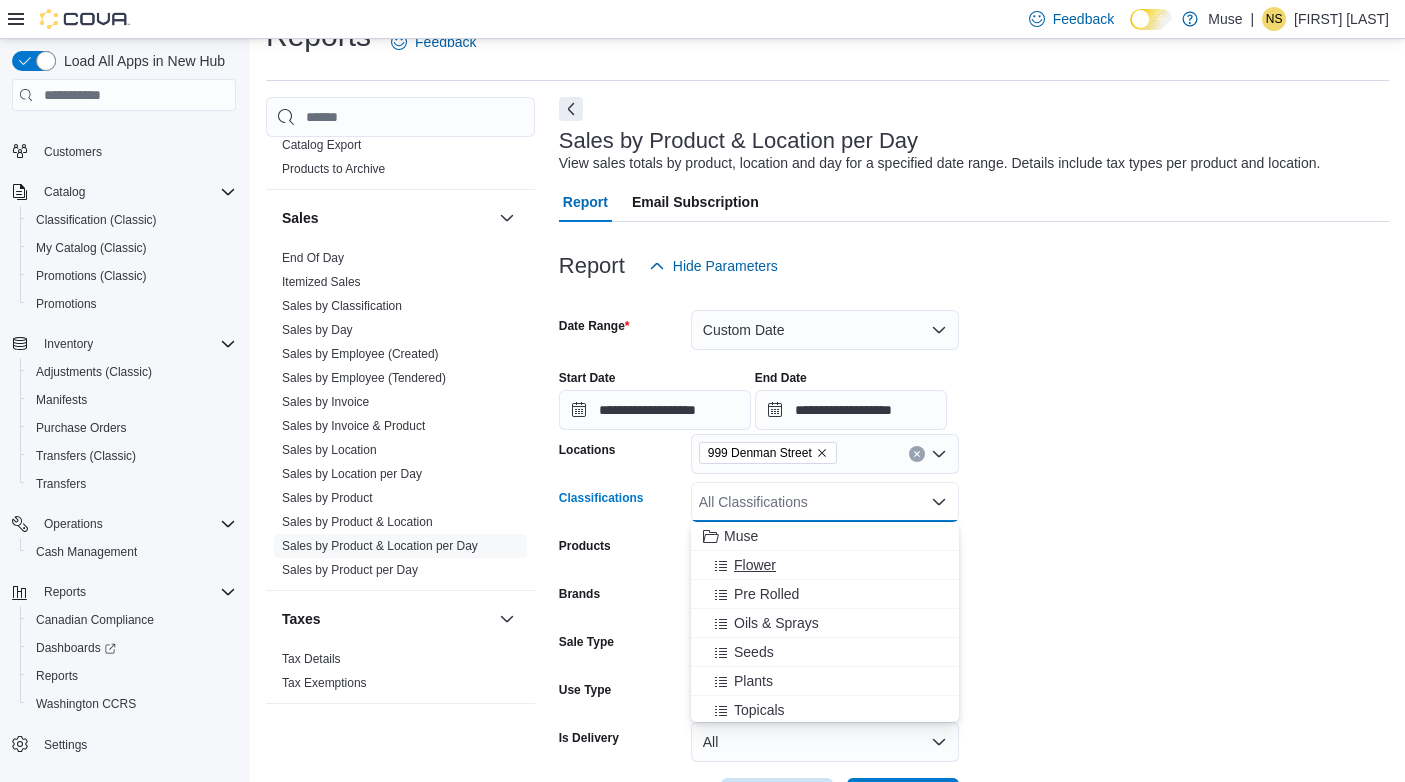 click on "Flower" at bounding box center (825, 565) 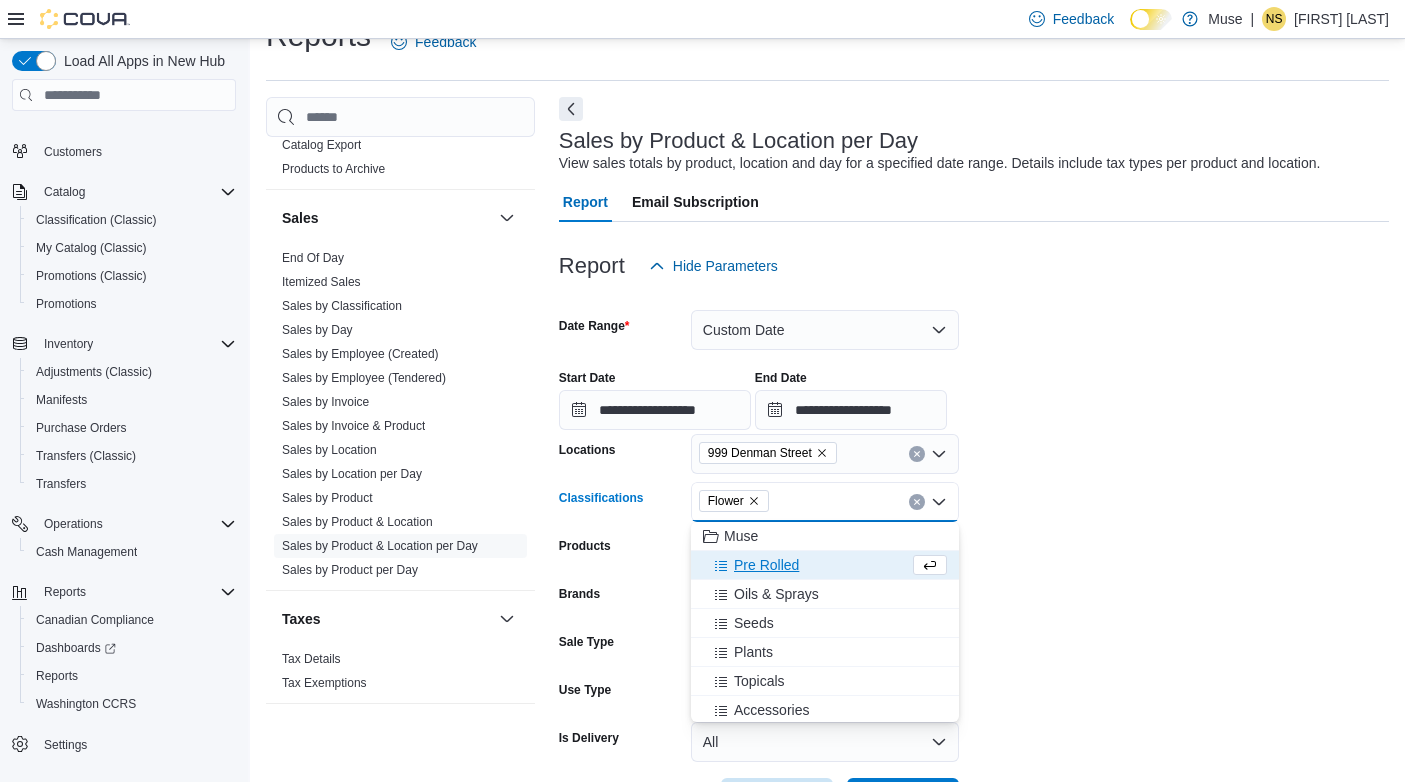 click on "Pre Rolled" at bounding box center [766, 565] 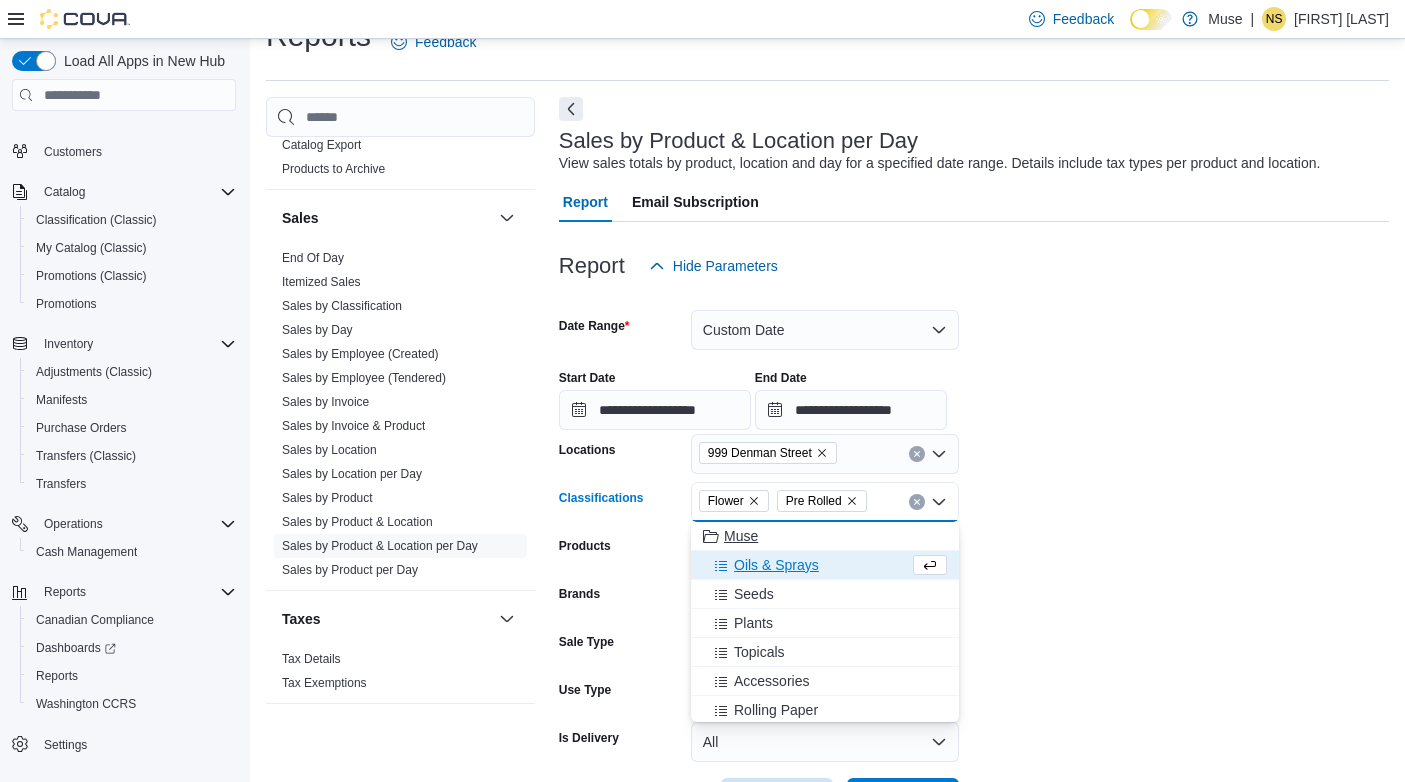 click on "Muse" at bounding box center (825, 536) 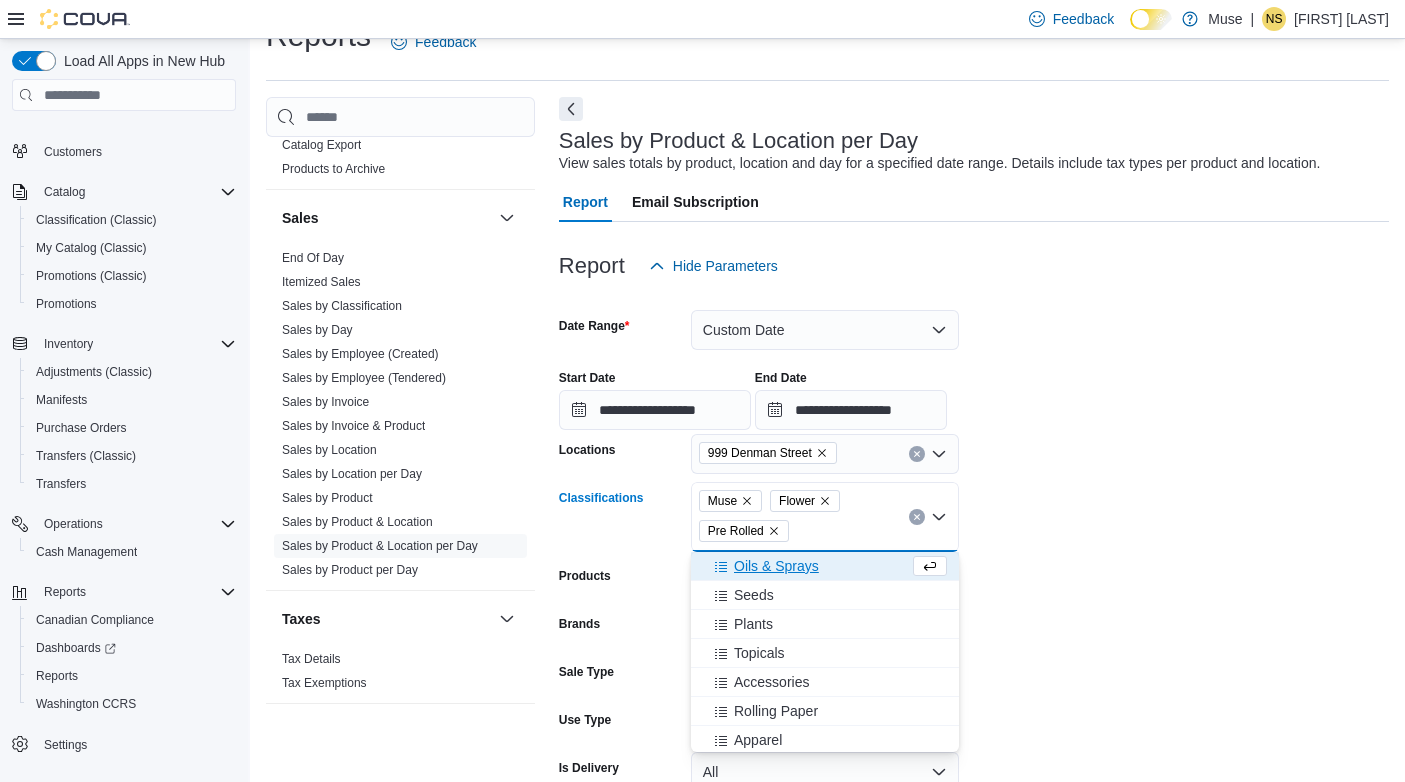 click 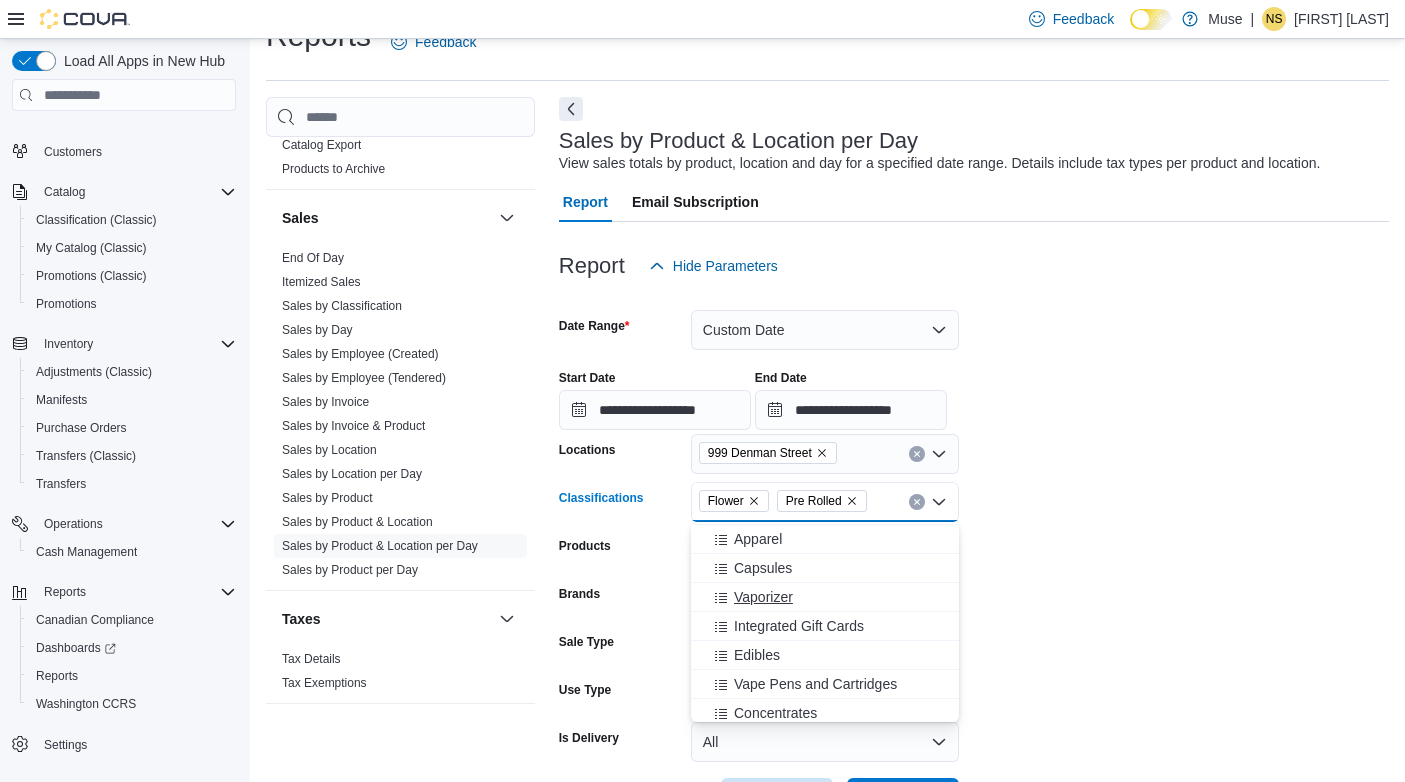 scroll, scrollTop: 235, scrollLeft: 0, axis: vertical 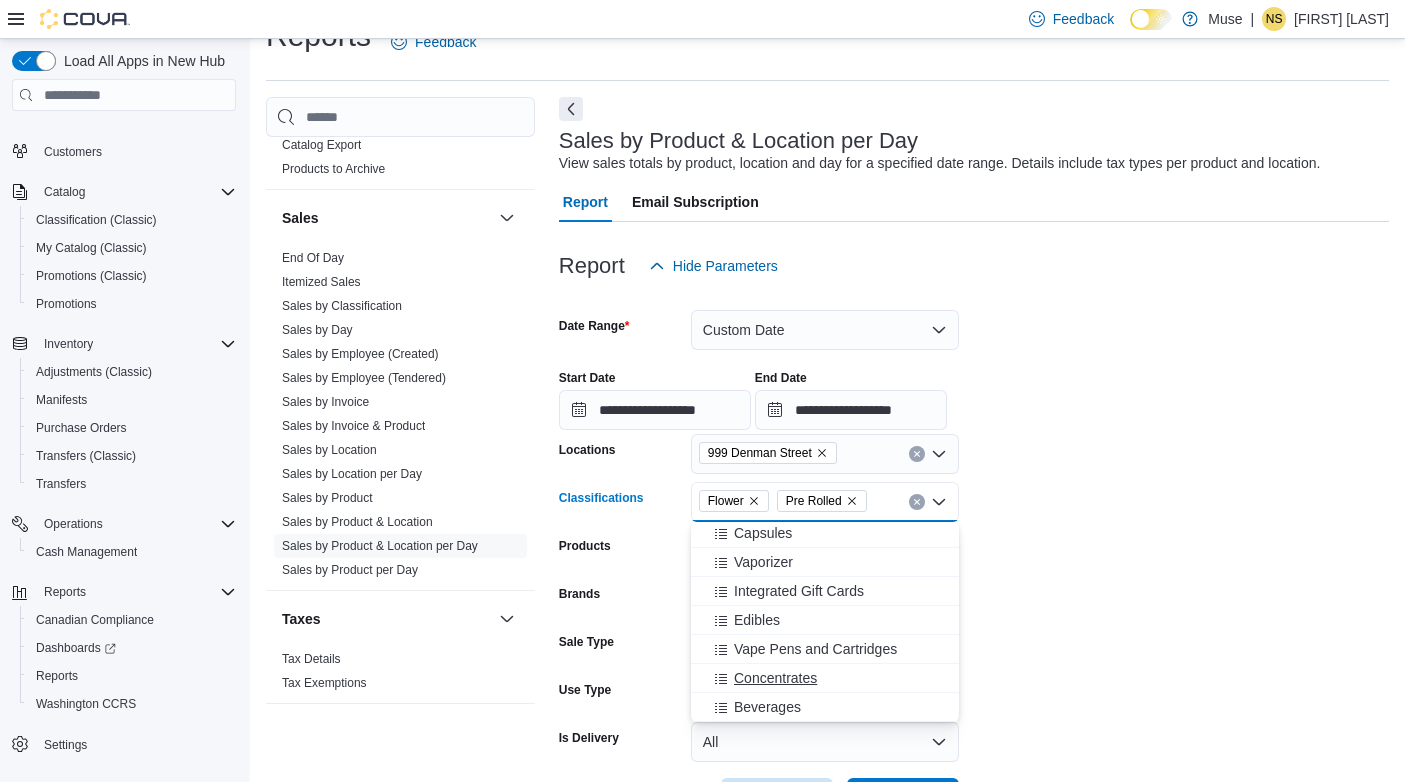 click on "Concentrates" at bounding box center (775, 678) 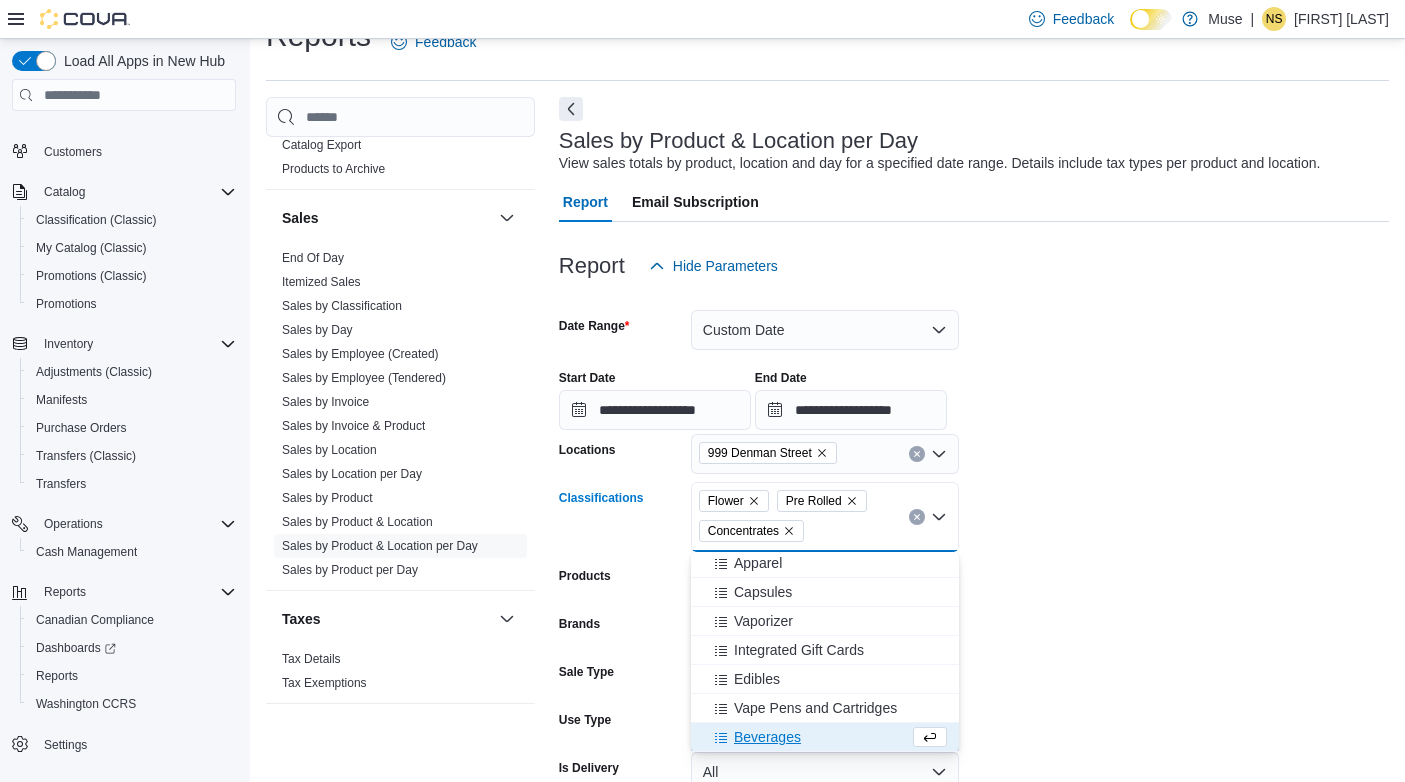 scroll, scrollTop: 206, scrollLeft: 0, axis: vertical 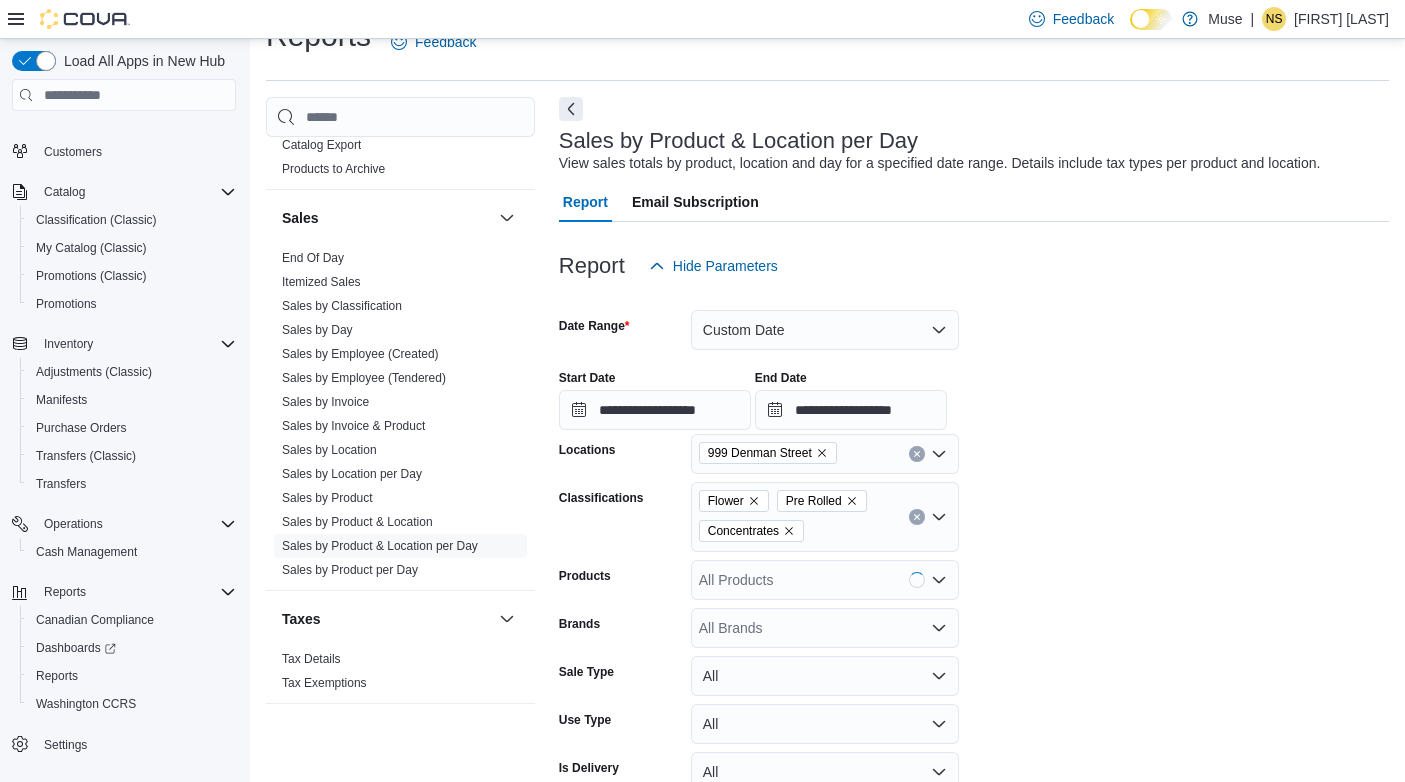 click on "**********" at bounding box center [974, 567] 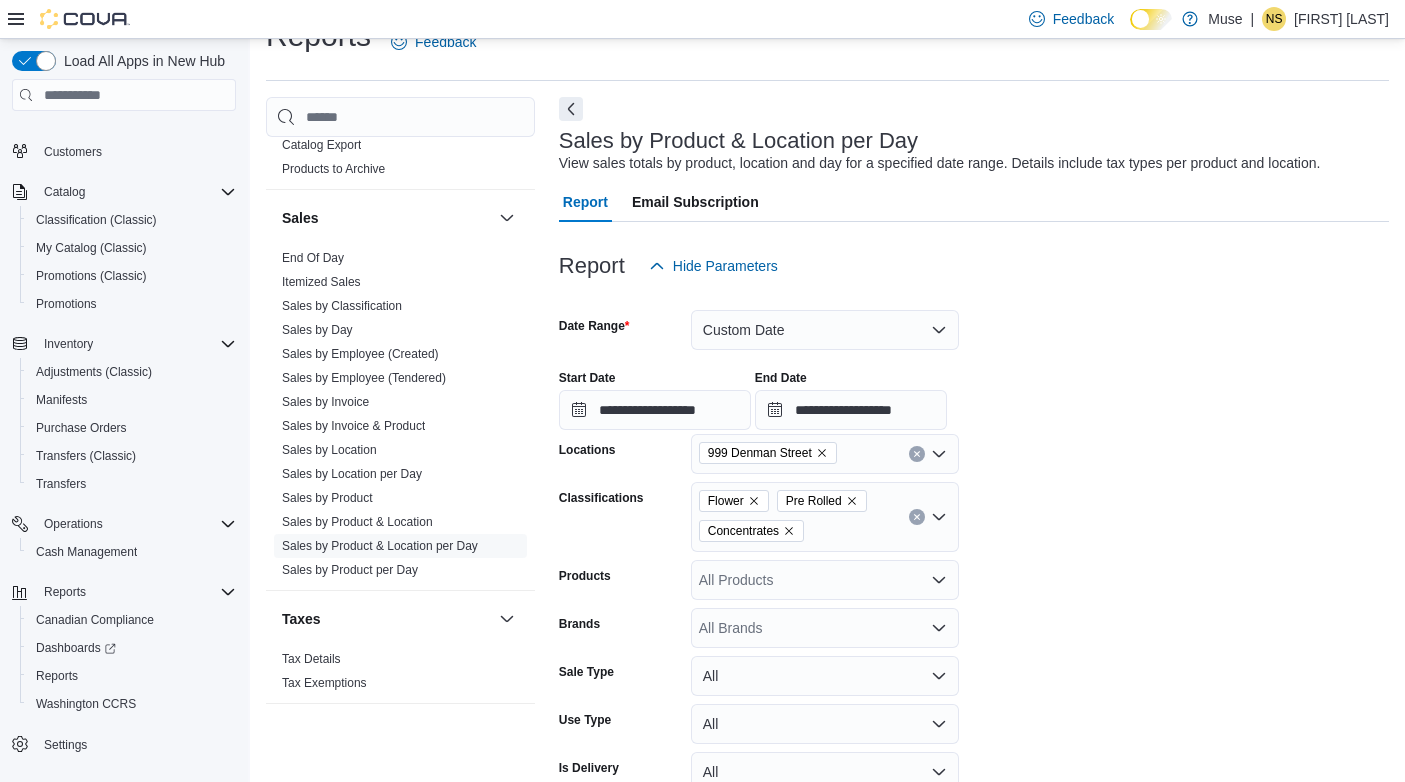click on "All Products" at bounding box center (825, 580) 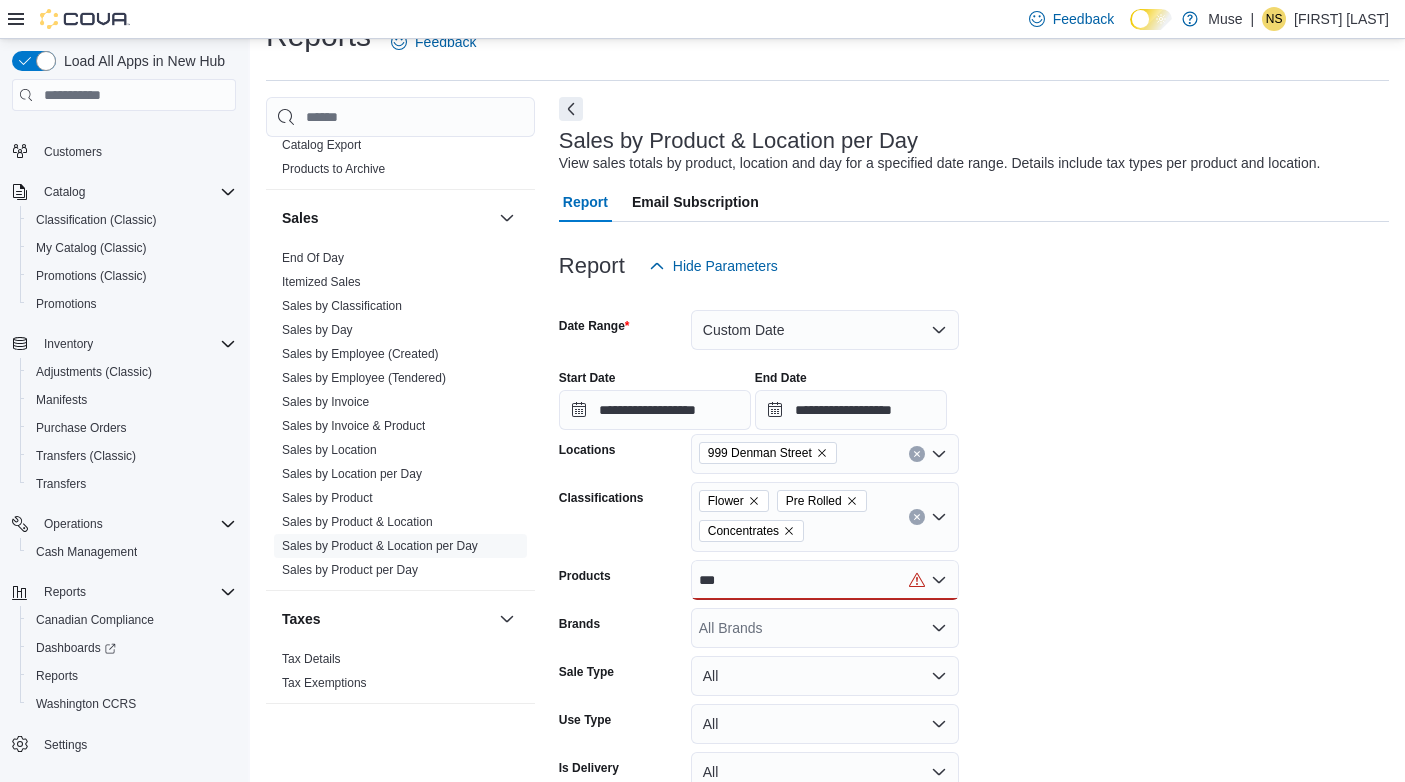 click on "**********" at bounding box center (974, 567) 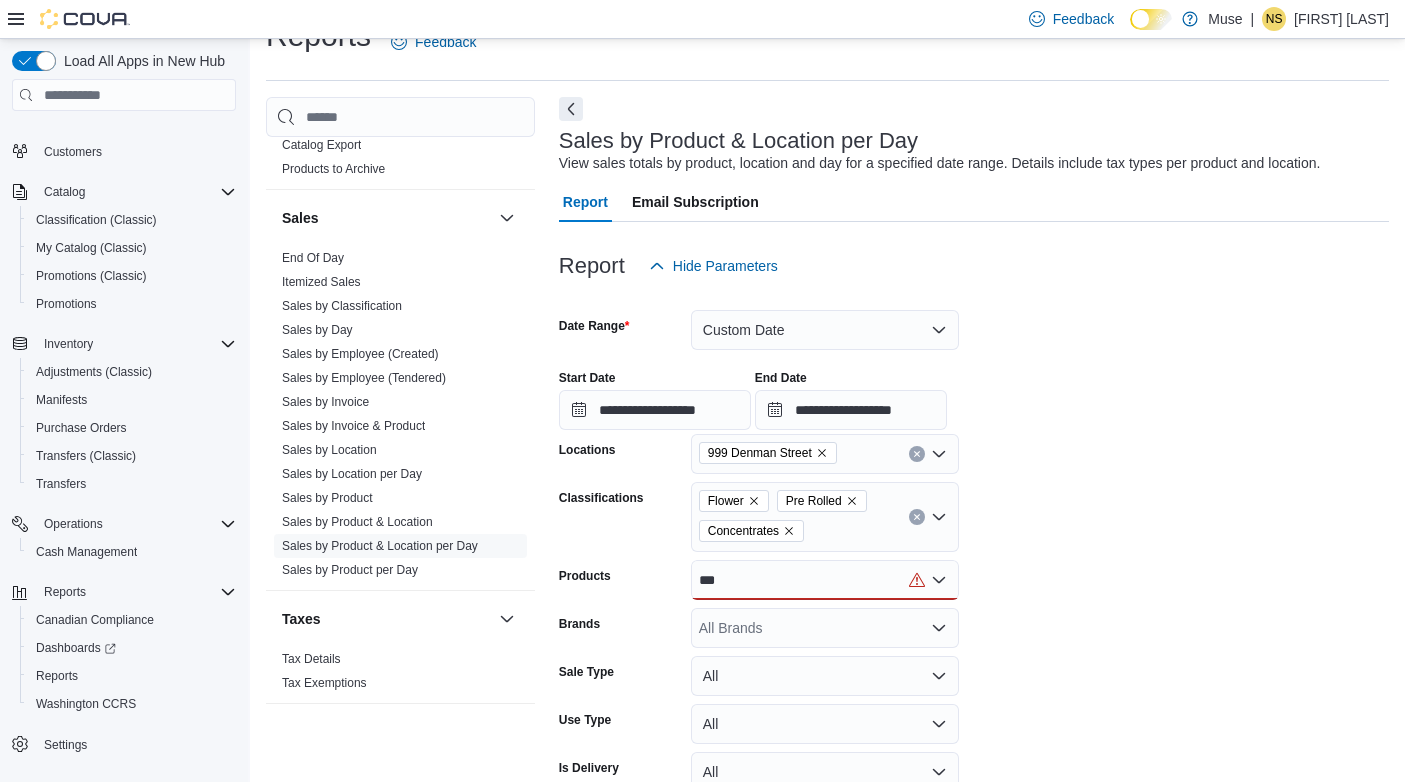 click on "***" at bounding box center [825, 580] 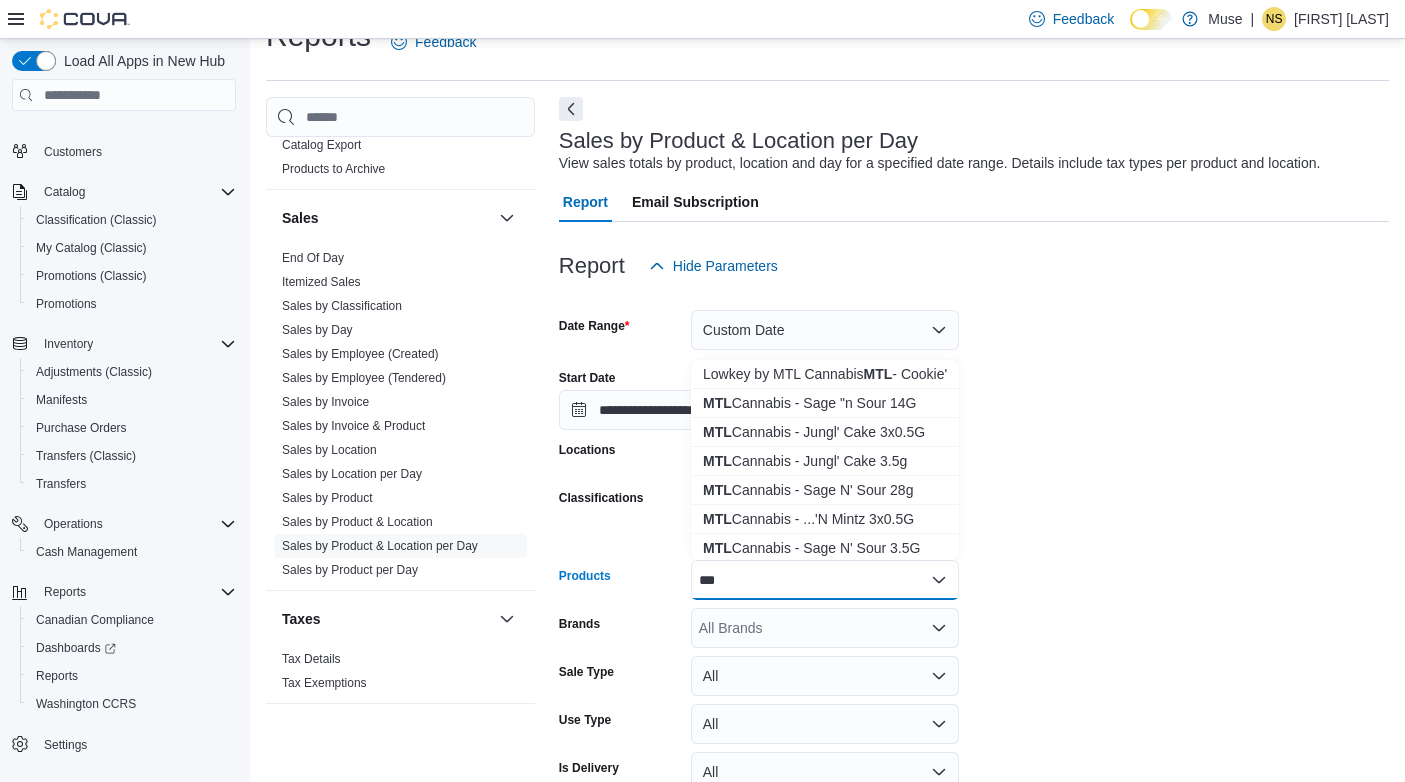 drag, startPoint x: 764, startPoint y: 577, endPoint x: 696, endPoint y: 580, distance: 68.06615 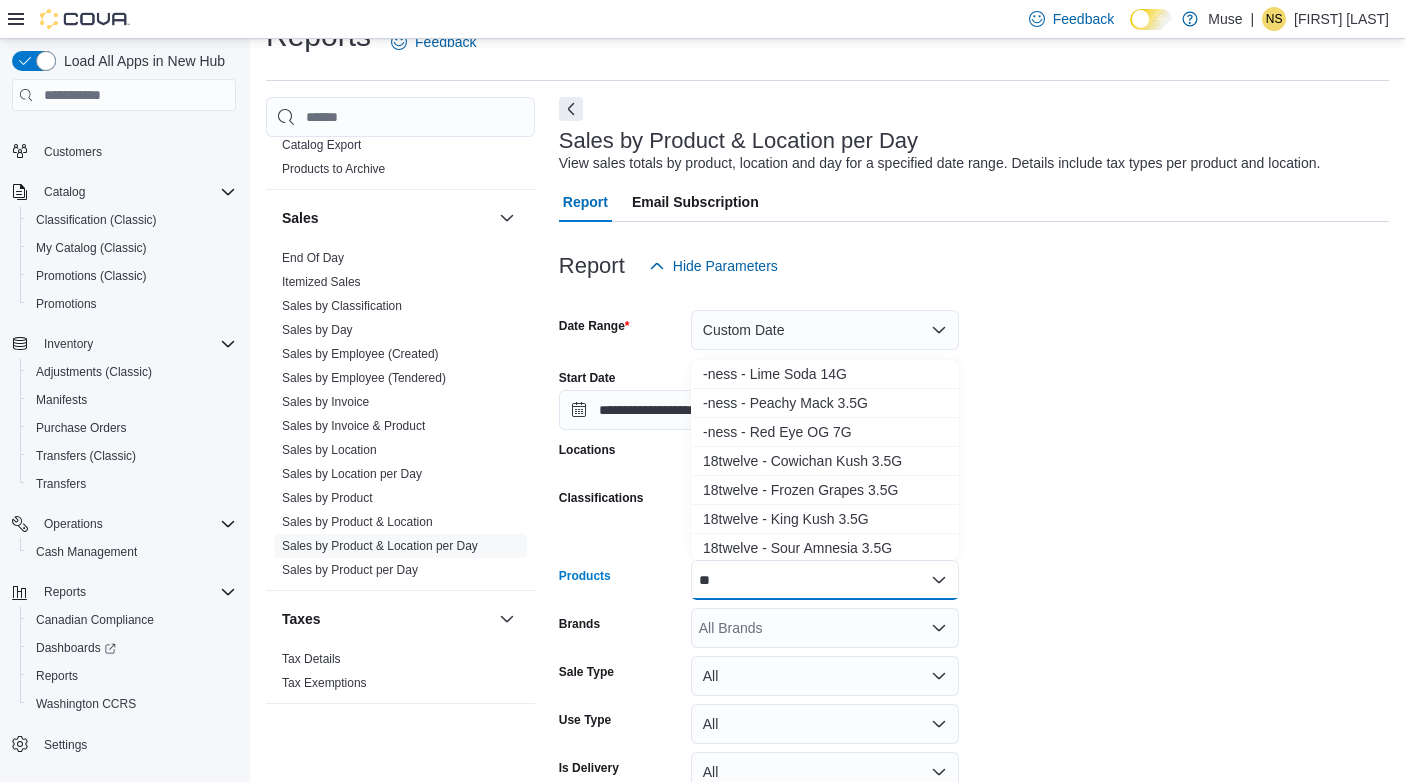 type on "*" 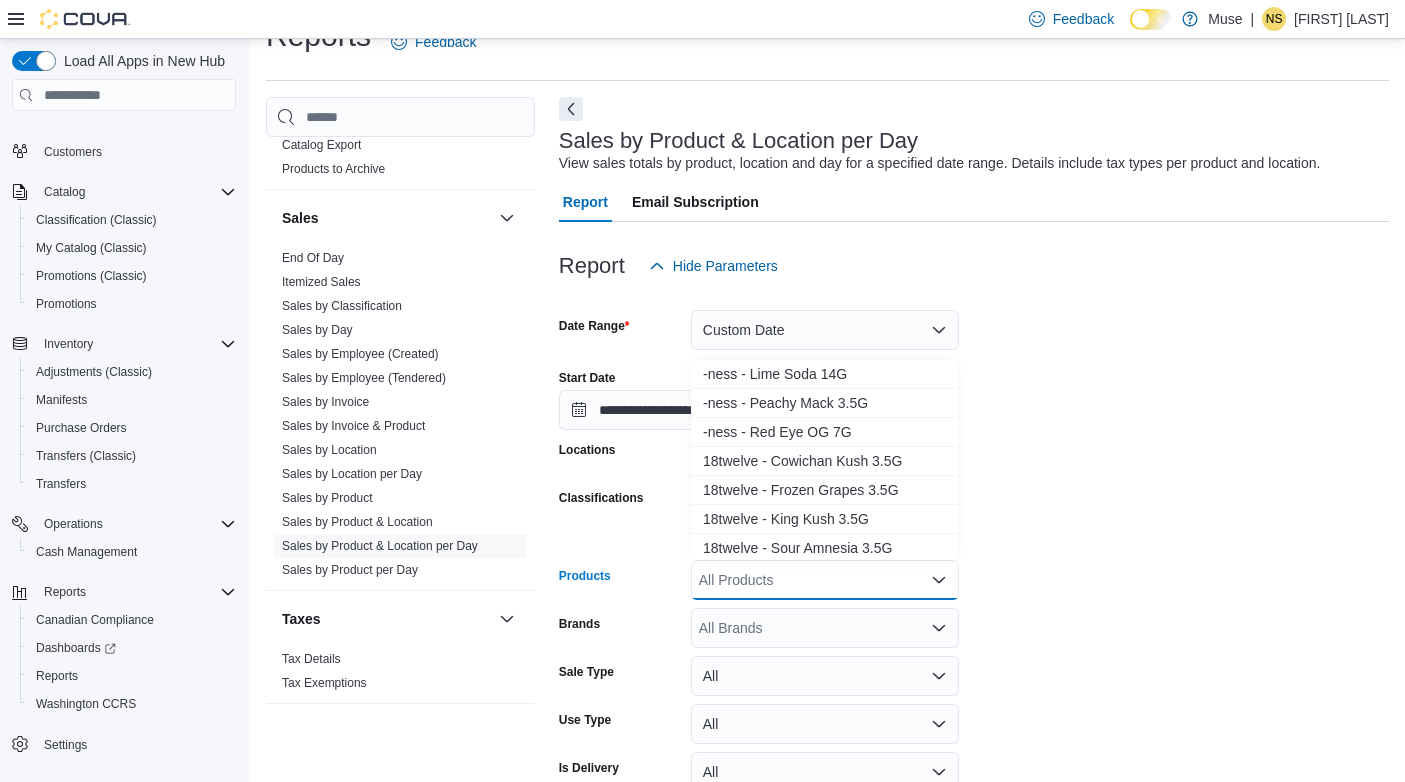 type 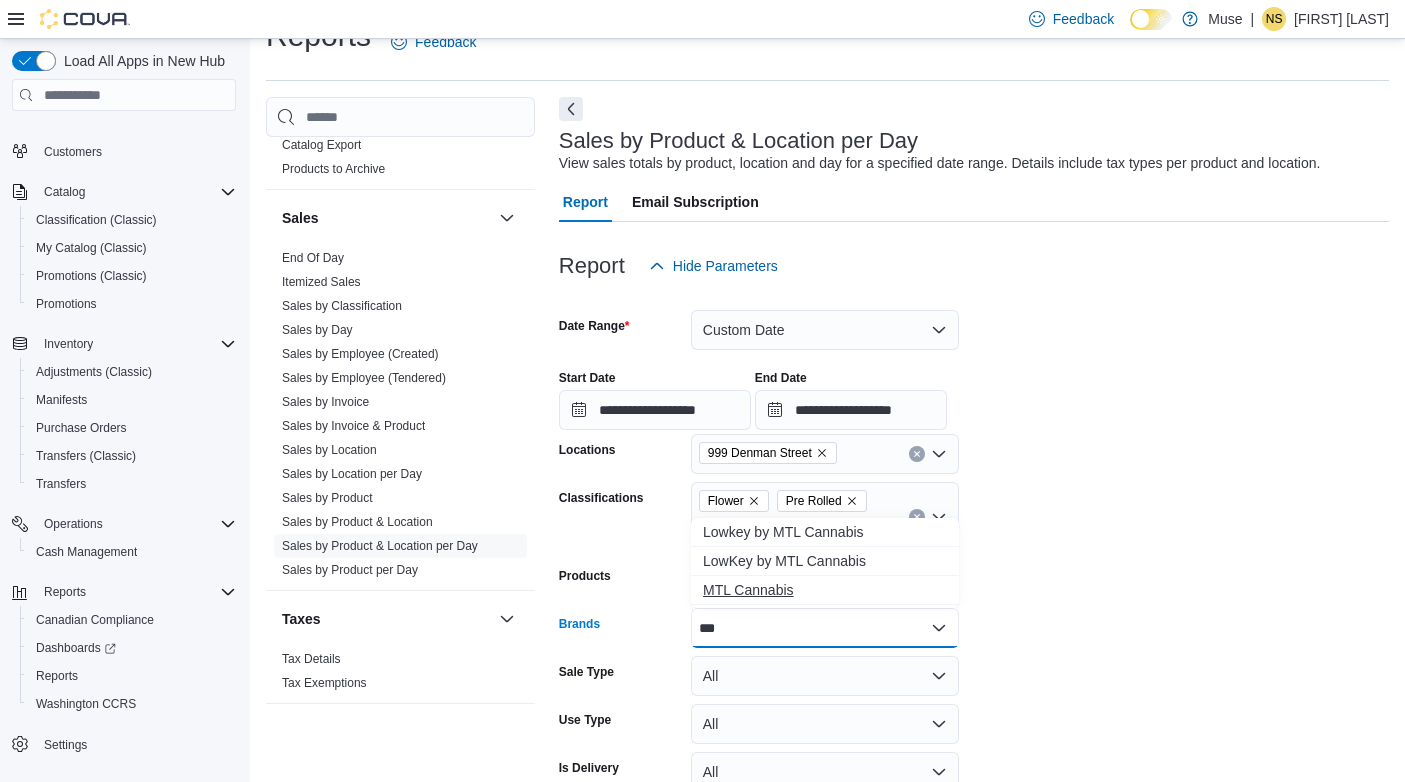 type on "***" 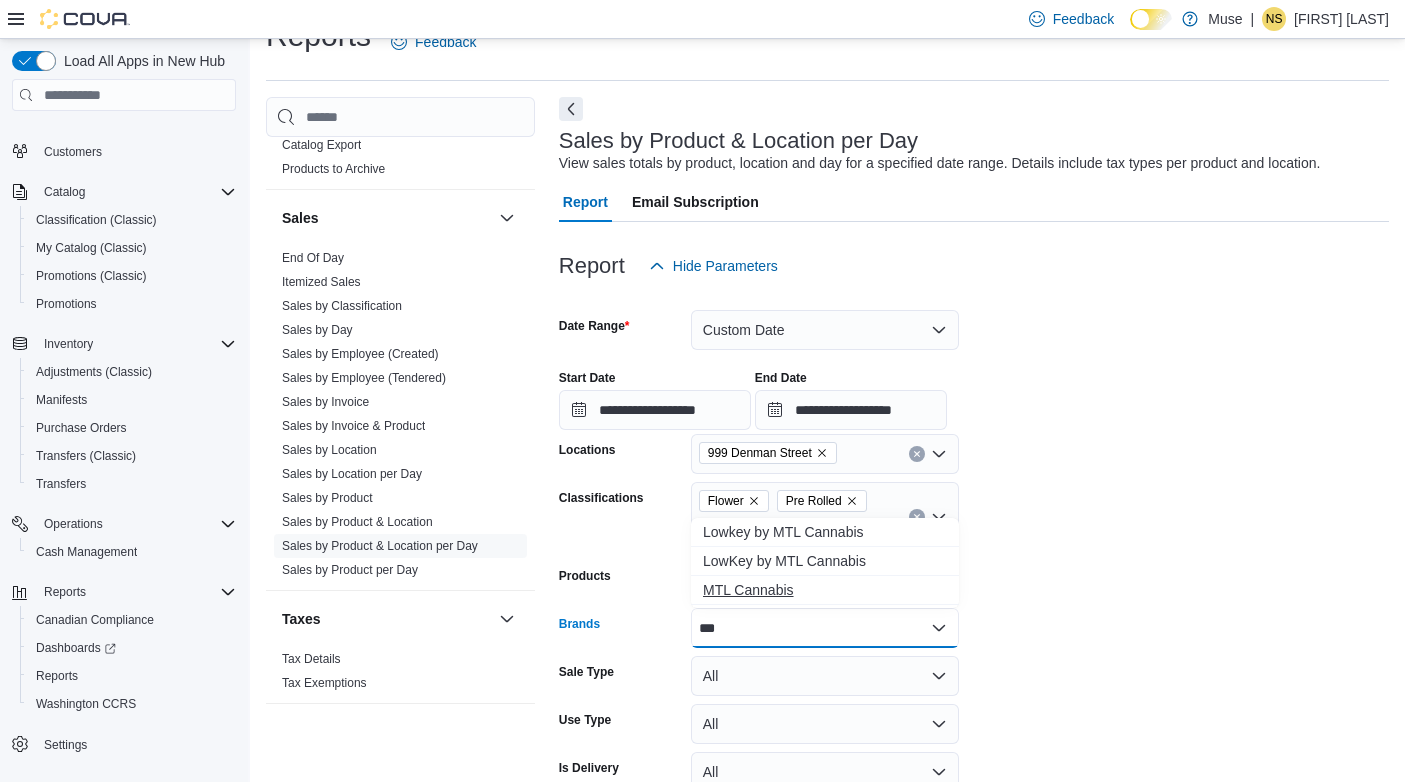 click on "MTL Cannabis" at bounding box center [825, 590] 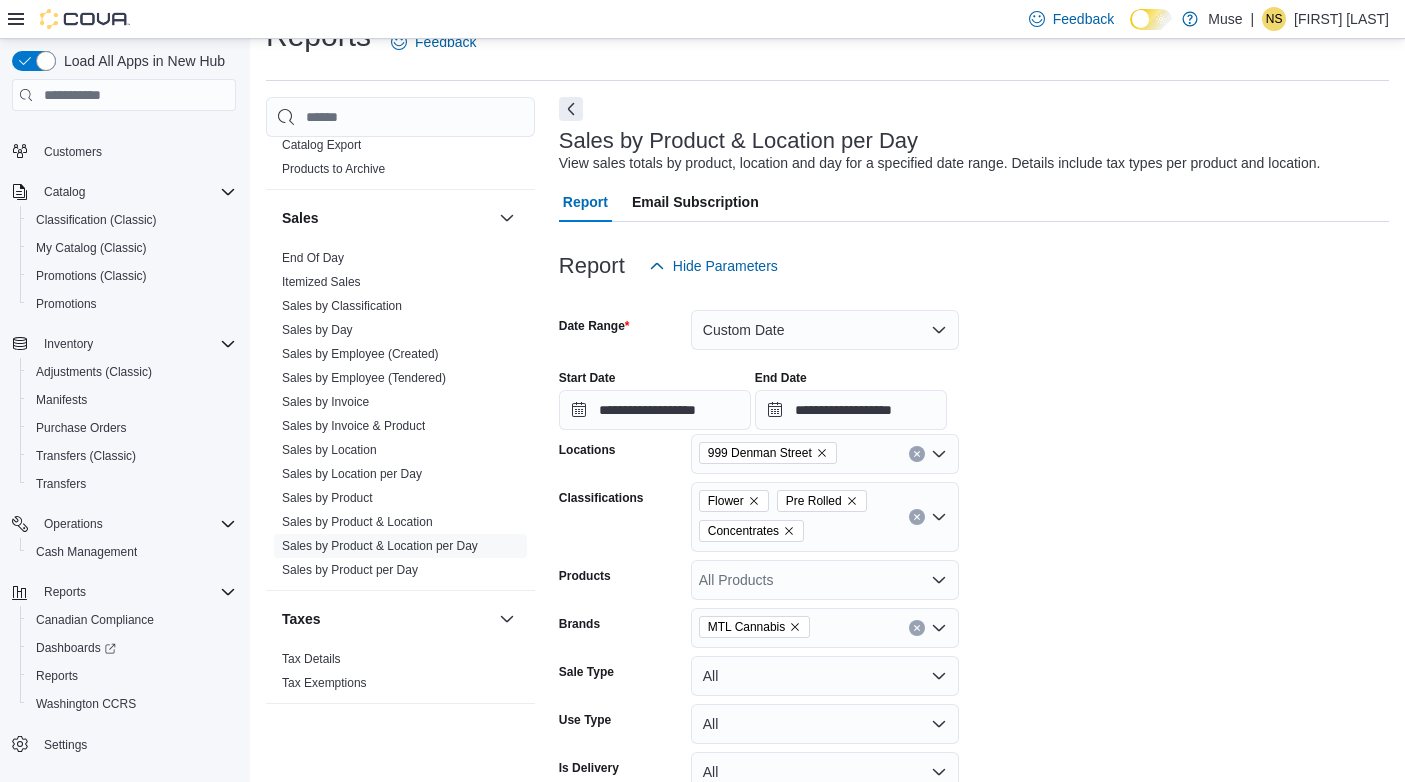 click on "**********" at bounding box center (974, 567) 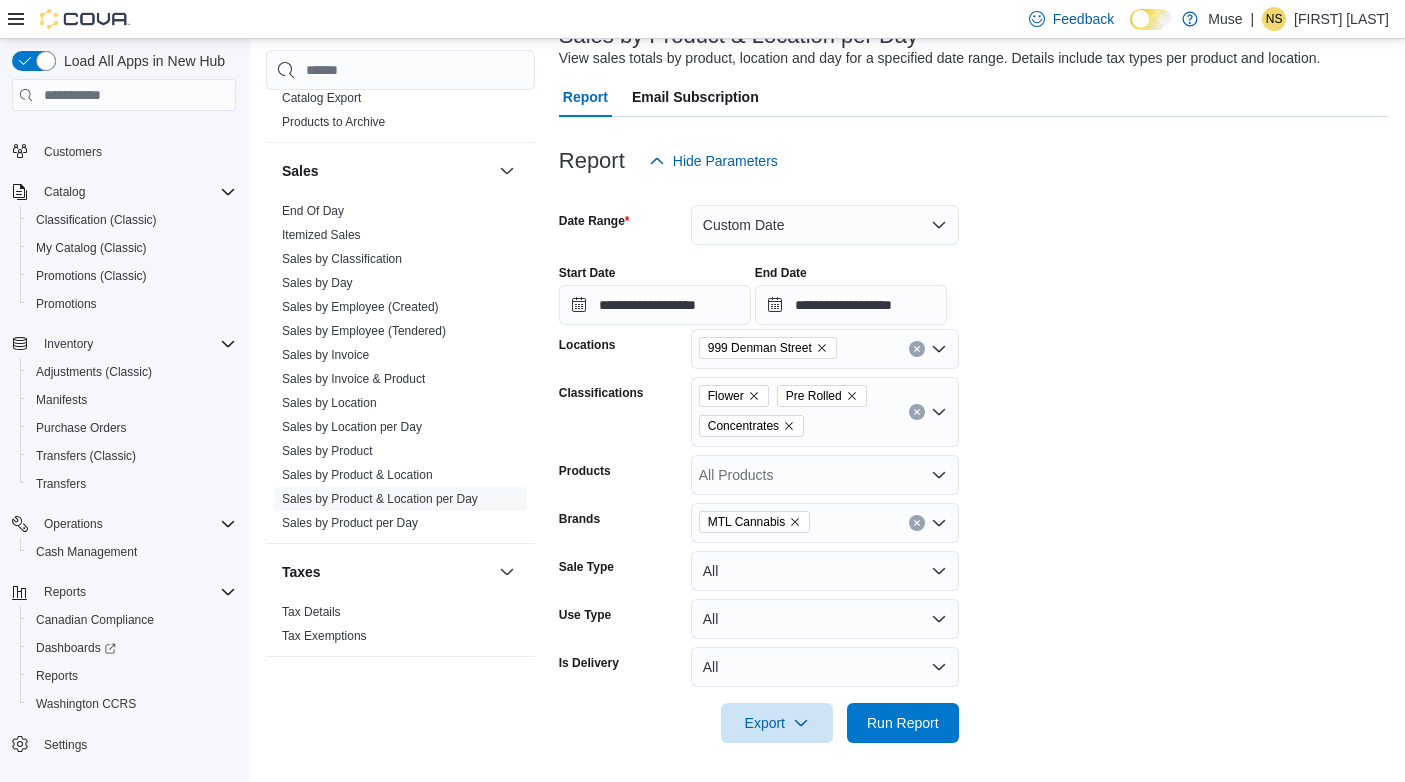 scroll, scrollTop: 145, scrollLeft: 0, axis: vertical 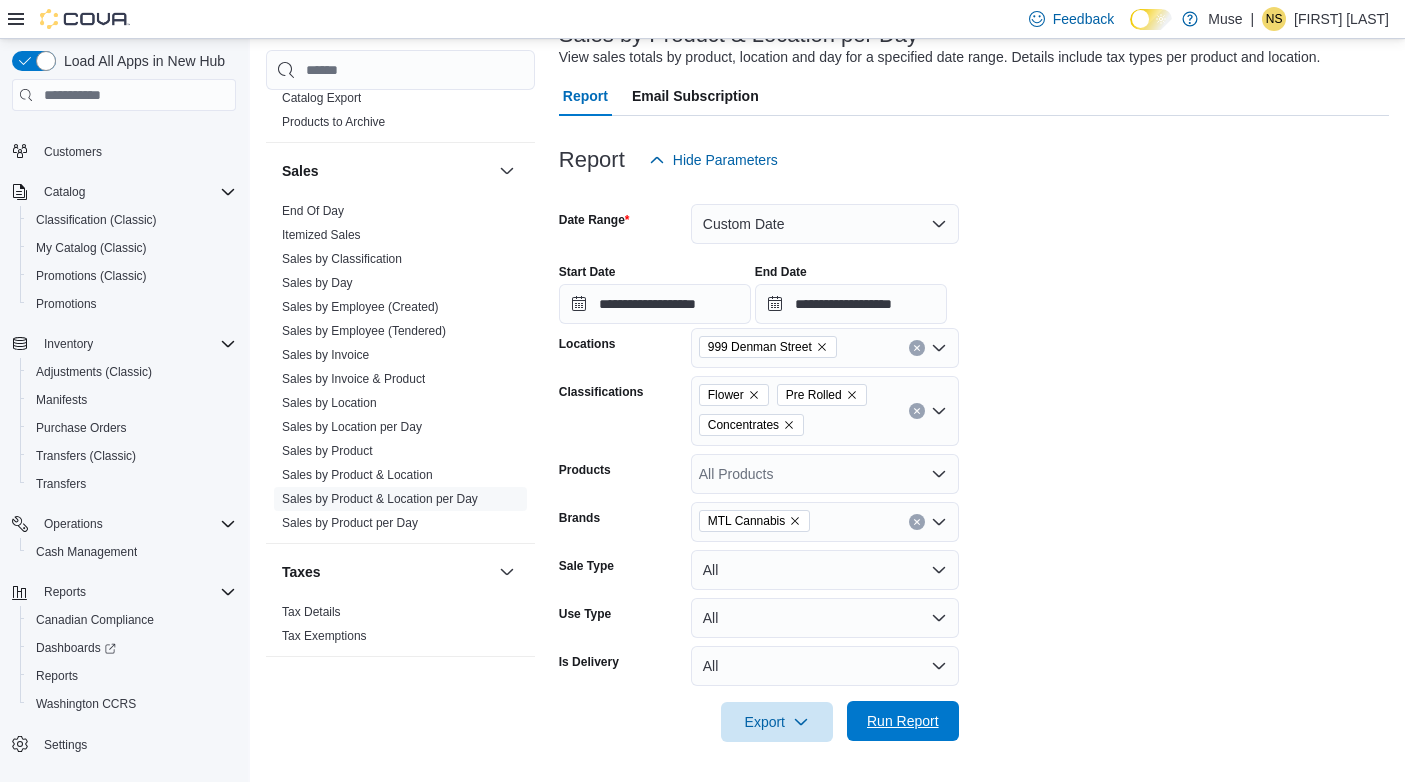 click on "Run Report" at bounding box center [903, 721] 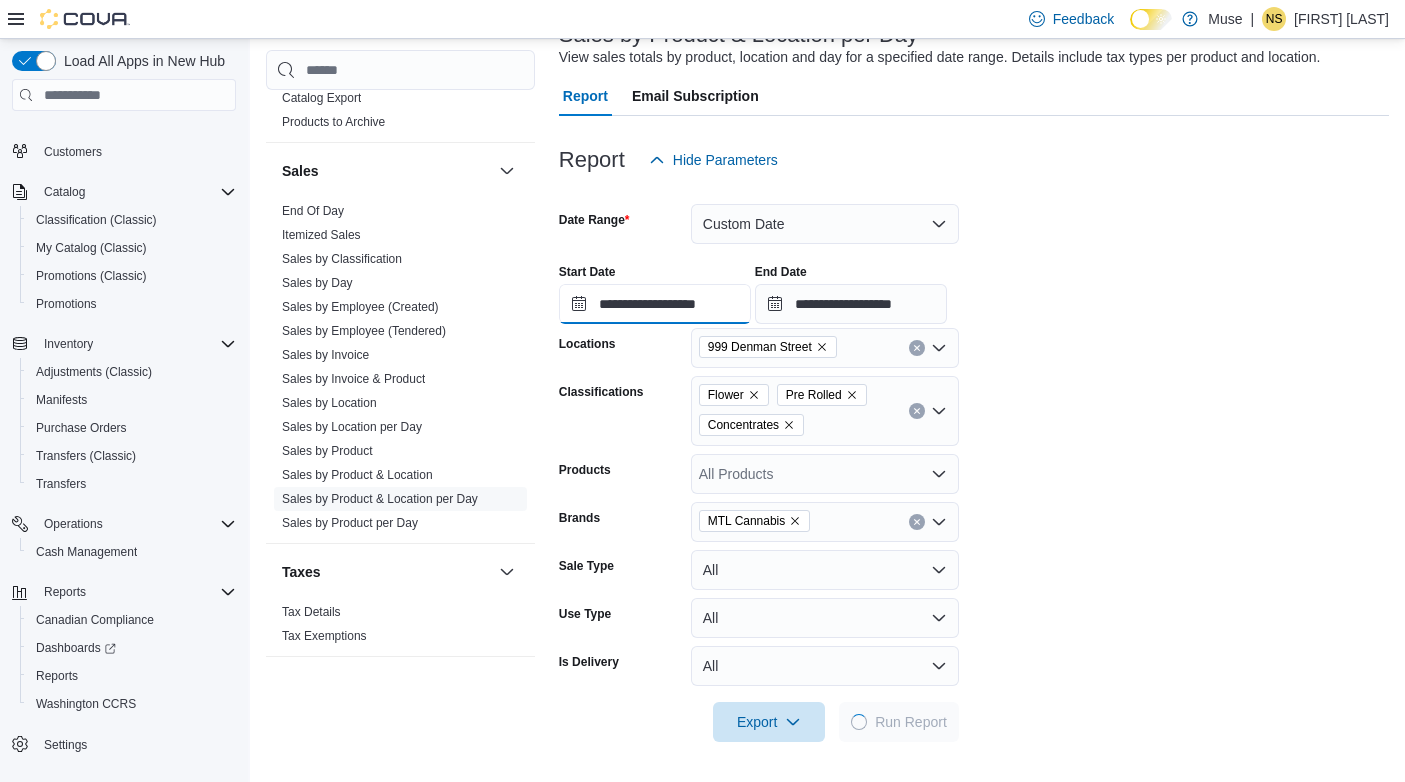 click on "**********" at bounding box center [655, 304] 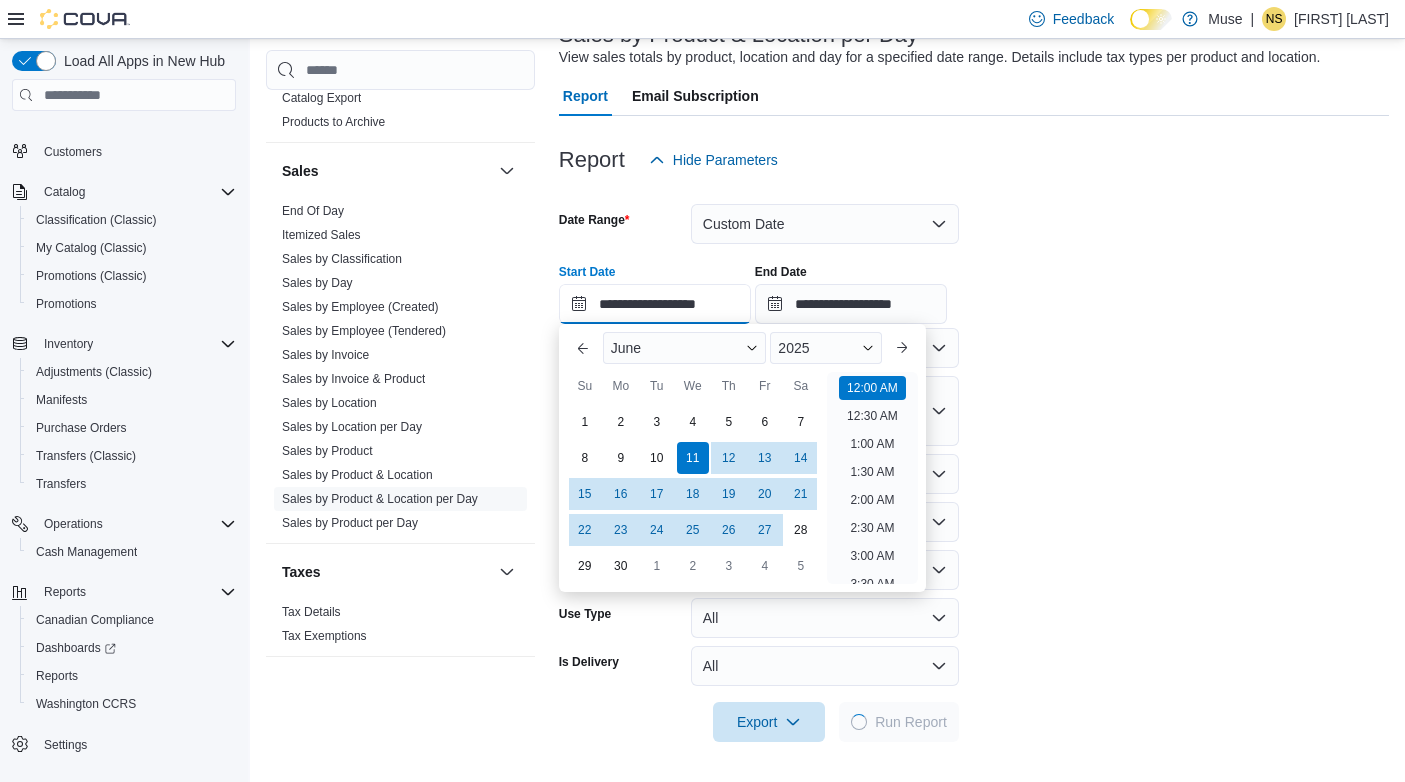 scroll, scrollTop: 62, scrollLeft: 0, axis: vertical 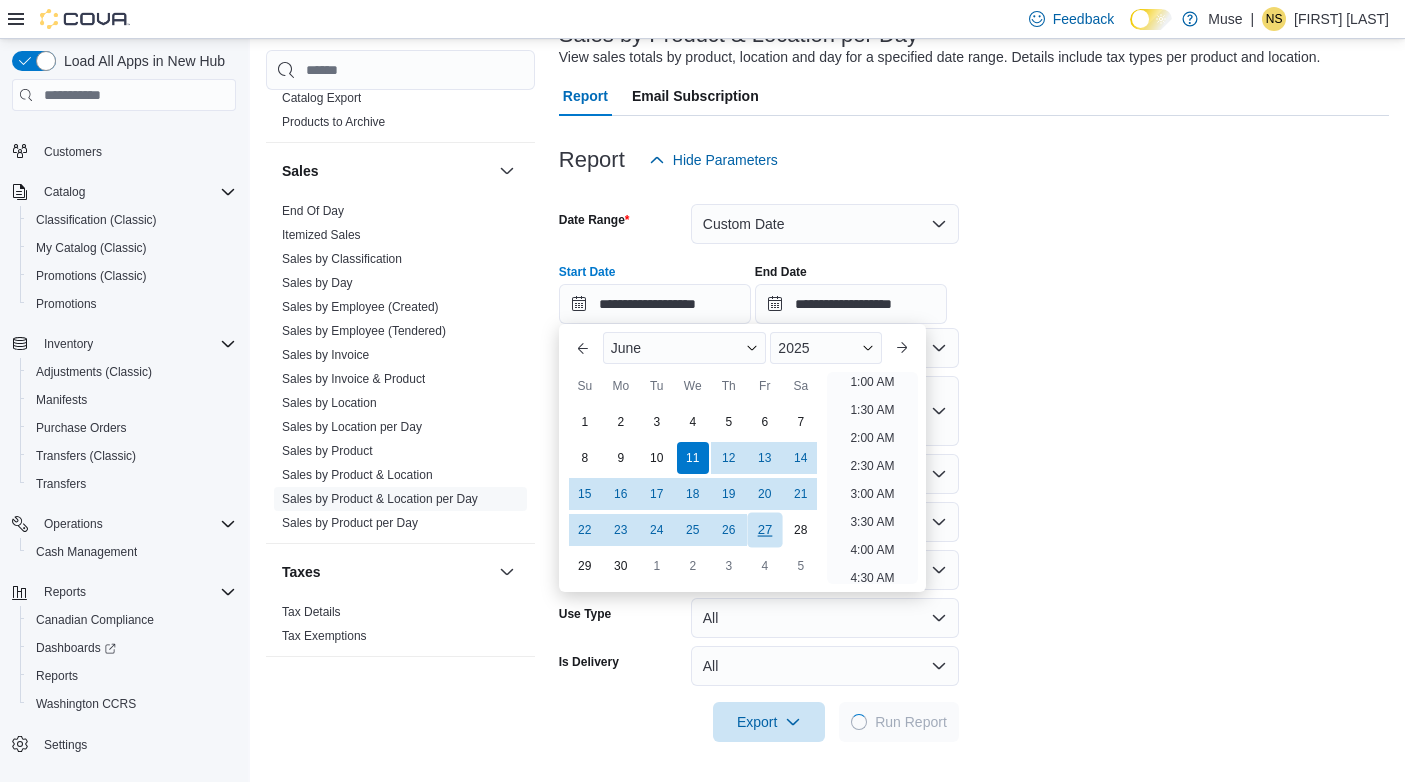 click on "27" at bounding box center [764, 529] 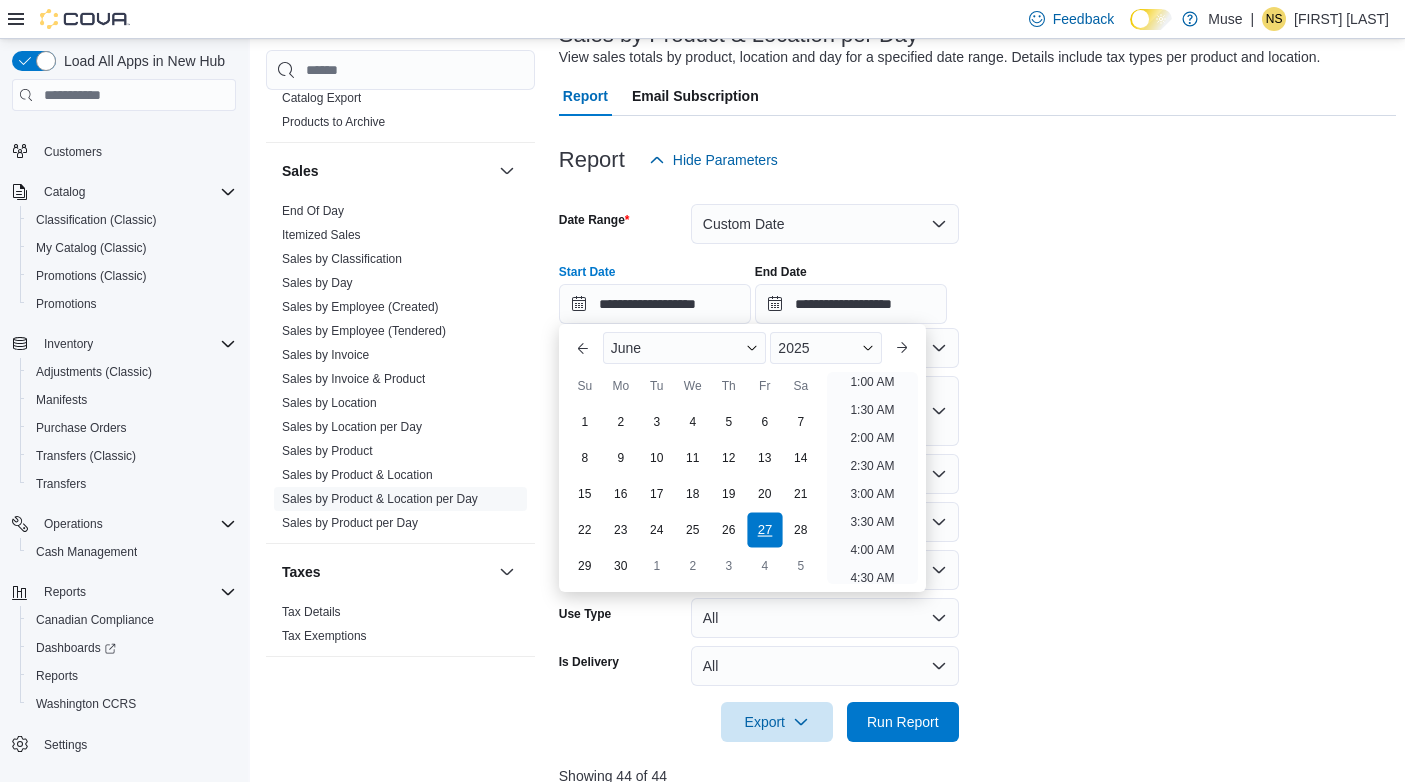 scroll, scrollTop: 4, scrollLeft: 0, axis: vertical 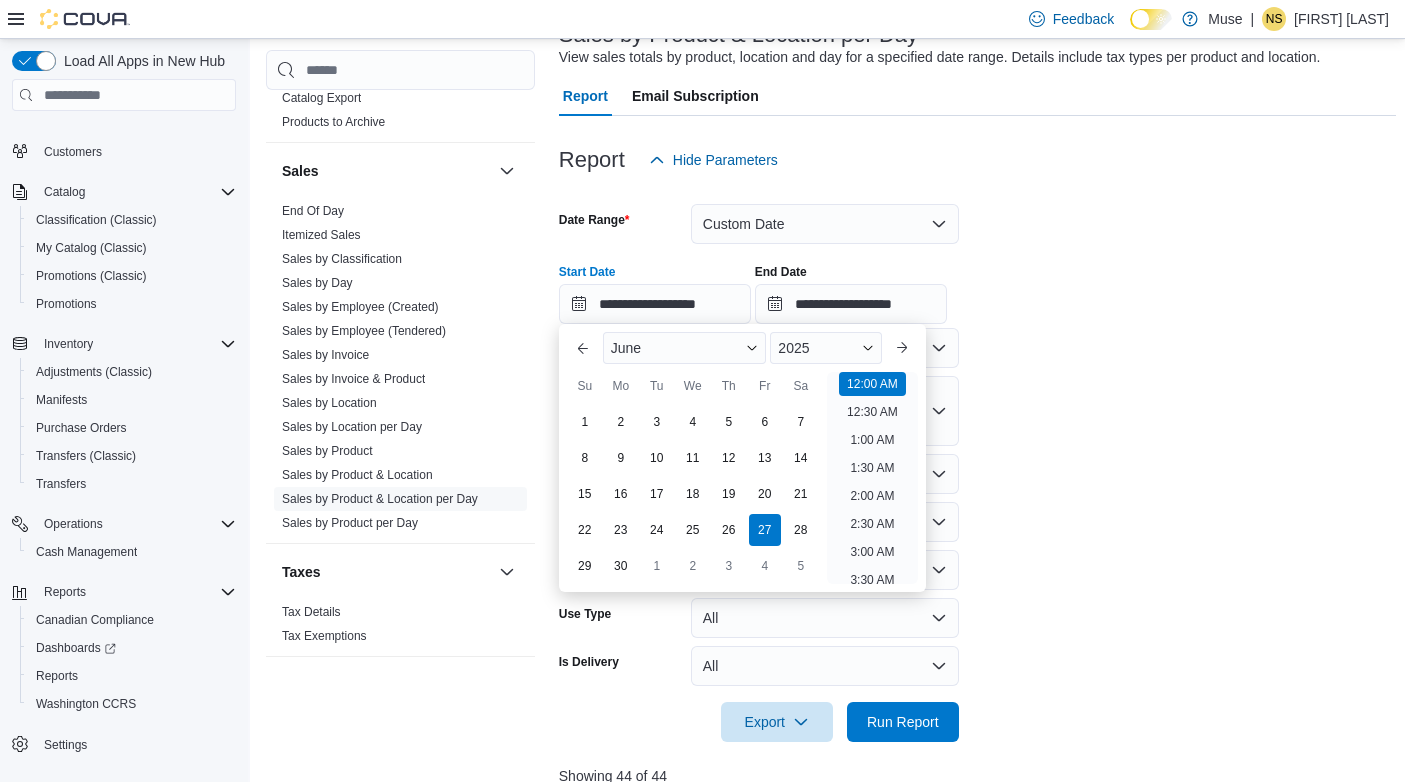 click on "**********" at bounding box center [977, 461] 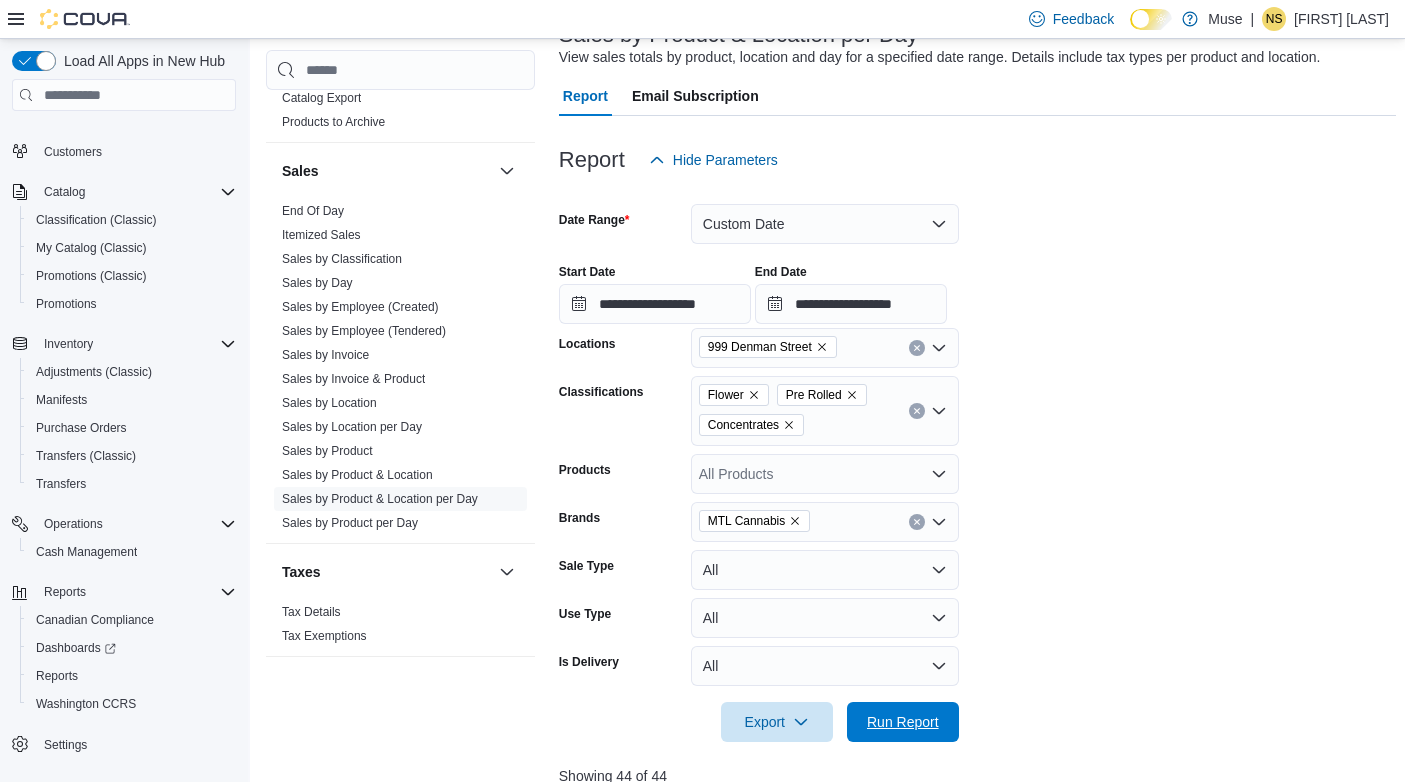 click on "**********" at bounding box center [977, 766] 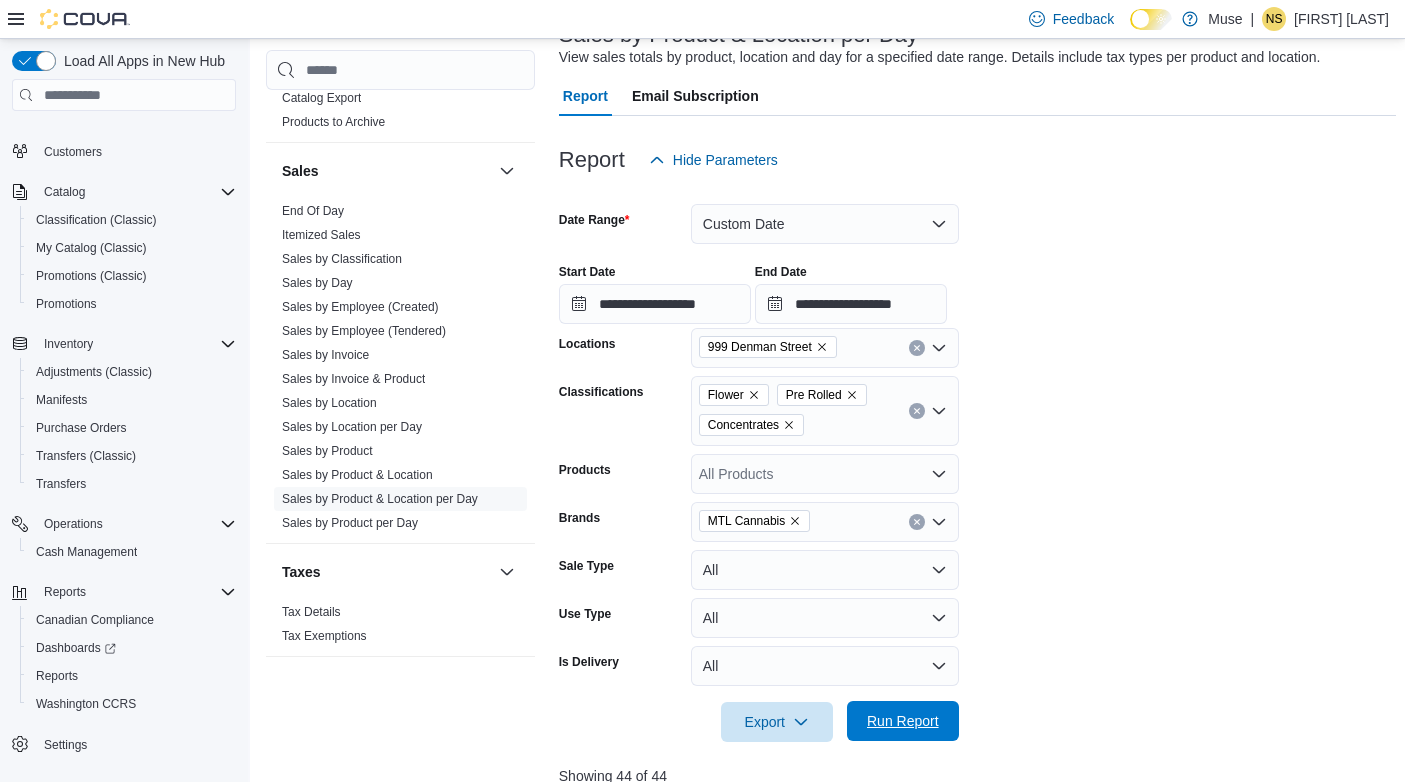 click on "Run Report" at bounding box center [903, 721] 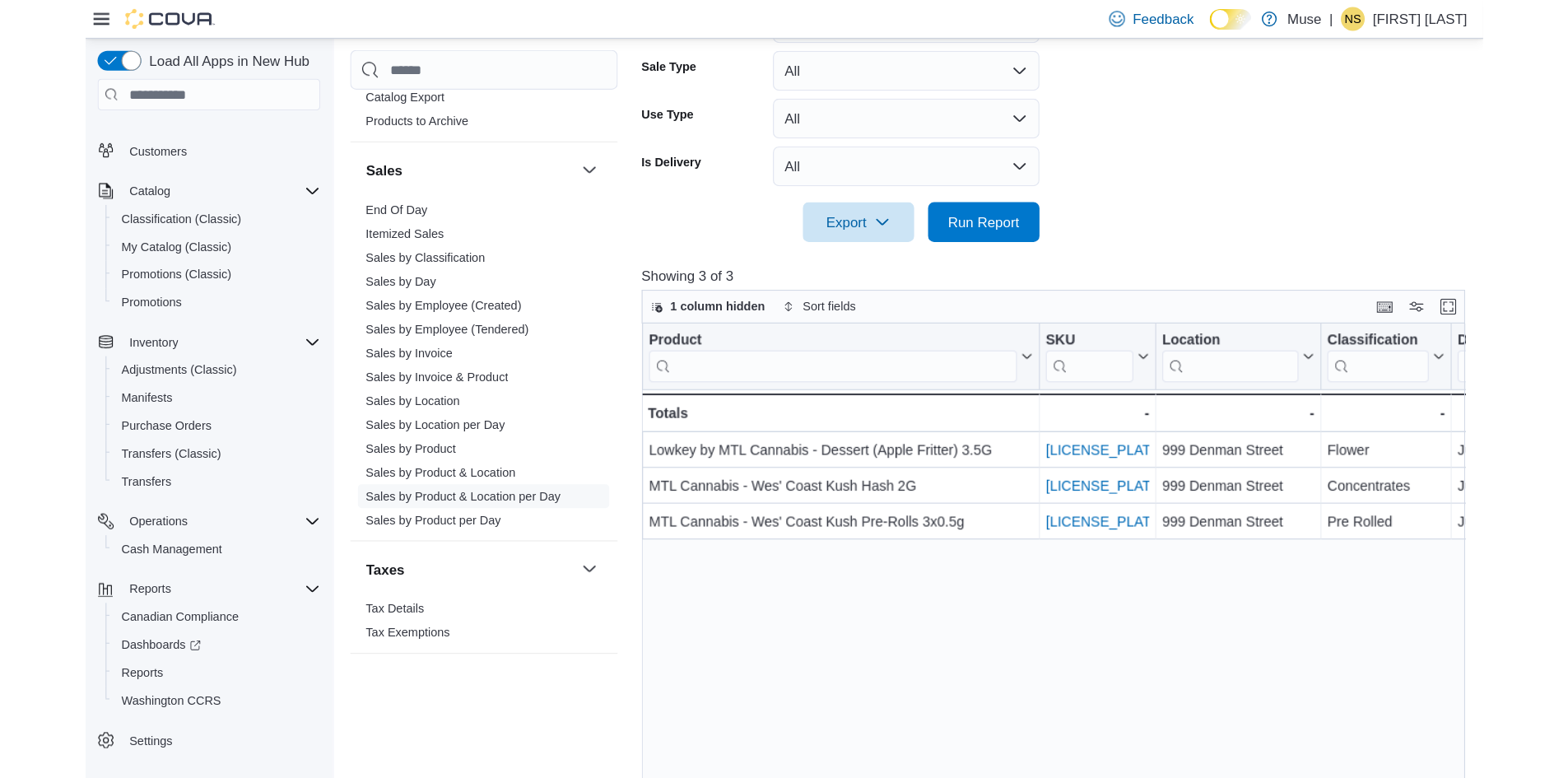 scroll, scrollTop: 531, scrollLeft: 0, axis: vertical 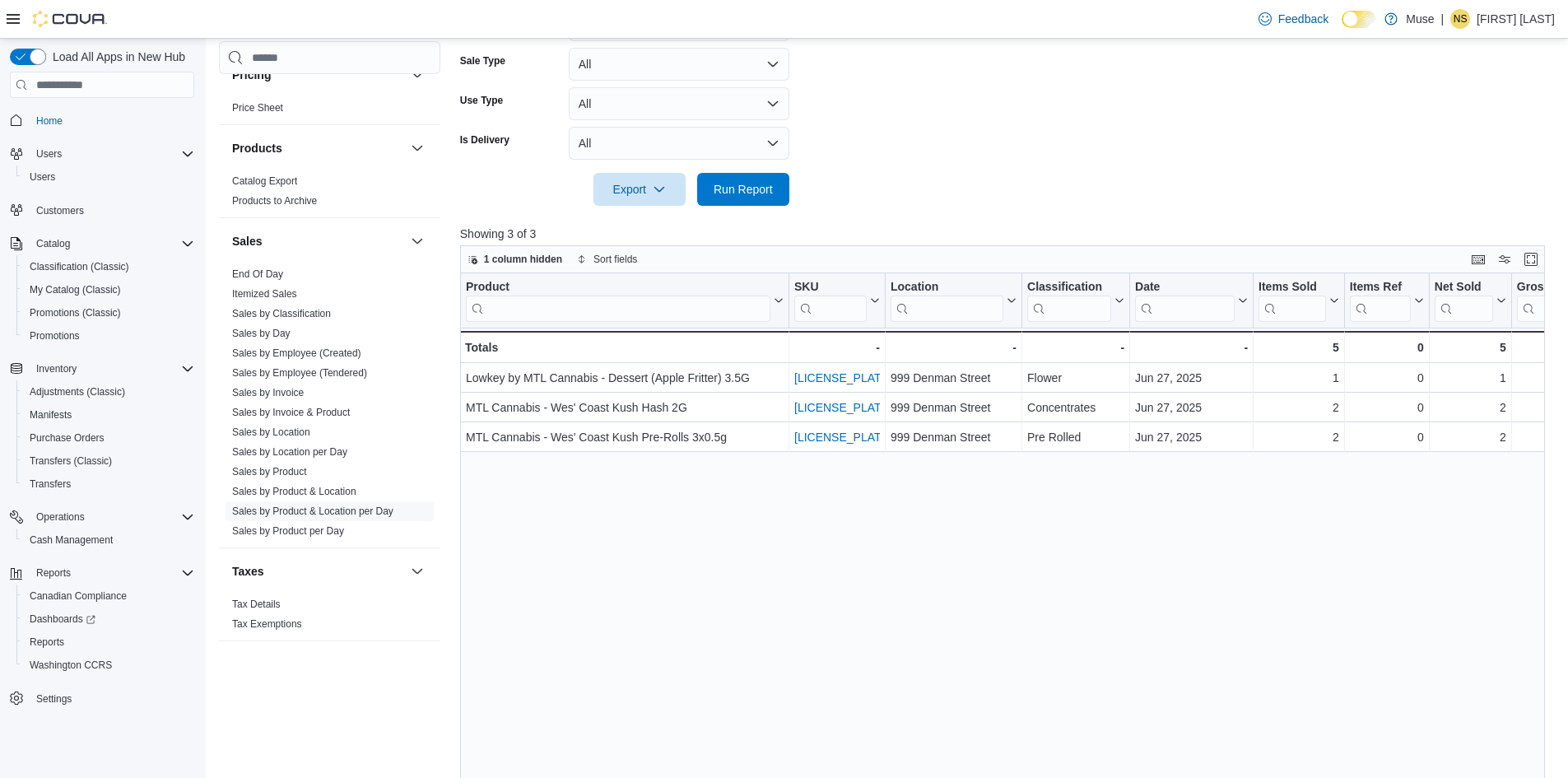 click at bounding box center [1008, 166] 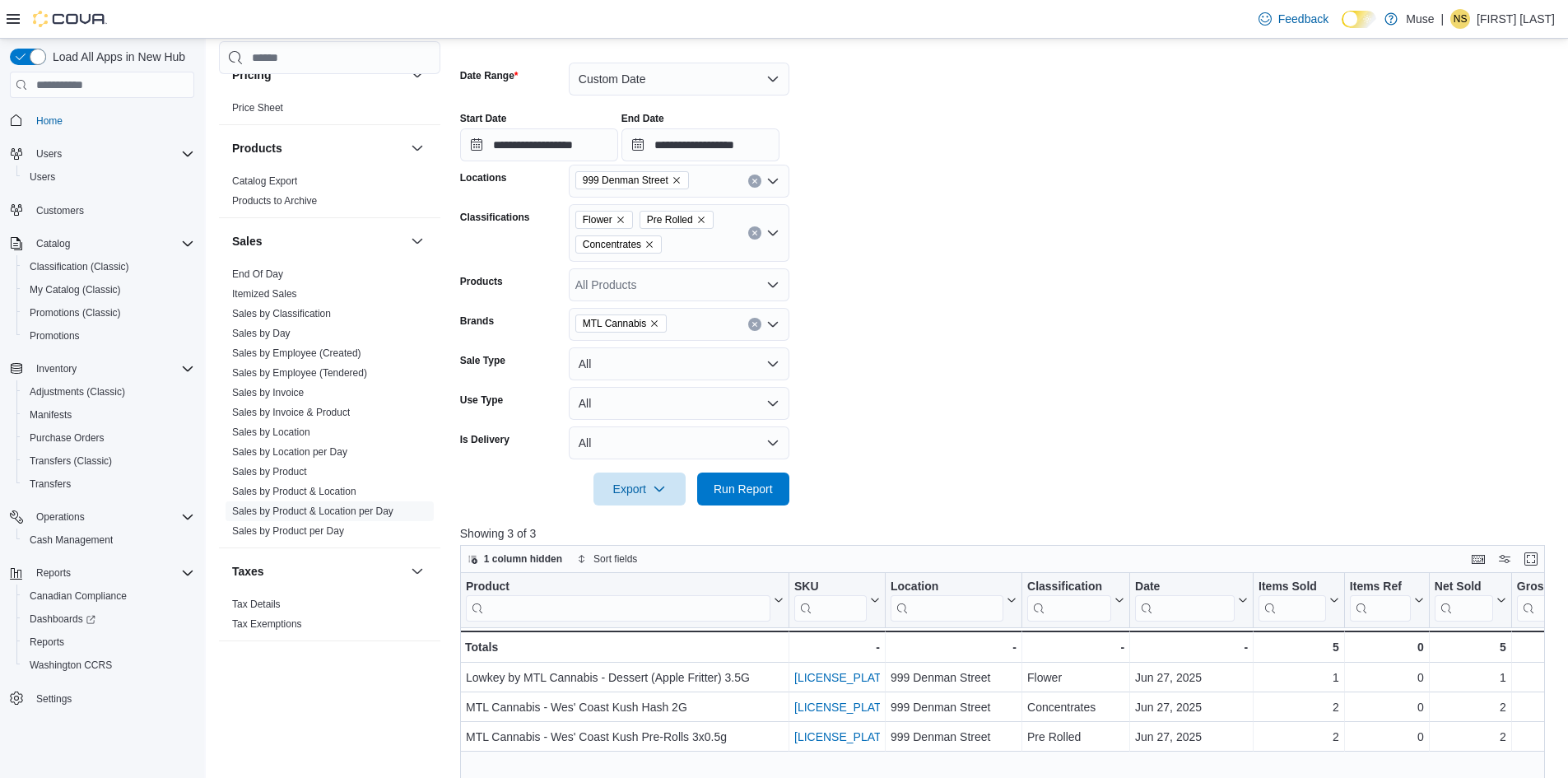 scroll, scrollTop: 202, scrollLeft: 0, axis: vertical 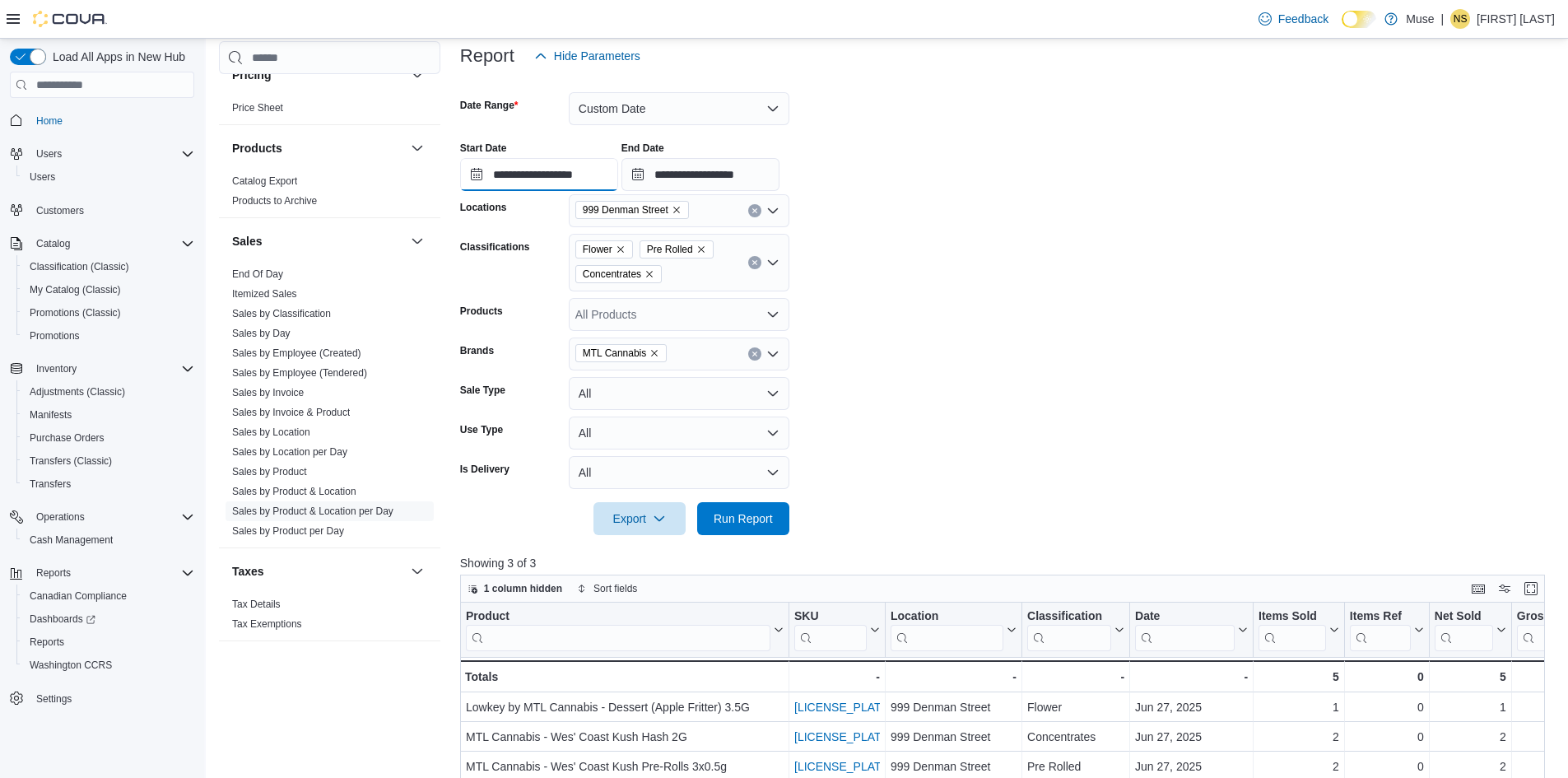 click on "**********" at bounding box center [539, 175] 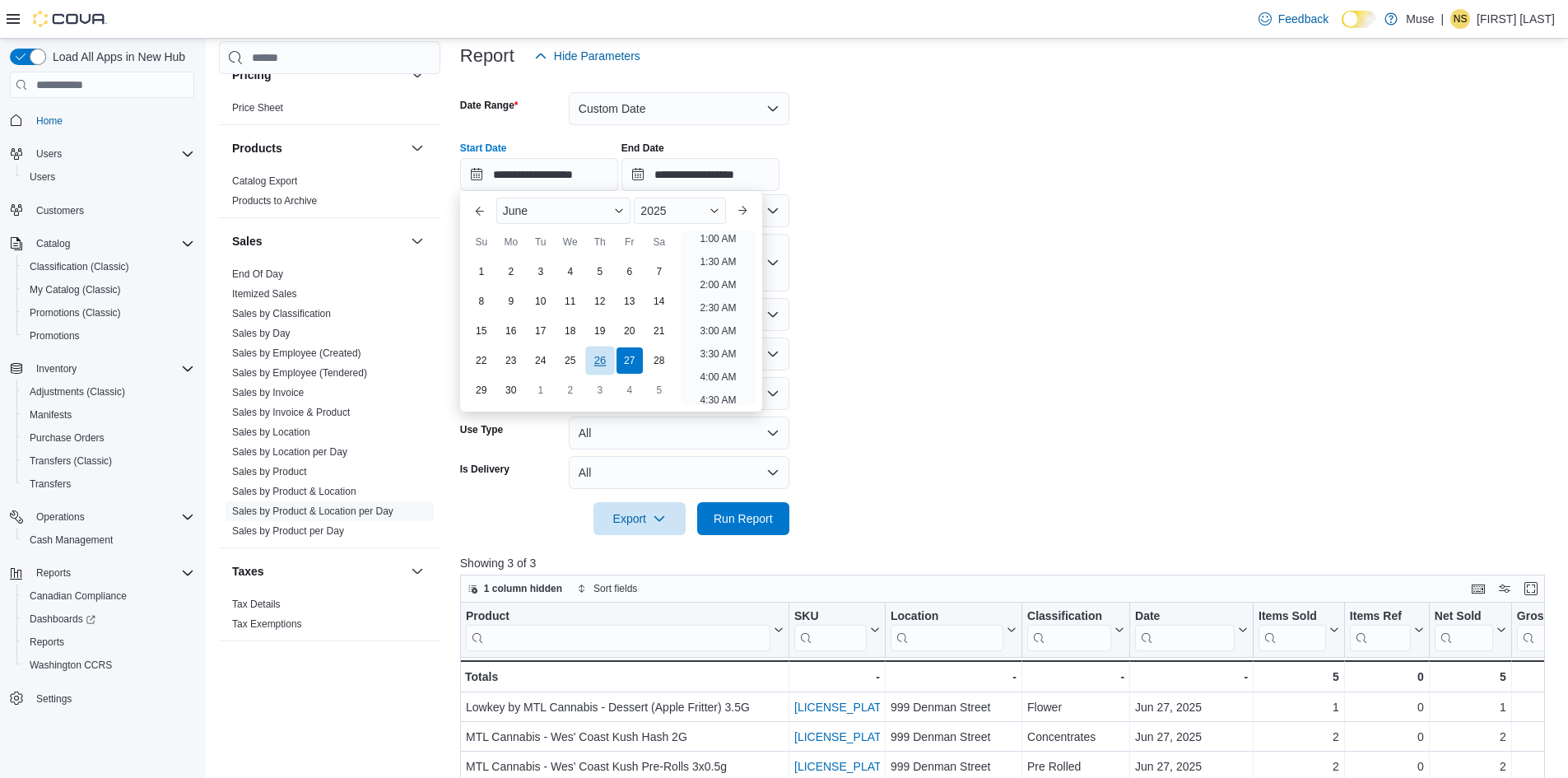 click on "26" at bounding box center [599, 361] 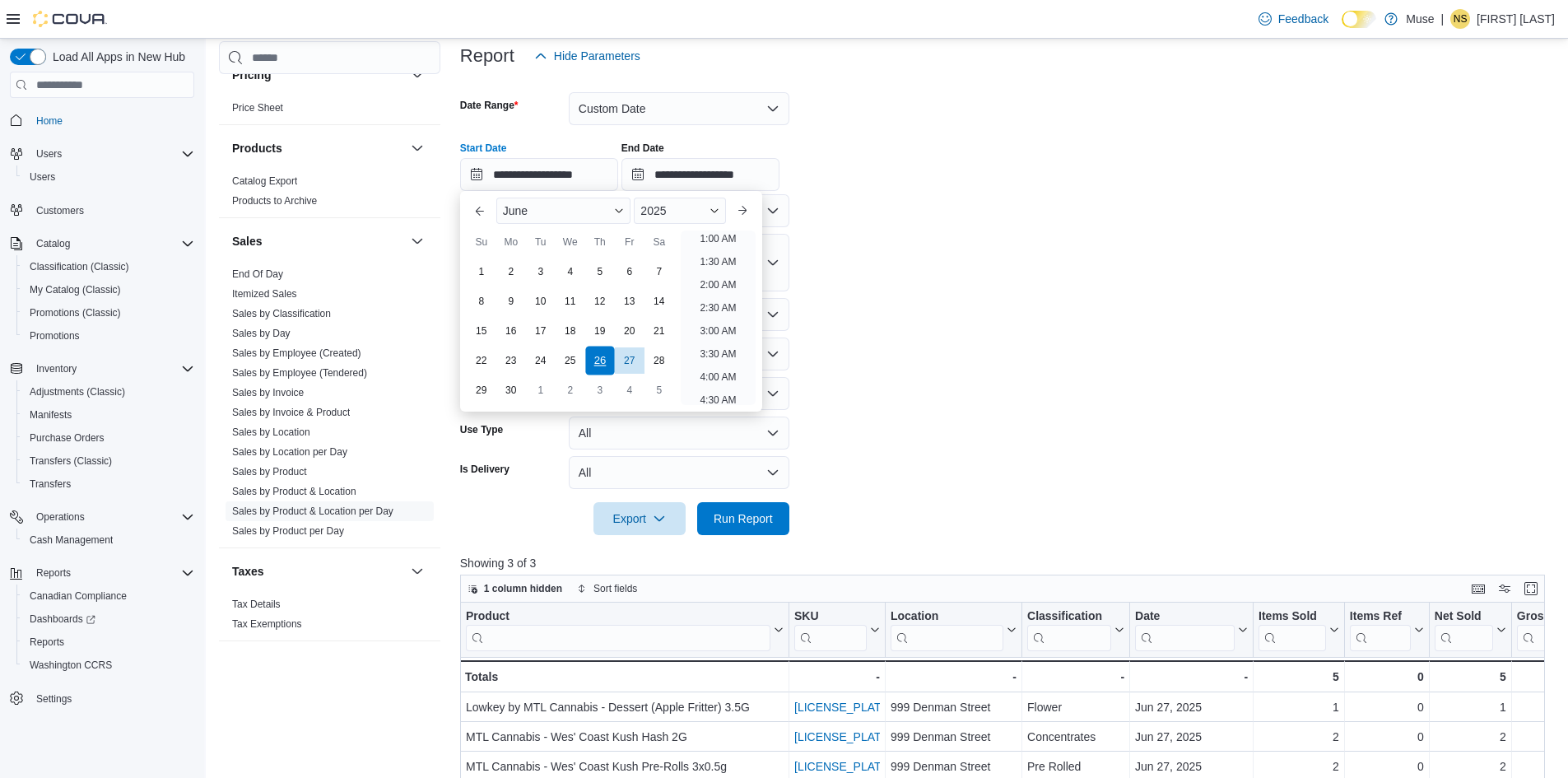 scroll, scrollTop: 3, scrollLeft: 0, axis: vertical 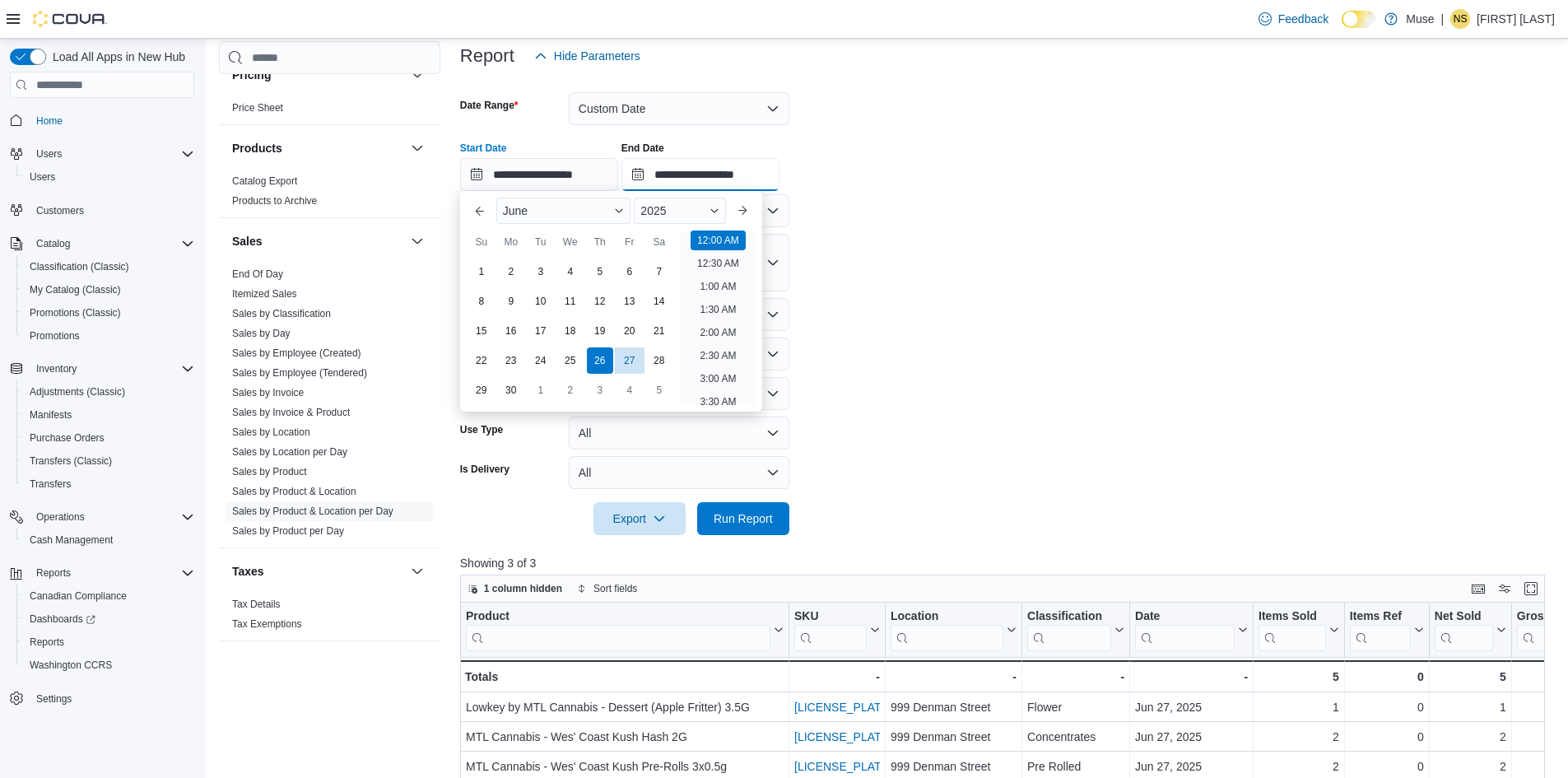 click on "**********" at bounding box center [700, 175] 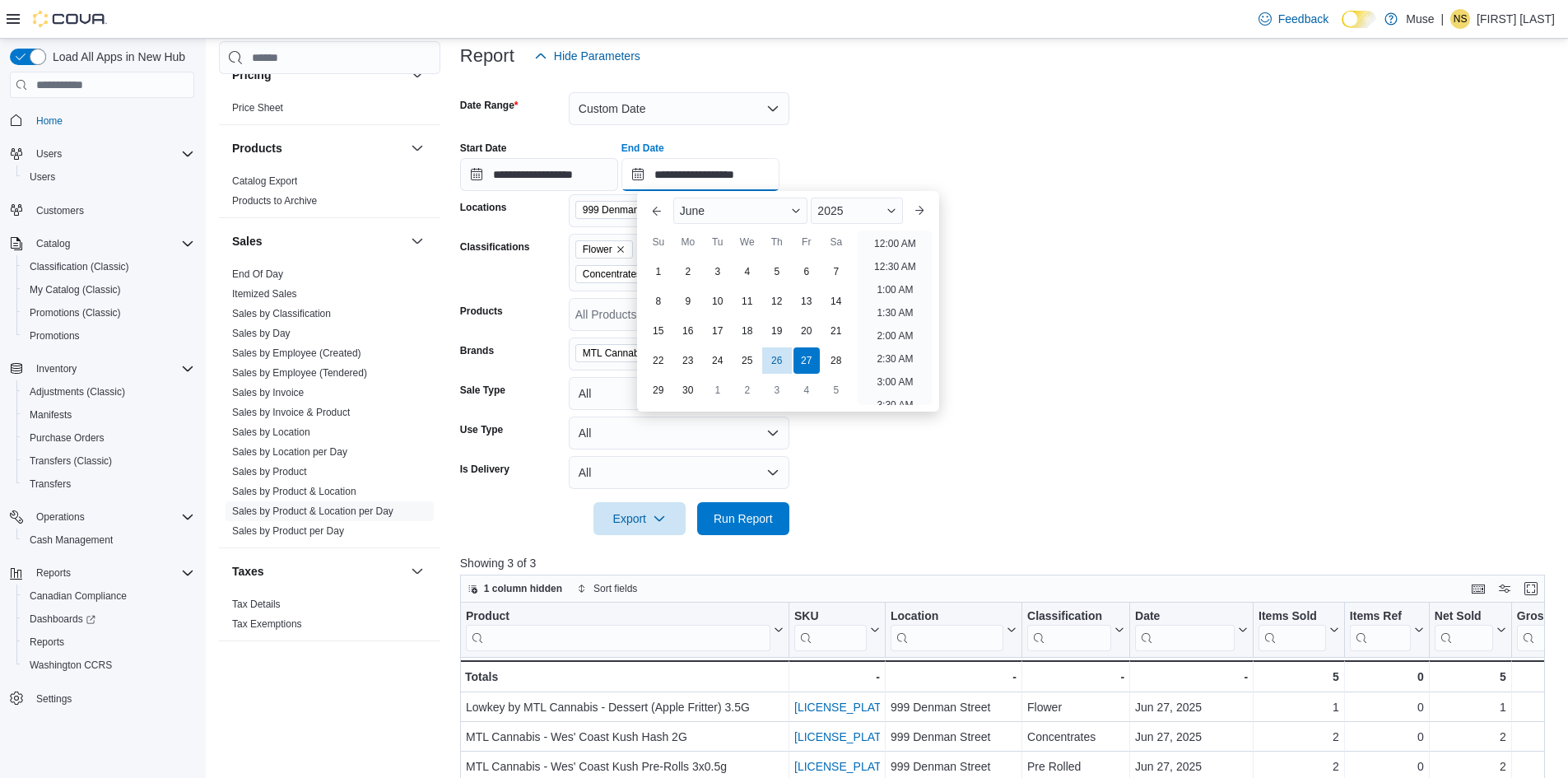 scroll, scrollTop: 935, scrollLeft: 0, axis: vertical 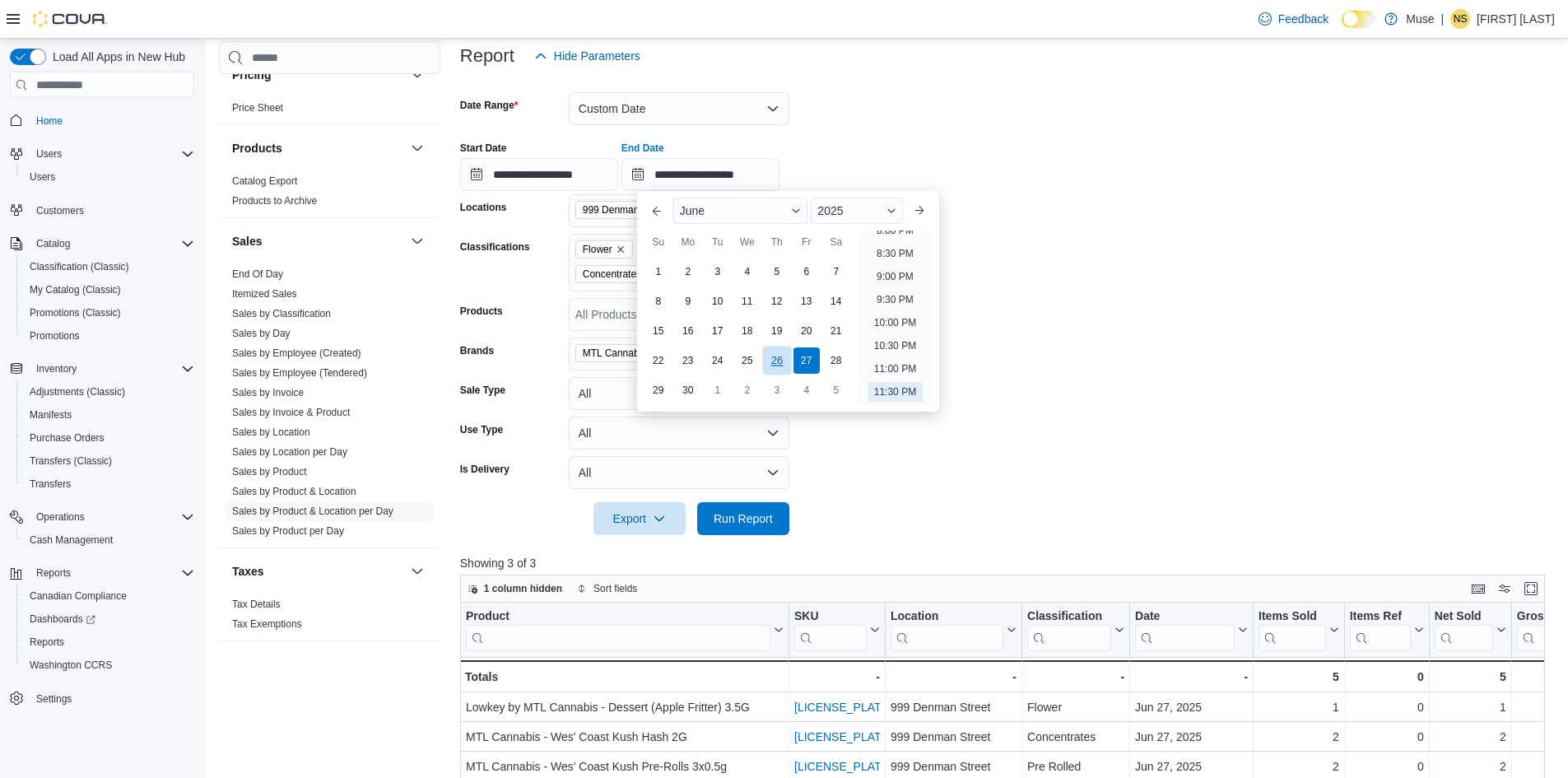 click on "26" at bounding box center [776, 361] 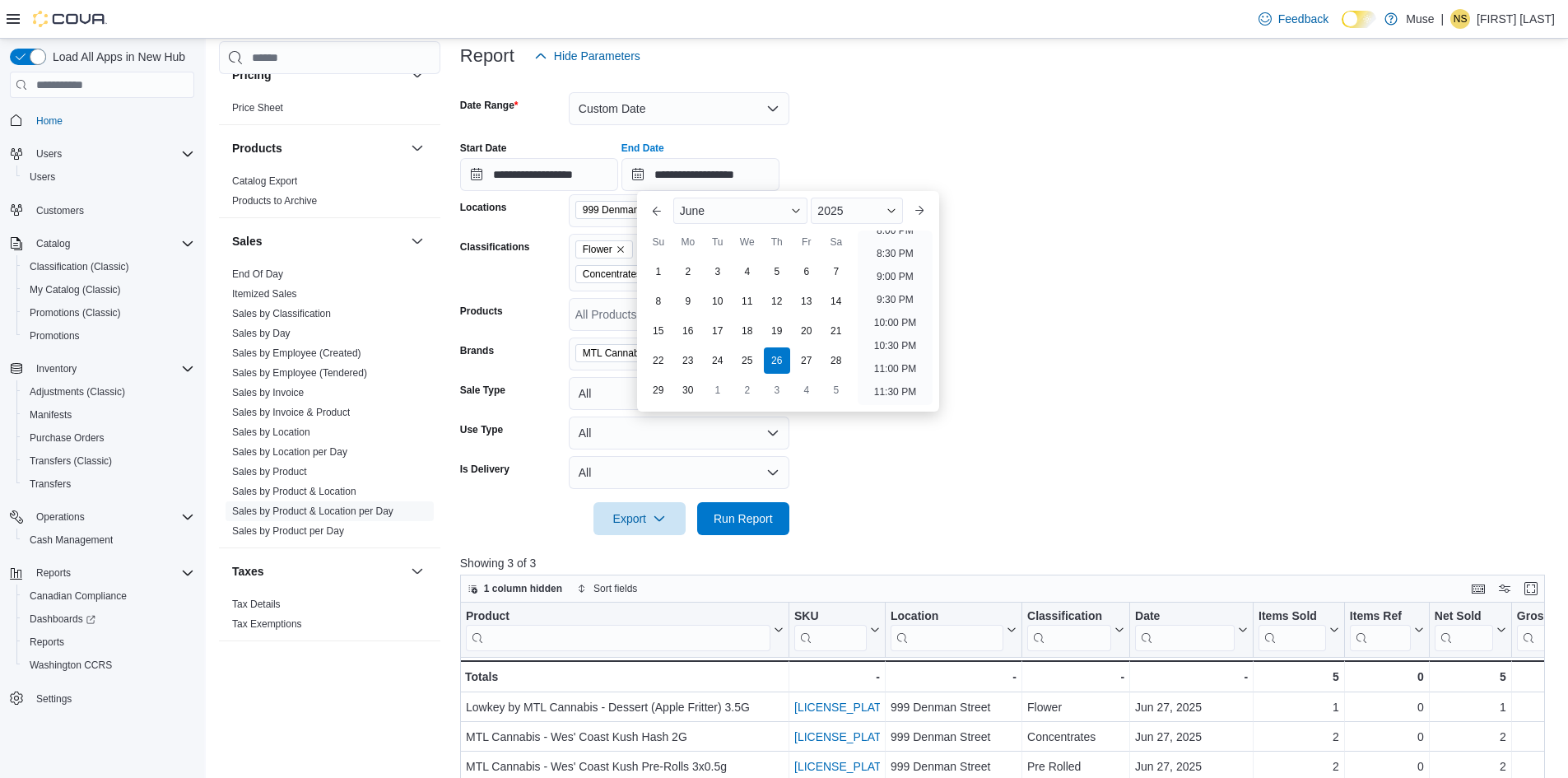 click on "**********" at bounding box center (1008, 304) 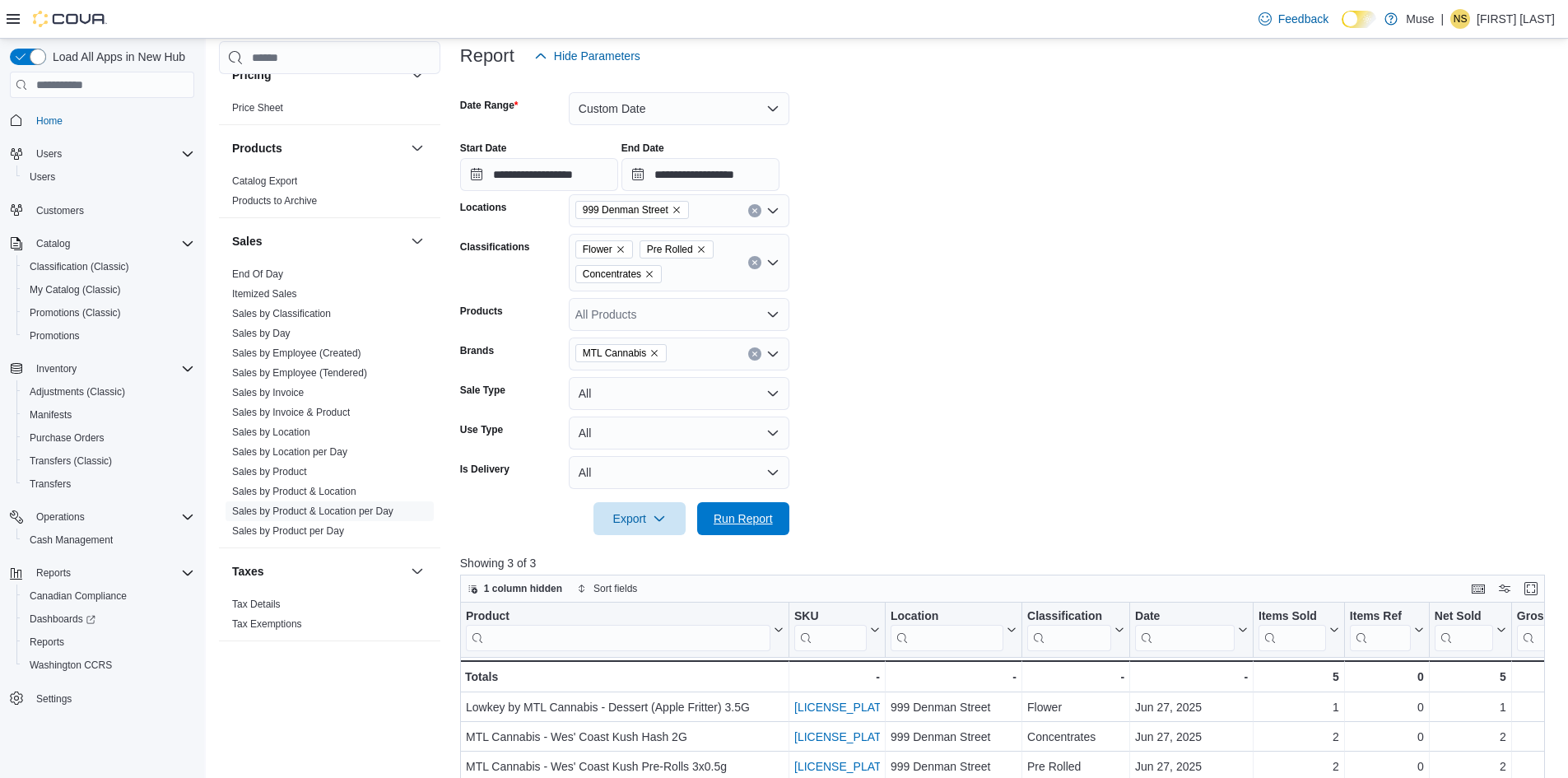 drag, startPoint x: 748, startPoint y: 515, endPoint x: 984, endPoint y: 386, distance: 268.9554 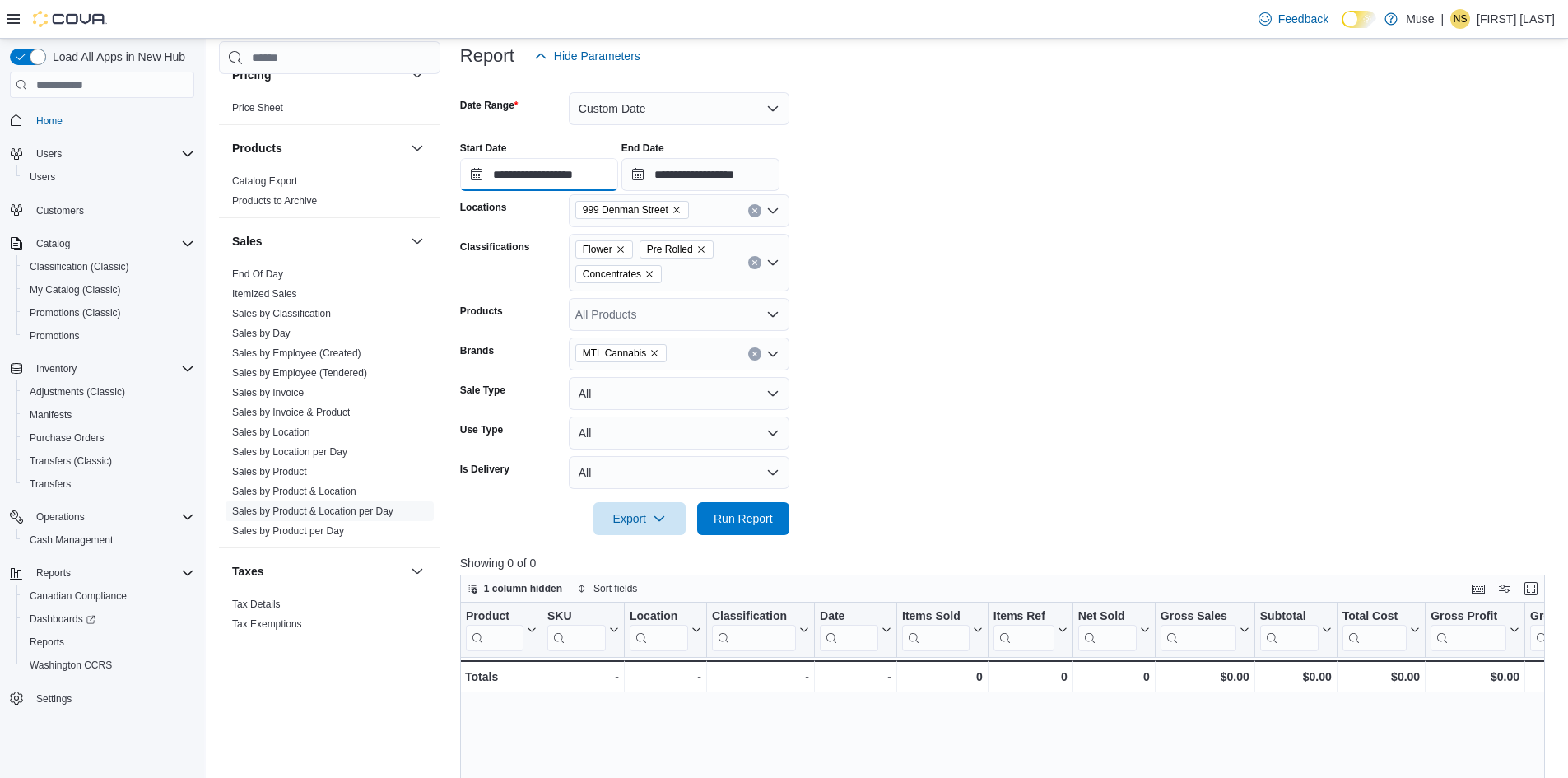 click on "**********" at bounding box center (539, 175) 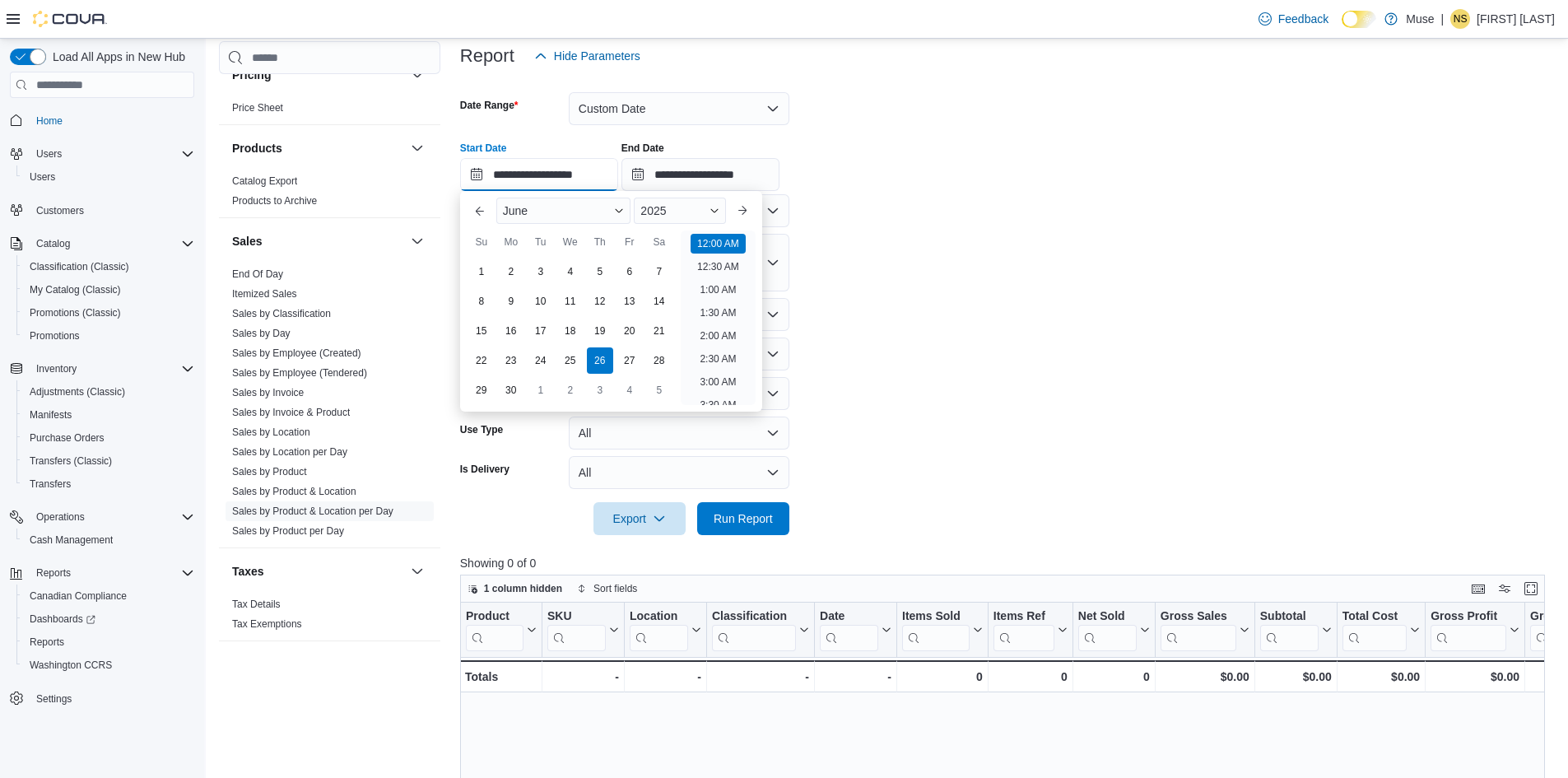 scroll, scrollTop: 51, scrollLeft: 0, axis: vertical 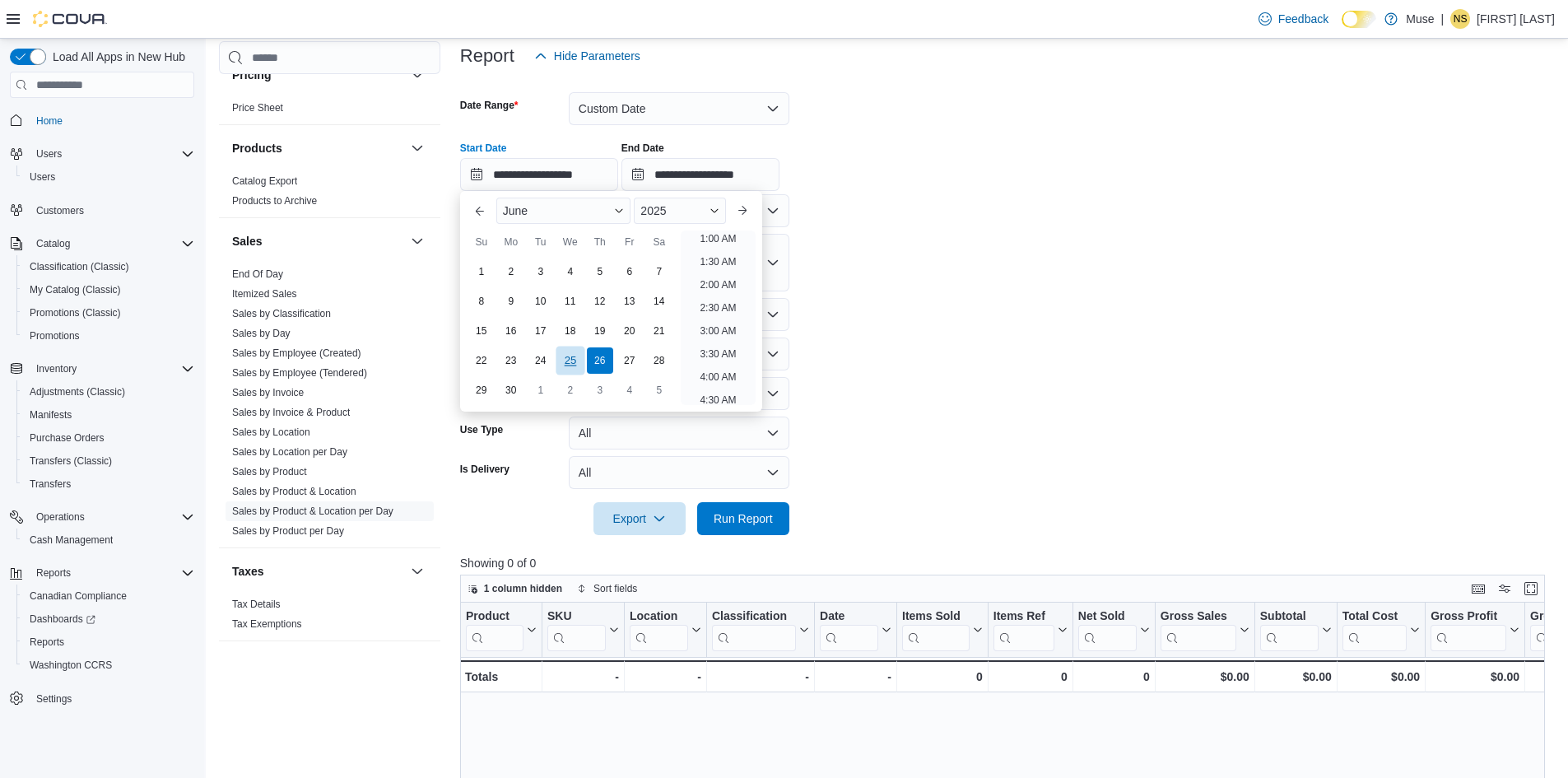click on "25" at bounding box center (570, 361) 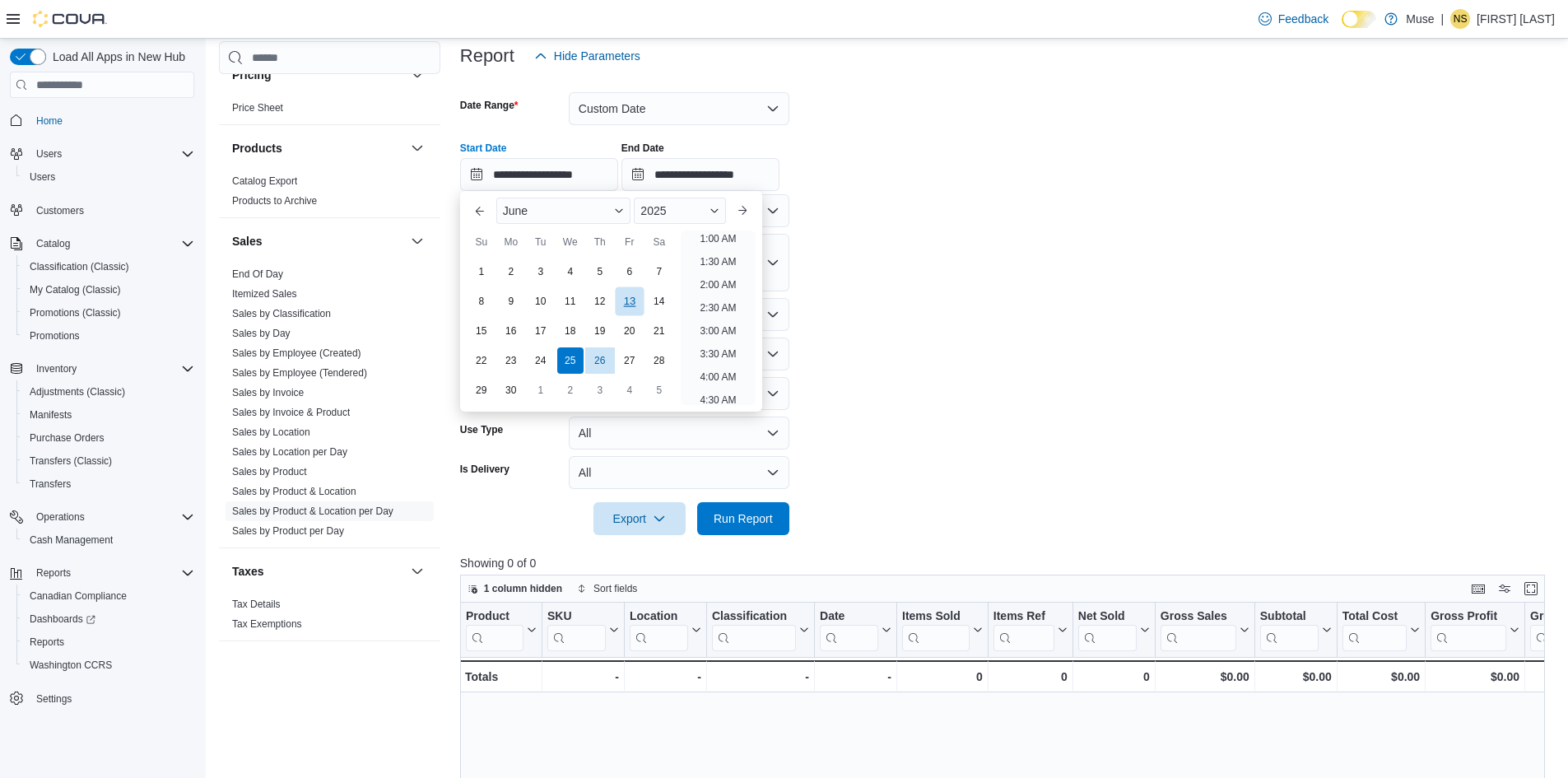 scroll, scrollTop: 3, scrollLeft: 0, axis: vertical 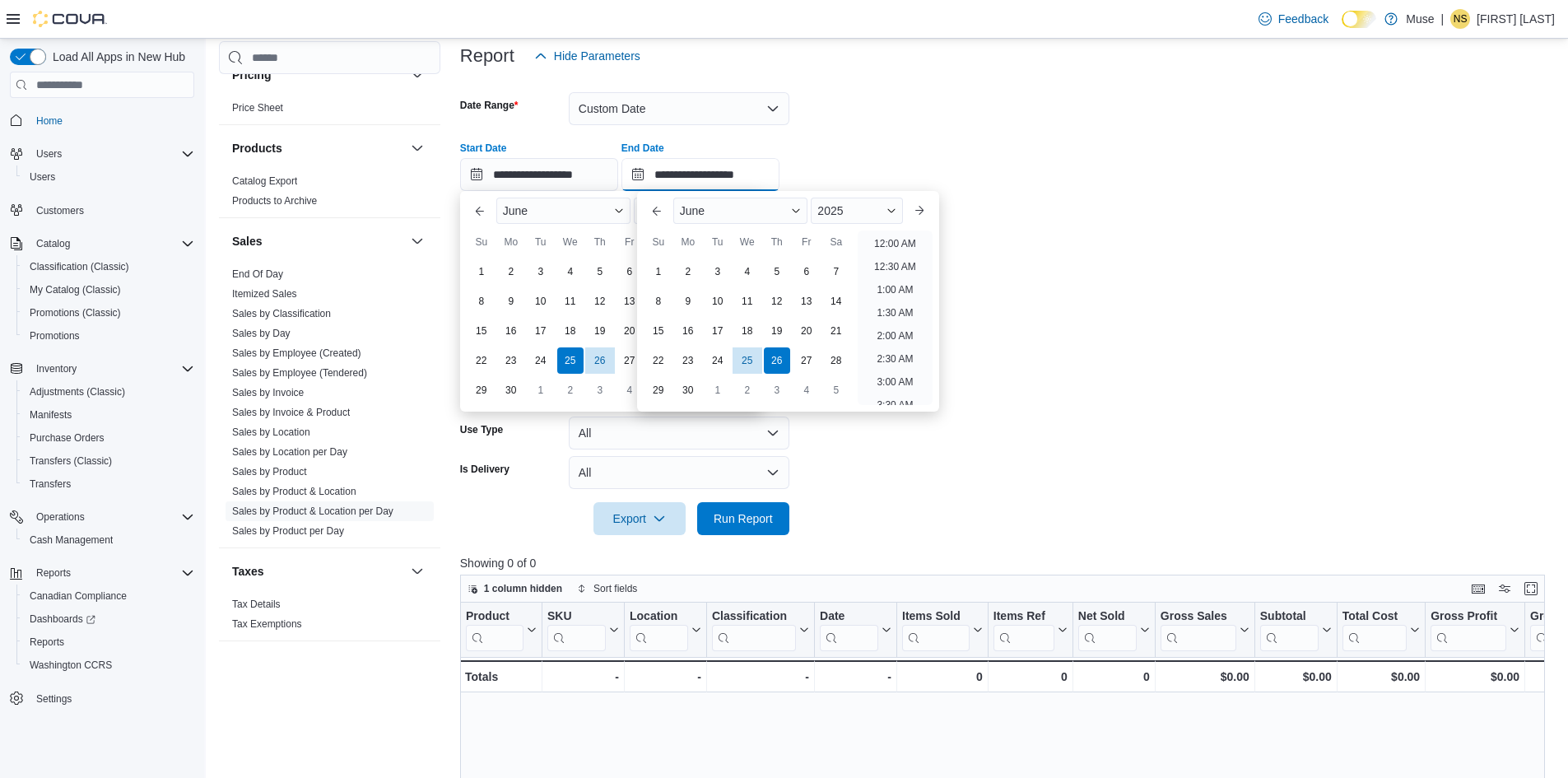 click on "**********" at bounding box center (700, 175) 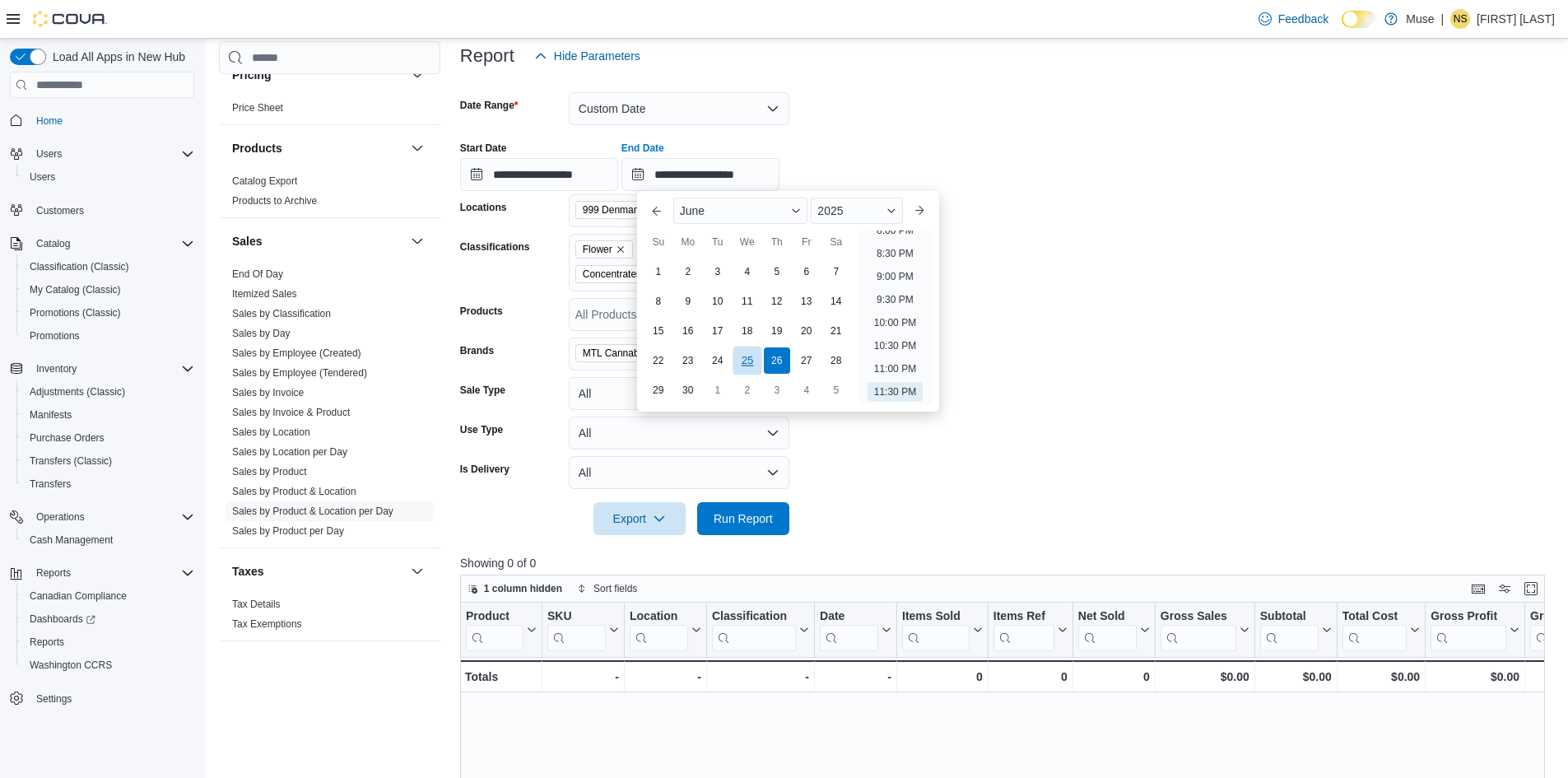 click on "25" at bounding box center (747, 361) 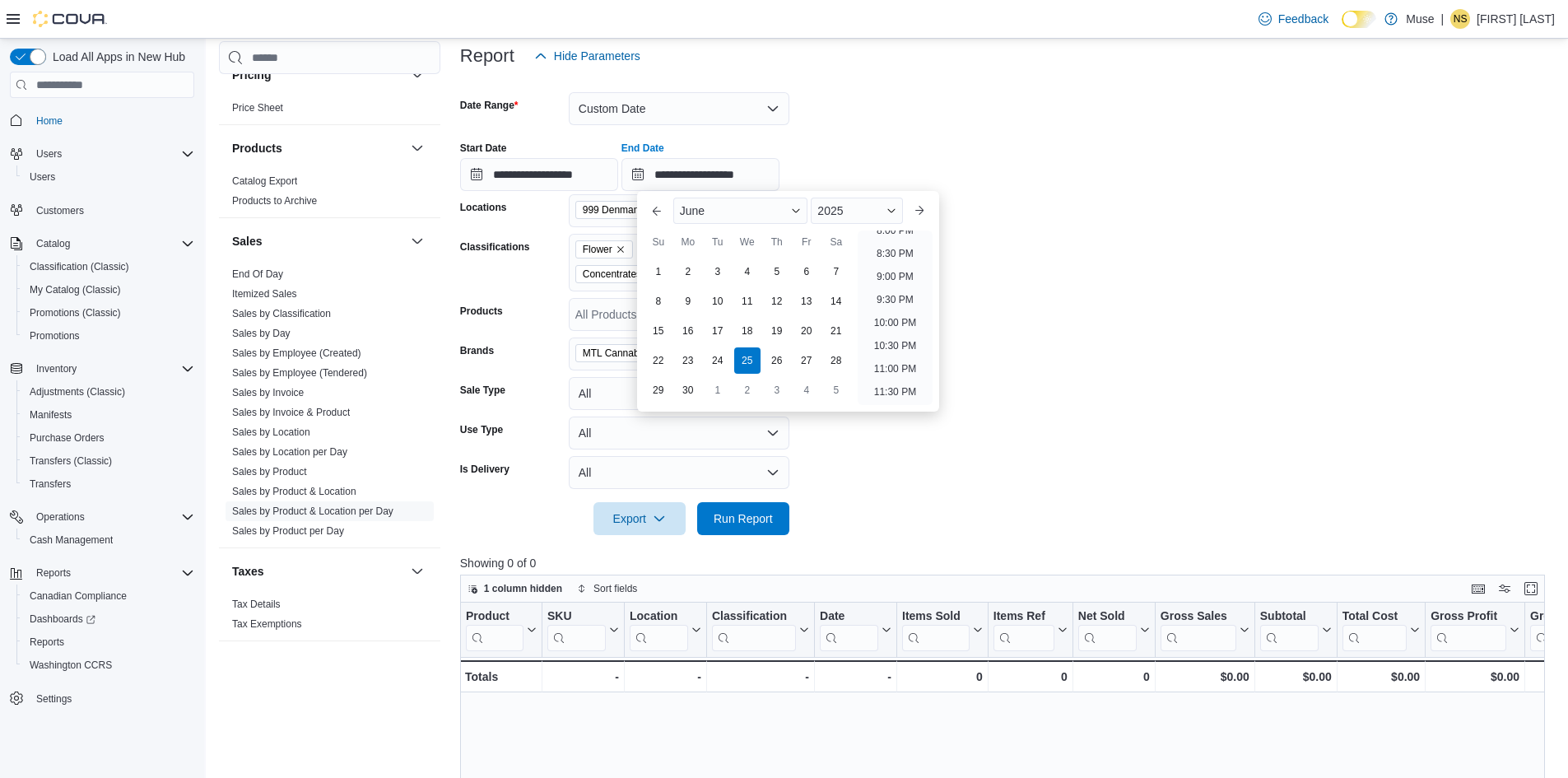 click on "**********" at bounding box center (1008, 304) 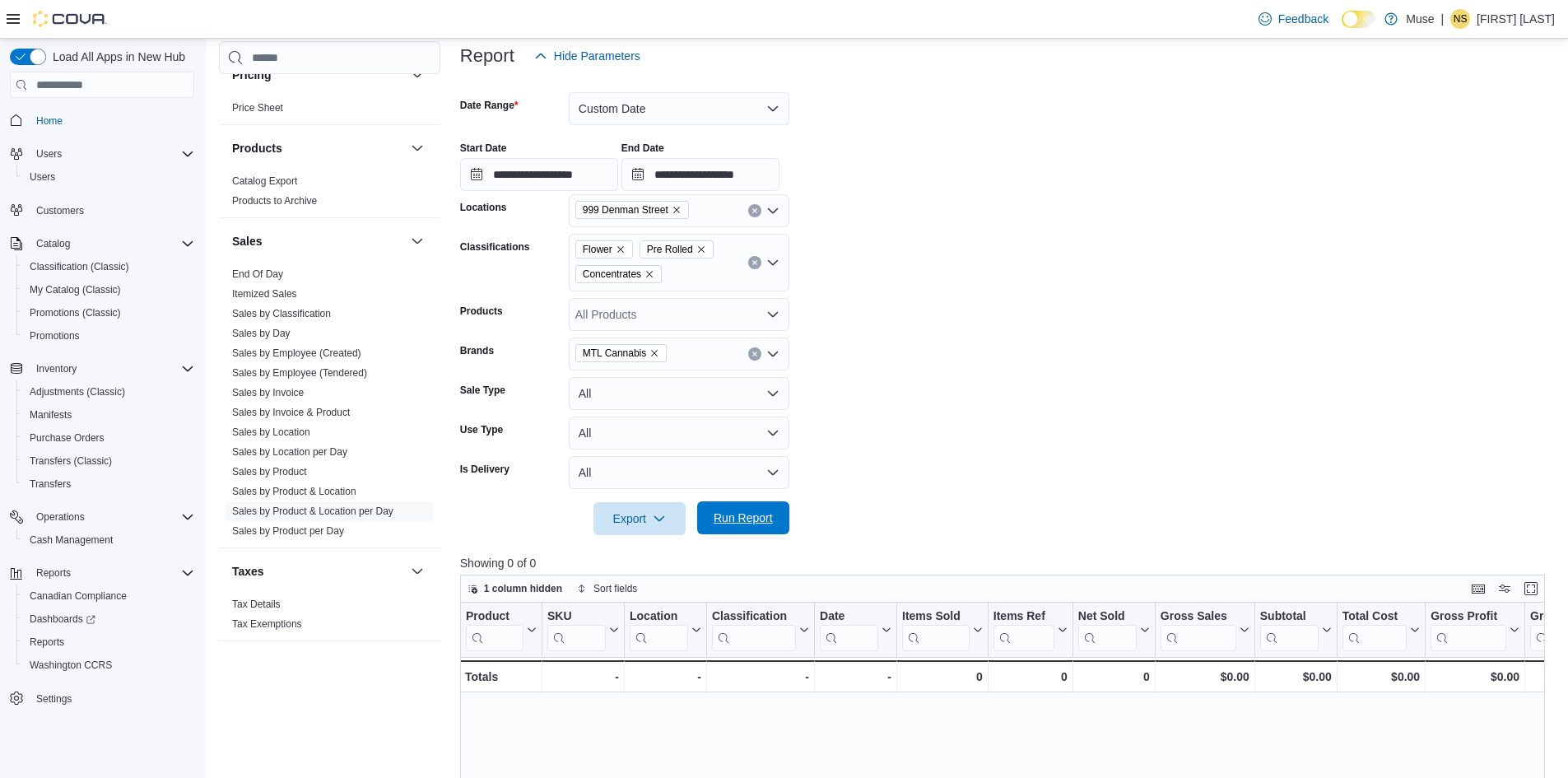 click on "Run Report" at bounding box center (743, 518) 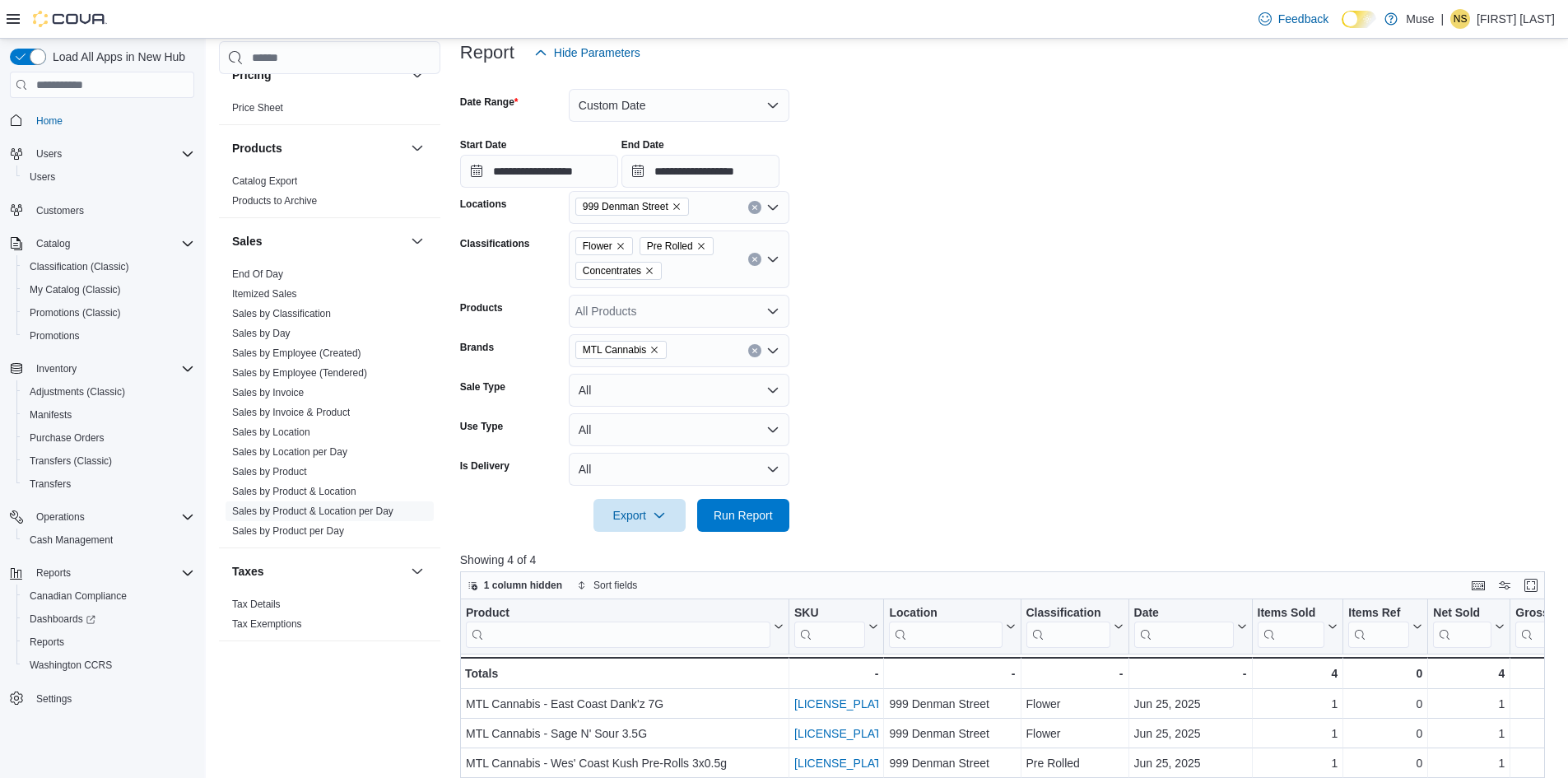 scroll, scrollTop: 202, scrollLeft: 0, axis: vertical 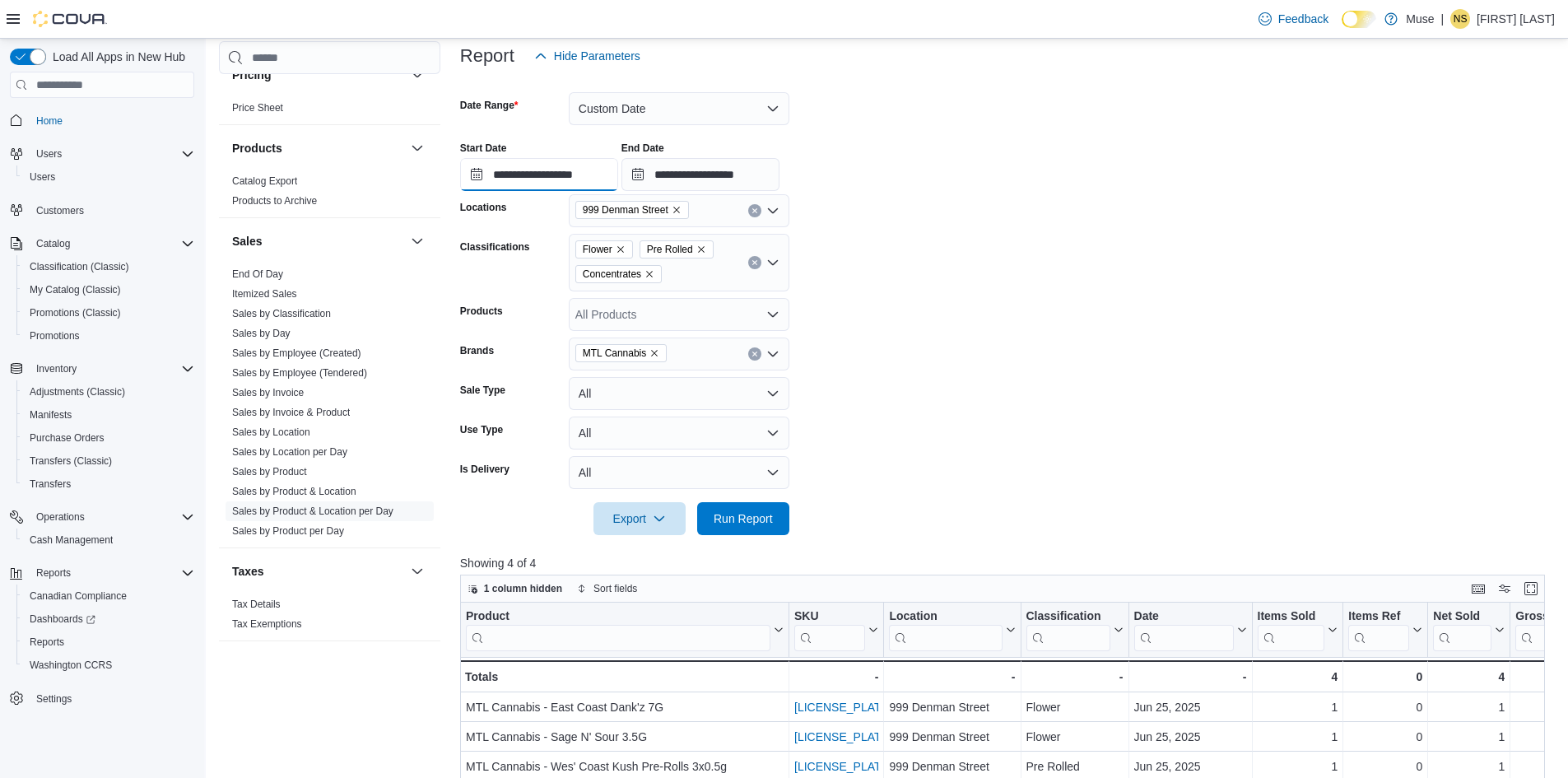 click on "**********" at bounding box center [539, 175] 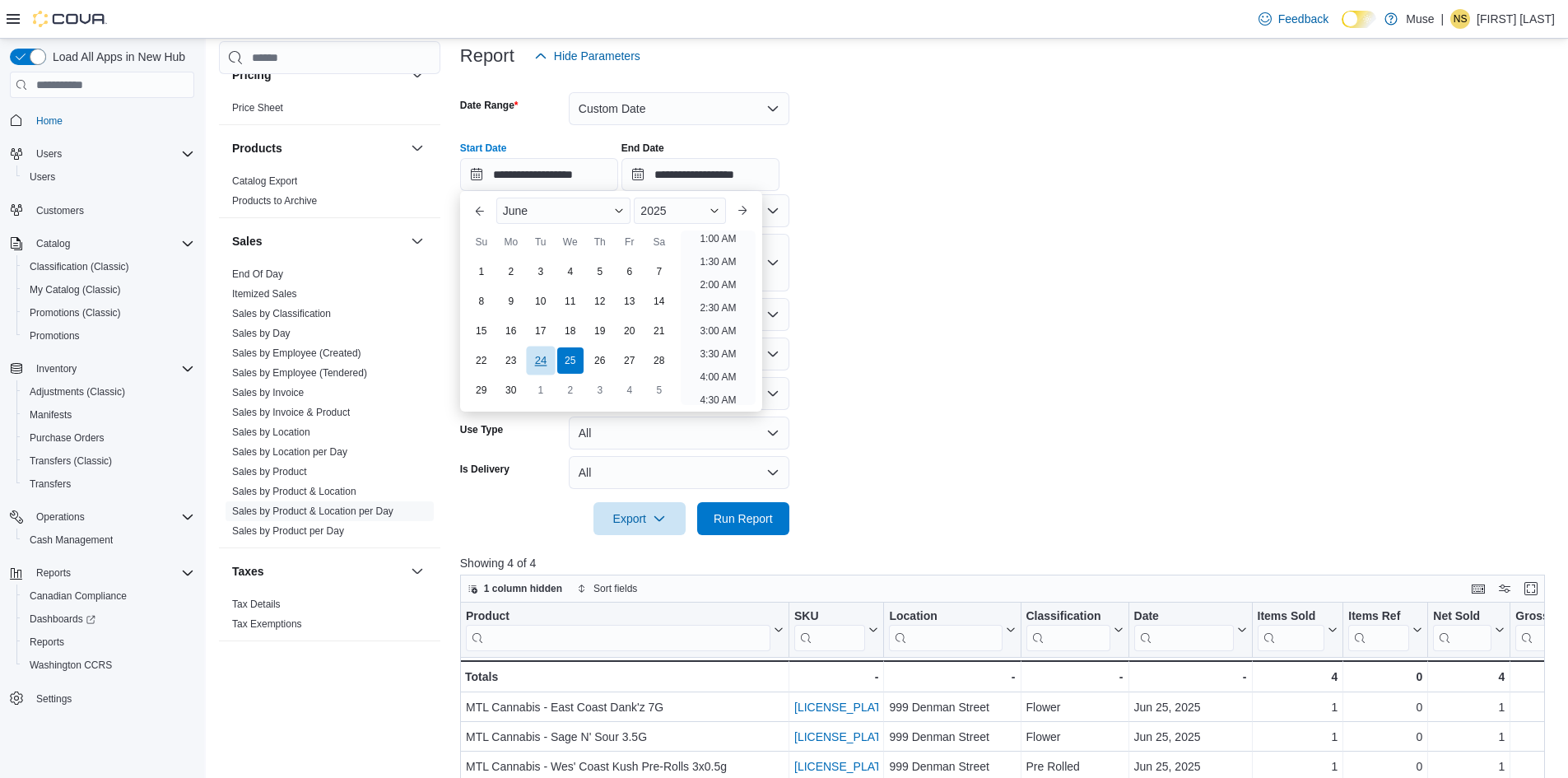 click on "24" at bounding box center (540, 361) 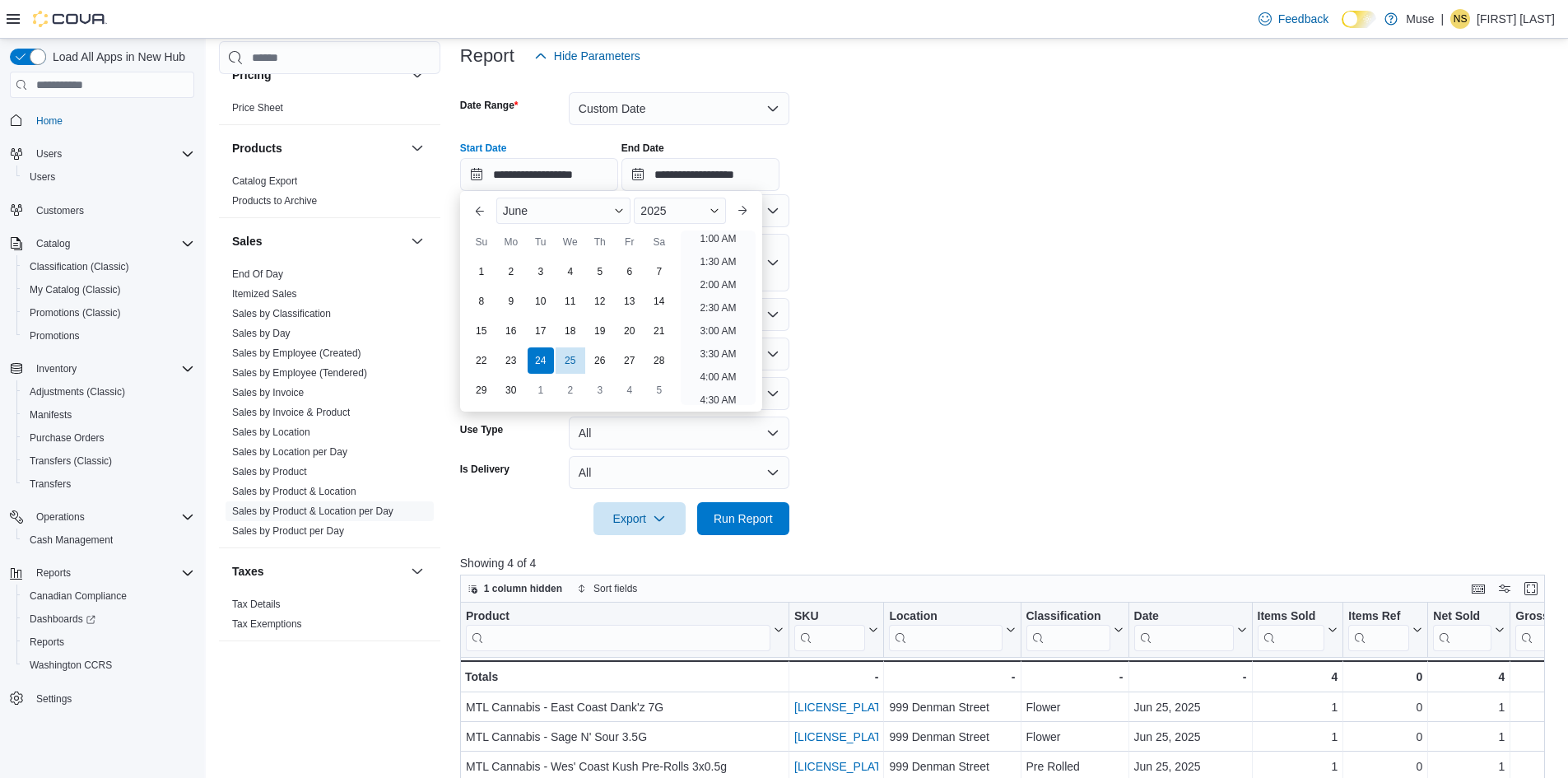 scroll, scrollTop: 3, scrollLeft: 0, axis: vertical 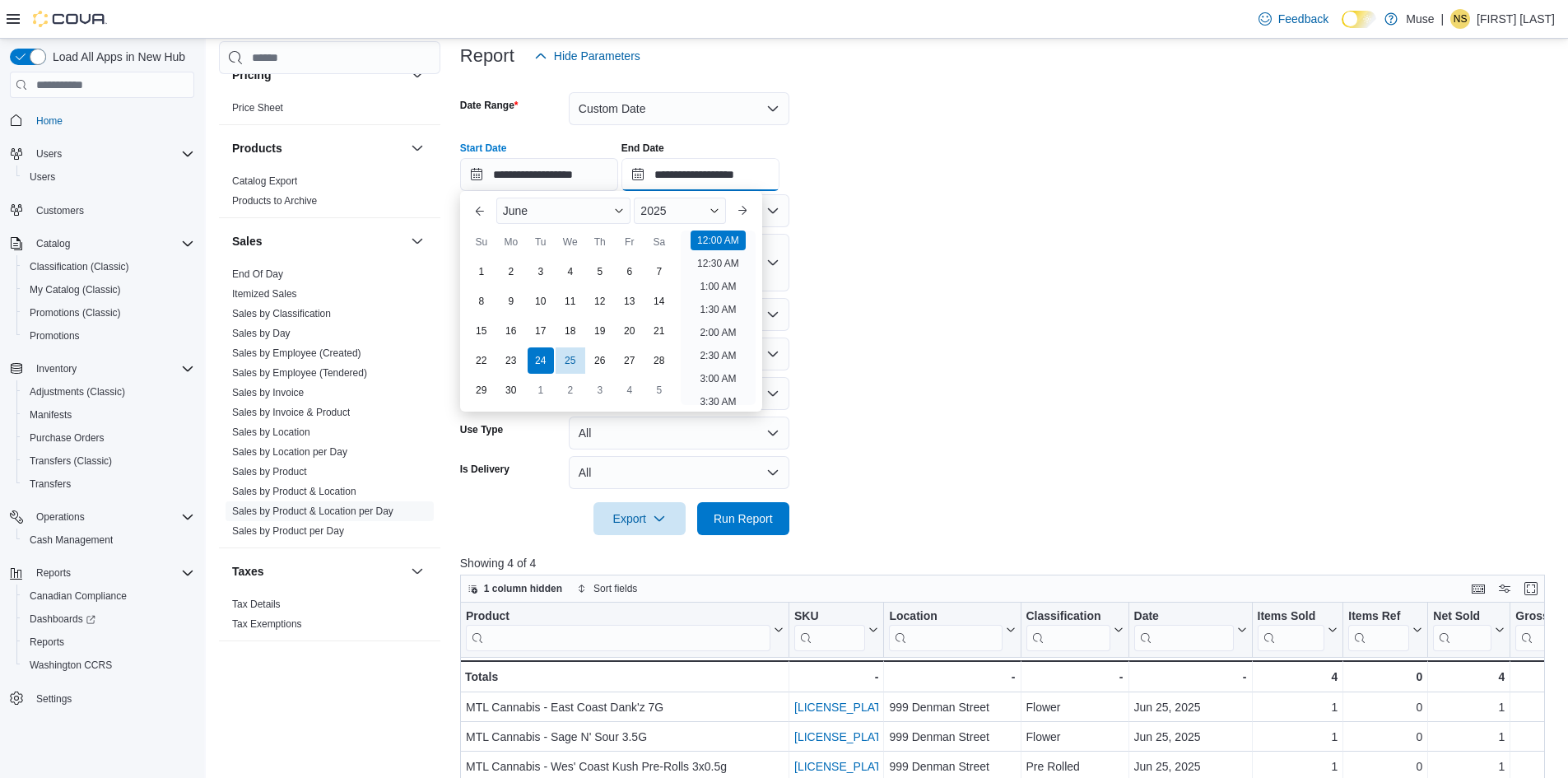 click on "**********" at bounding box center [700, 175] 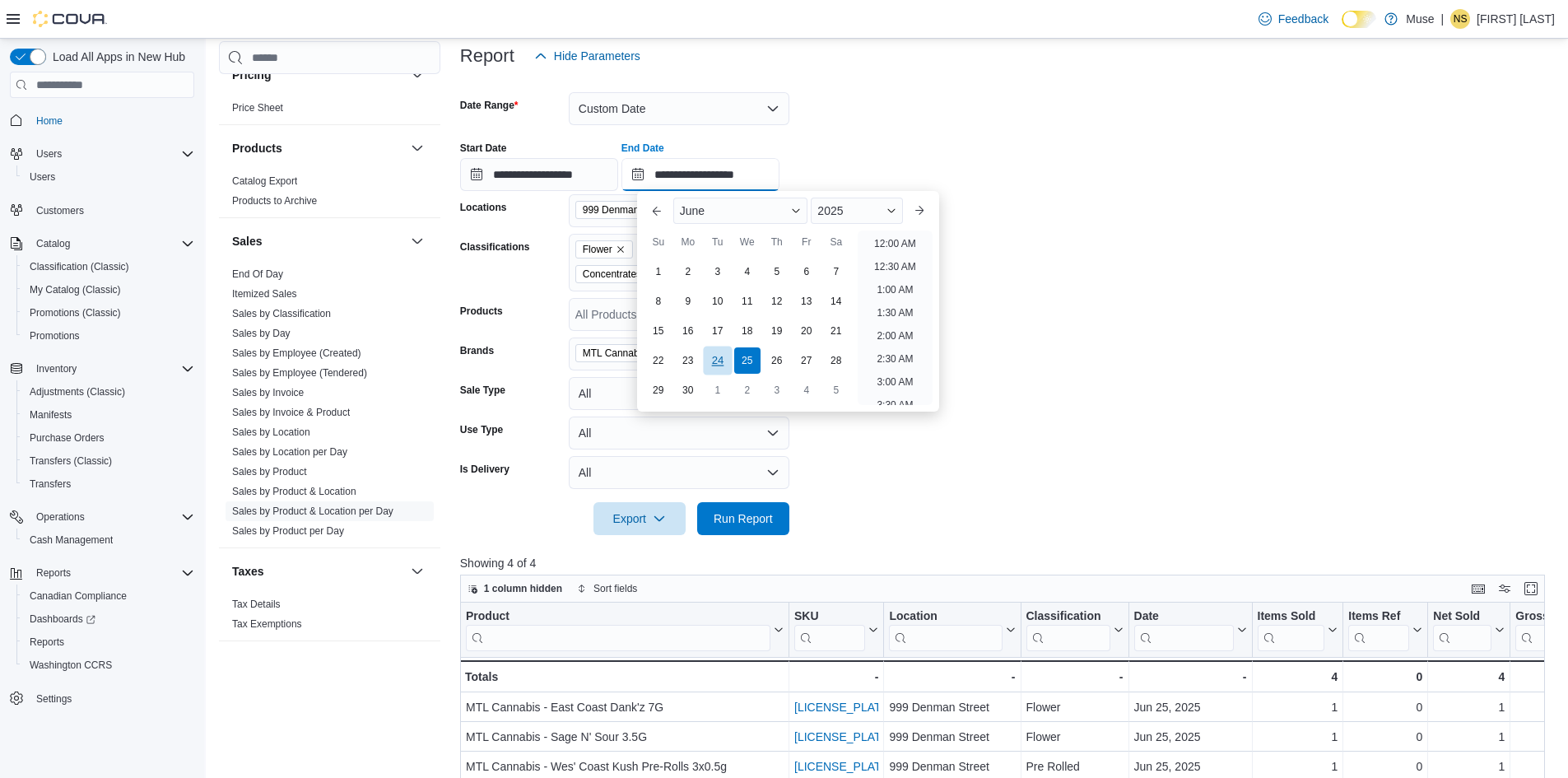 scroll, scrollTop: 935, scrollLeft: 0, axis: vertical 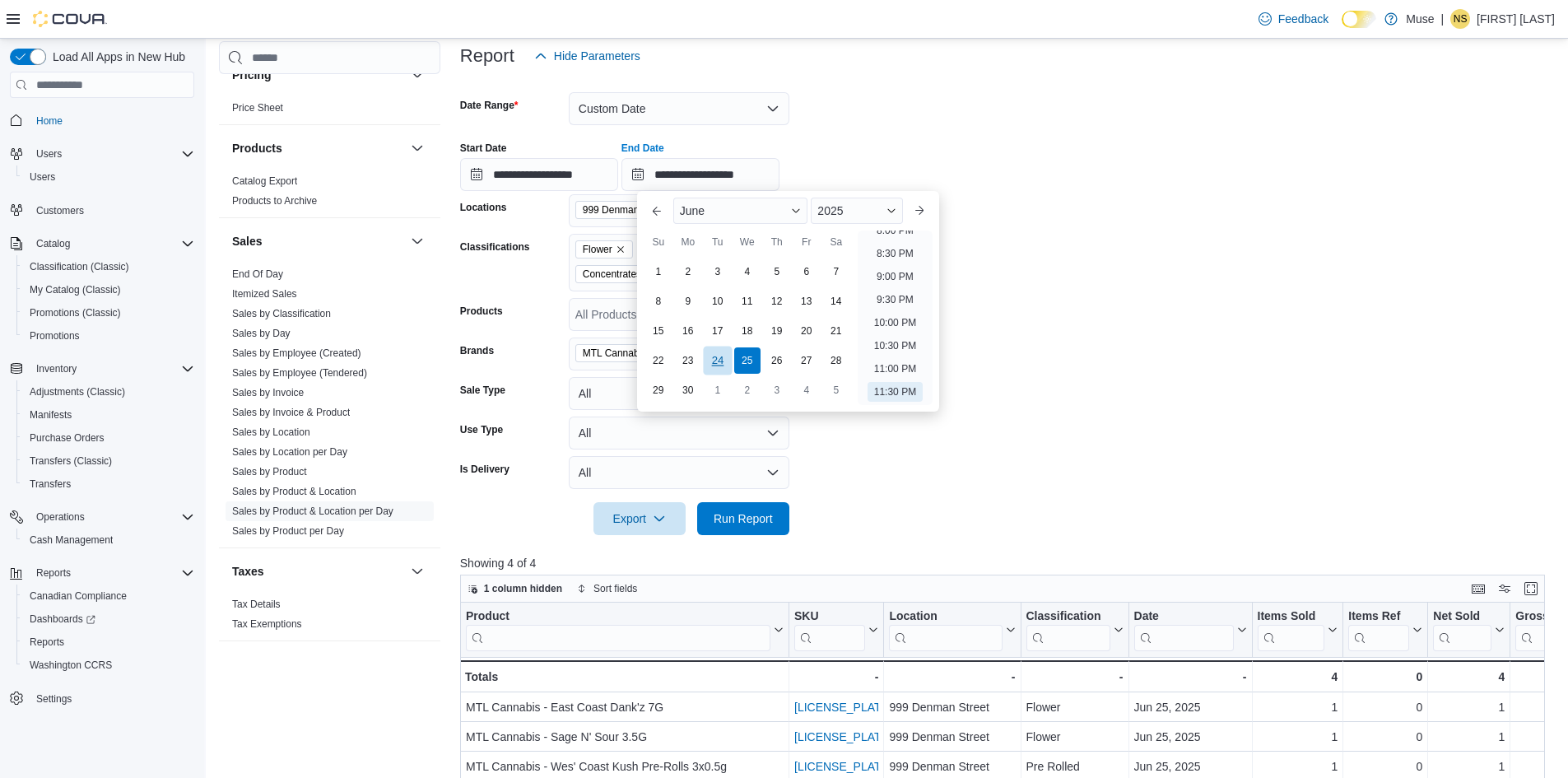 click on "24" at bounding box center [717, 361] 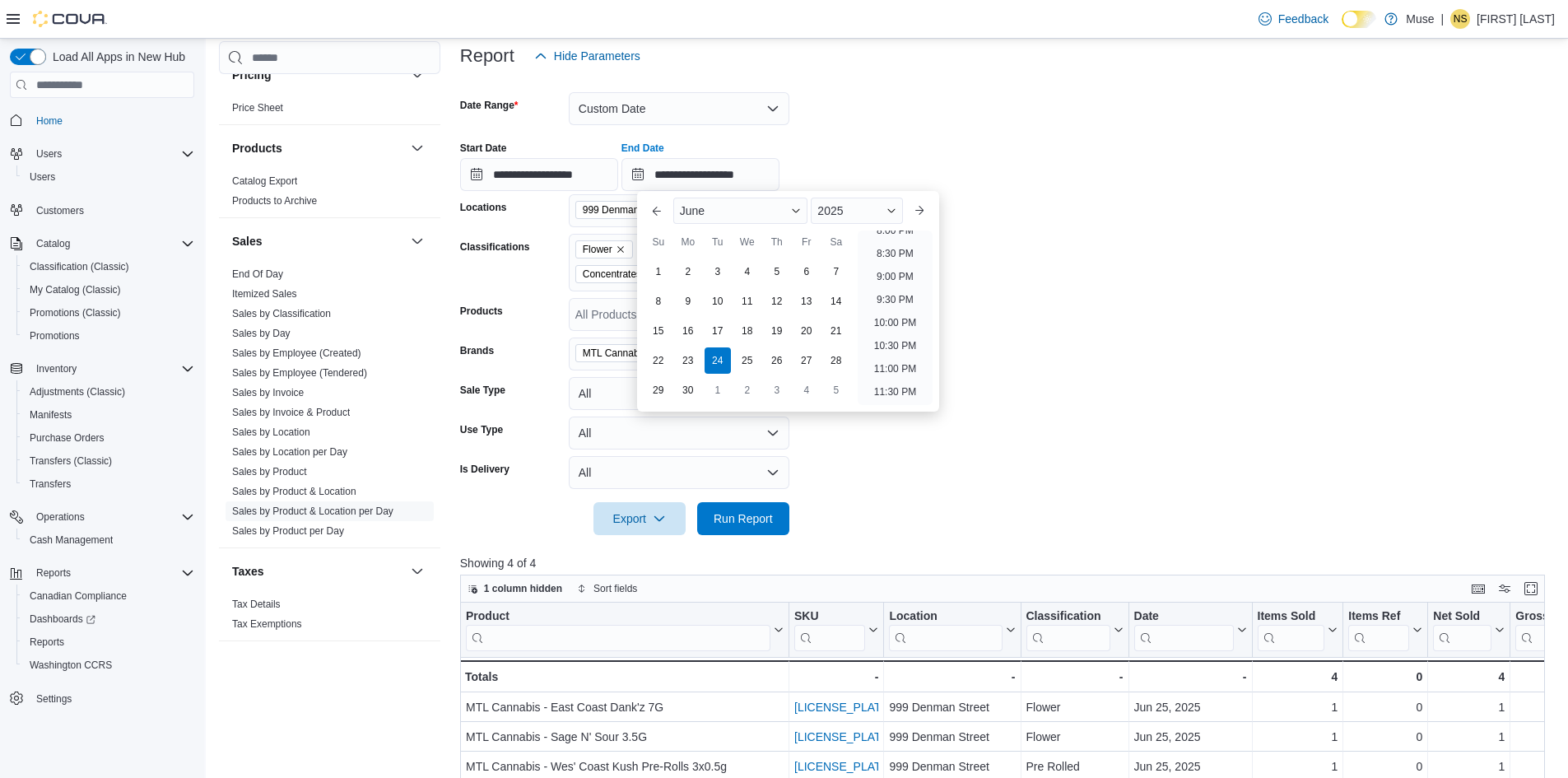 click on "**********" at bounding box center (1008, 304) 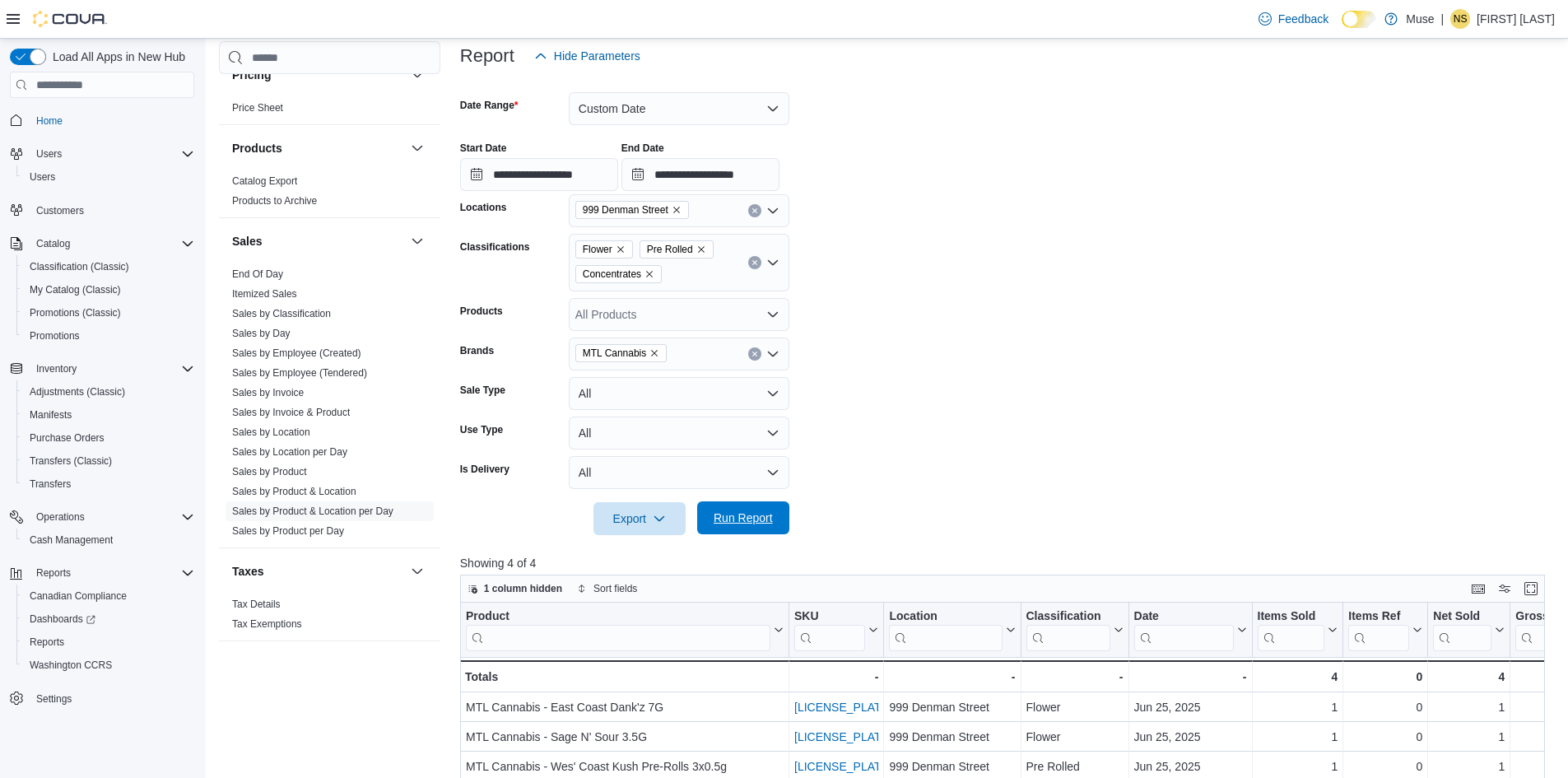 click on "Run Report" at bounding box center [743, 518] 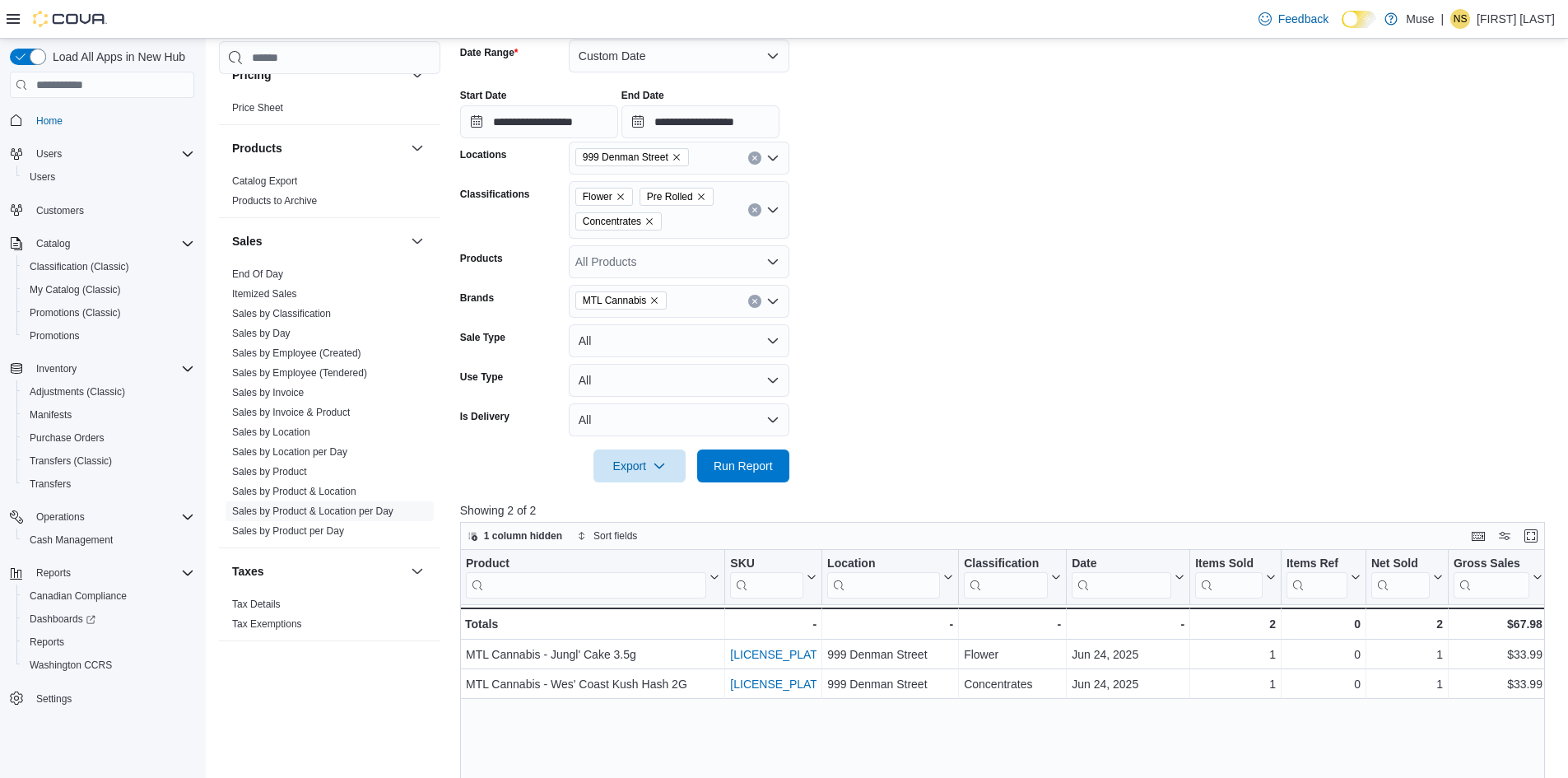 scroll, scrollTop: 284, scrollLeft: 0, axis: vertical 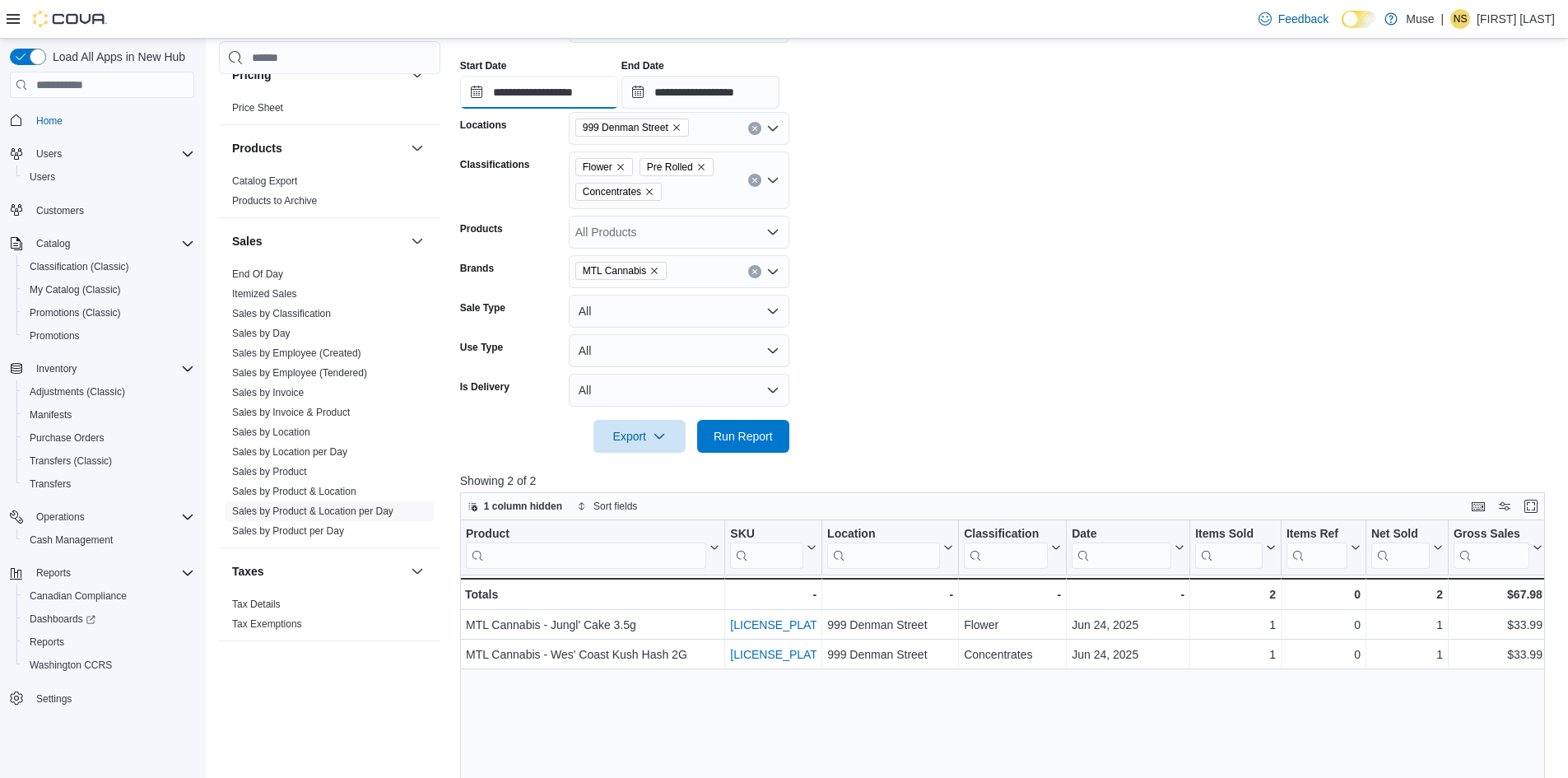click on "**********" at bounding box center (539, 92) 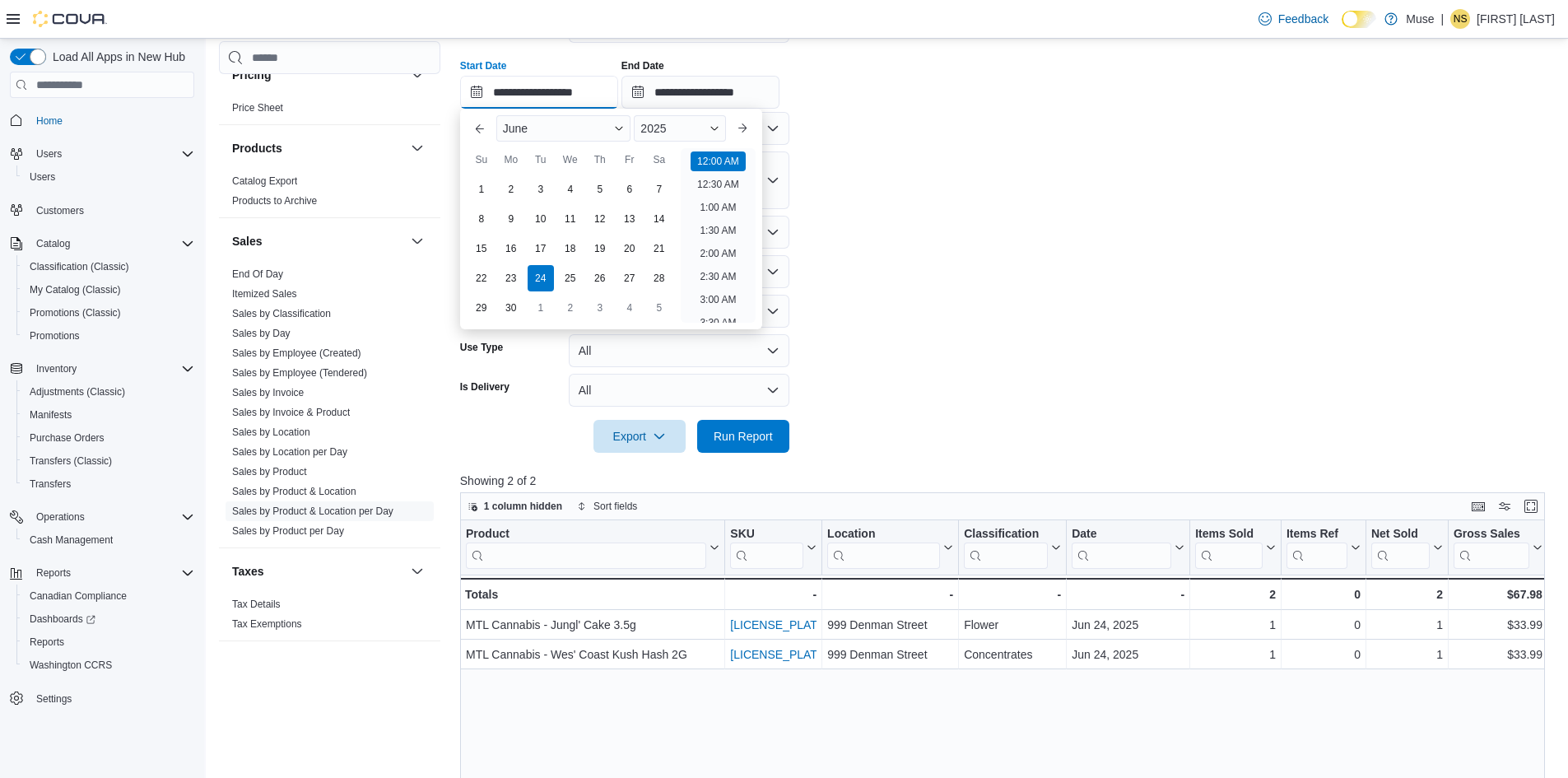 scroll, scrollTop: 51, scrollLeft: 0, axis: vertical 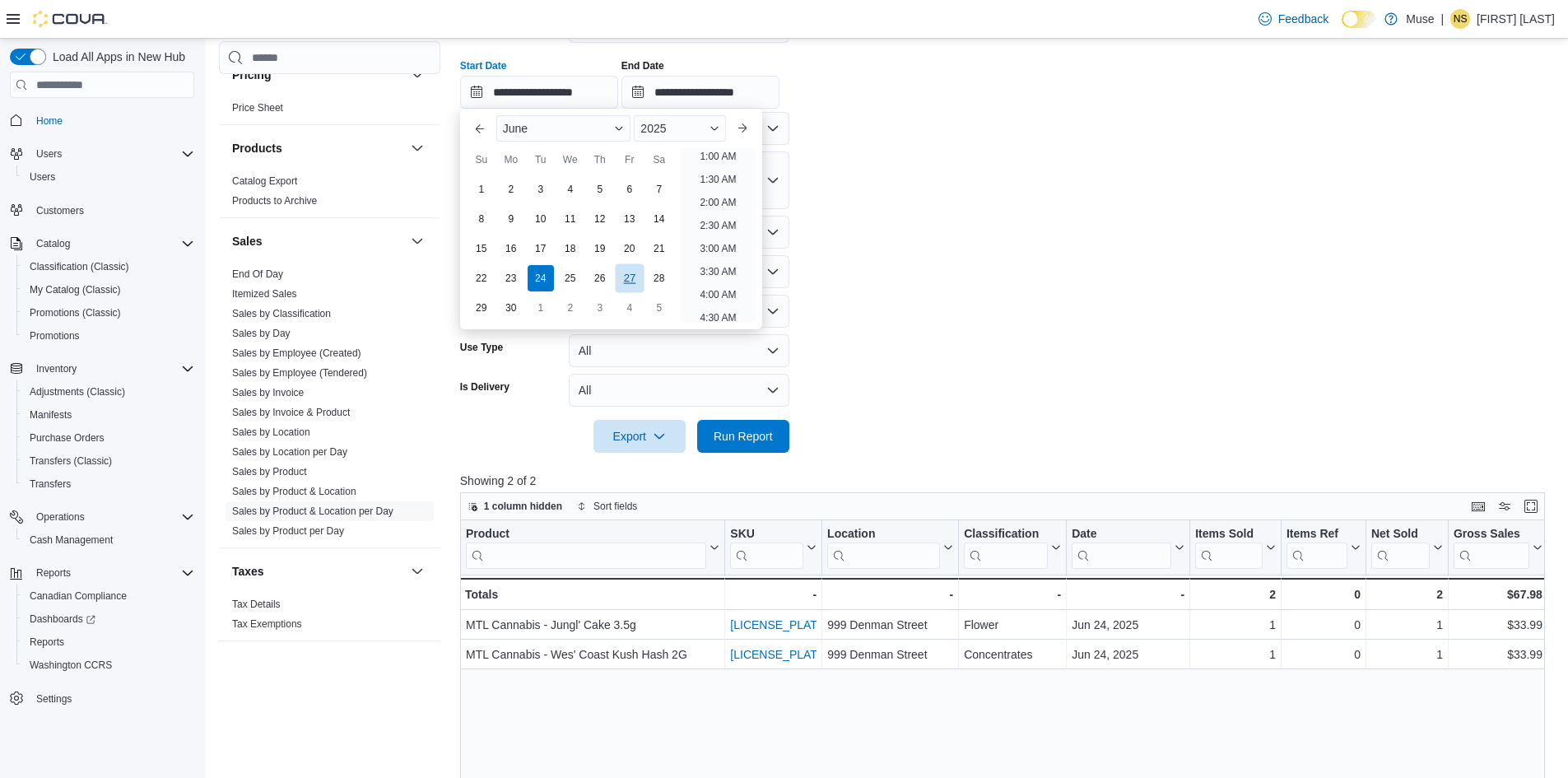 click on "27" at bounding box center [629, 278] 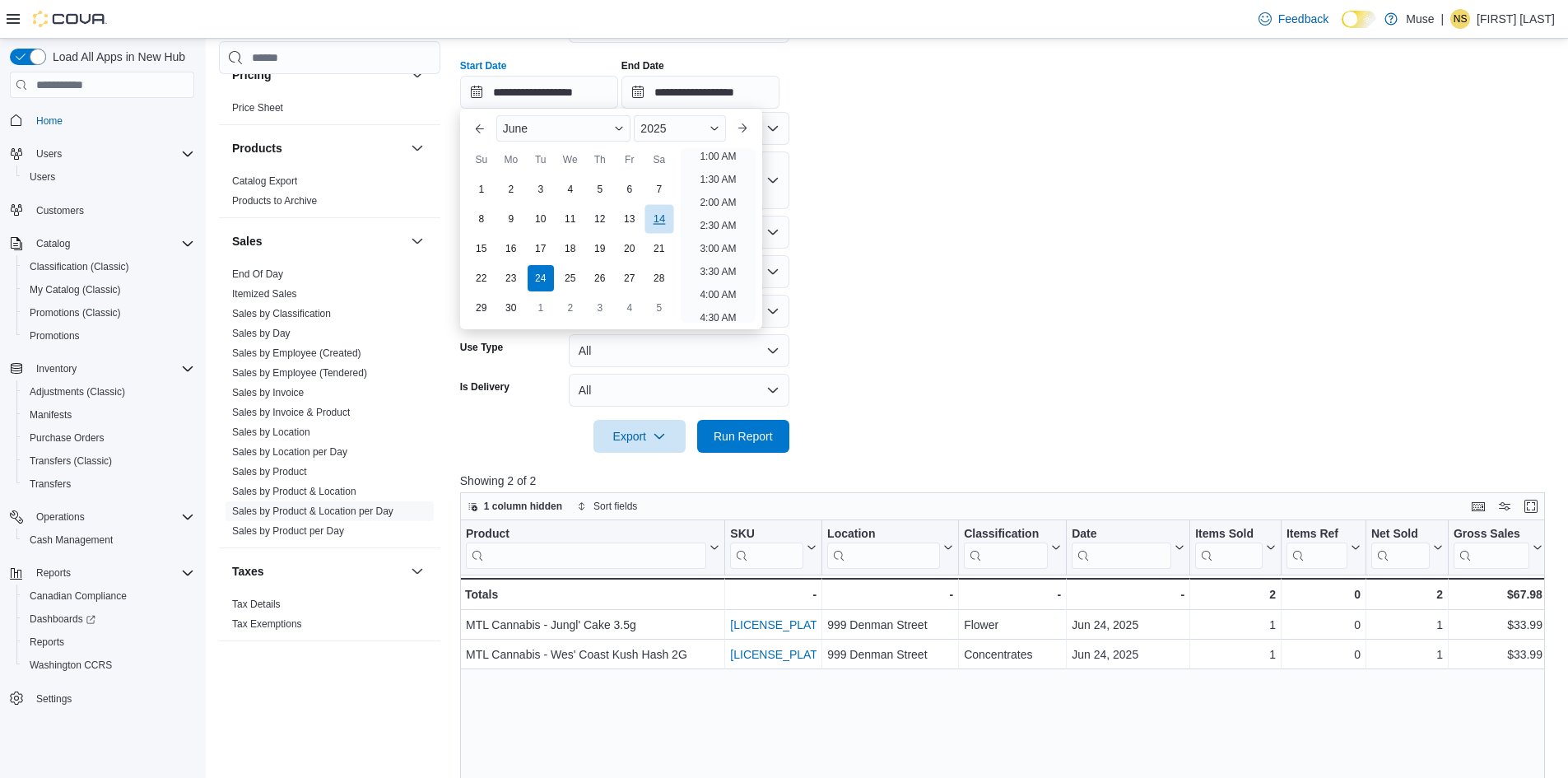 scroll, scrollTop: 3, scrollLeft: 0, axis: vertical 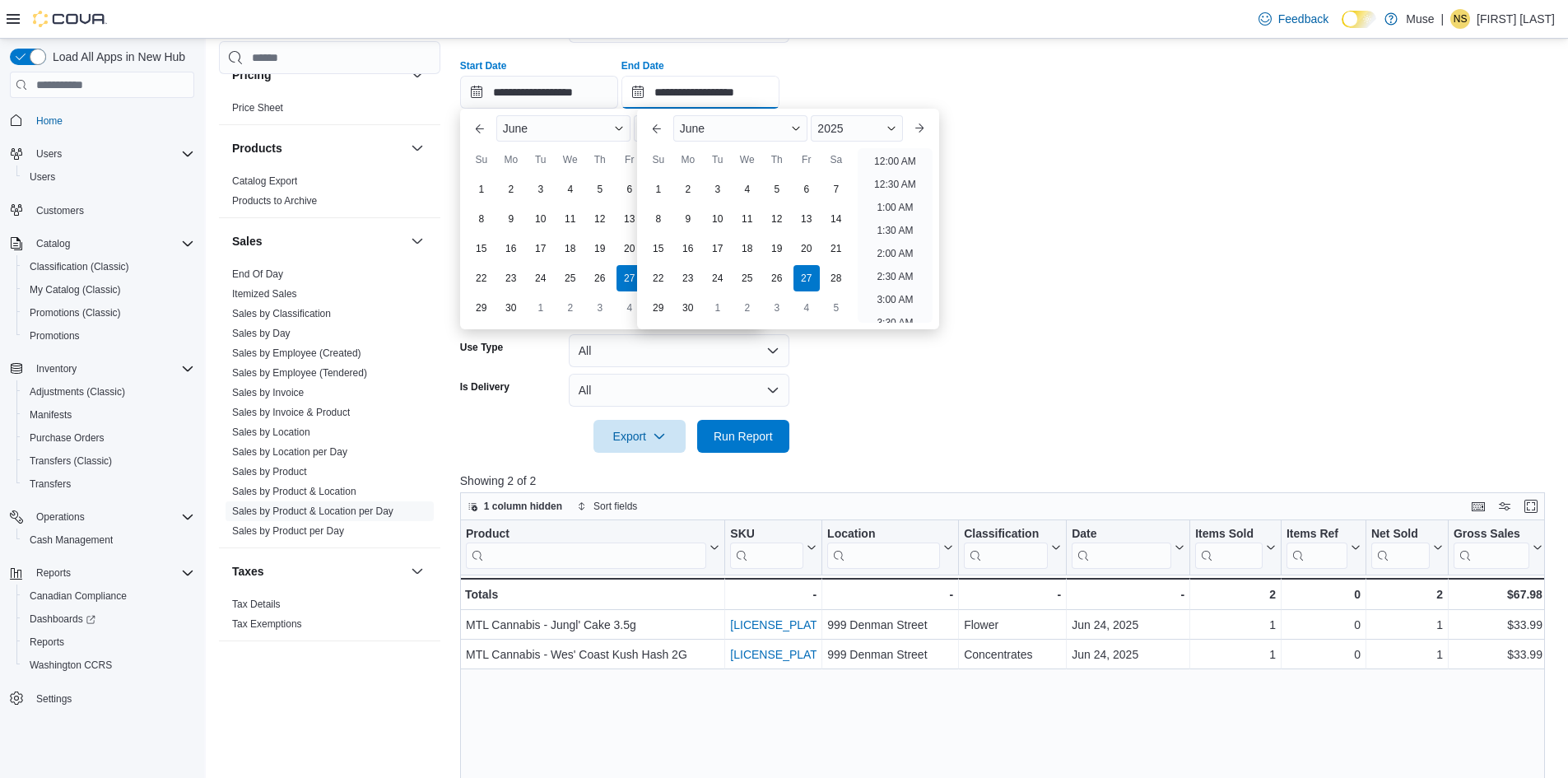 click on "**********" at bounding box center [700, 92] 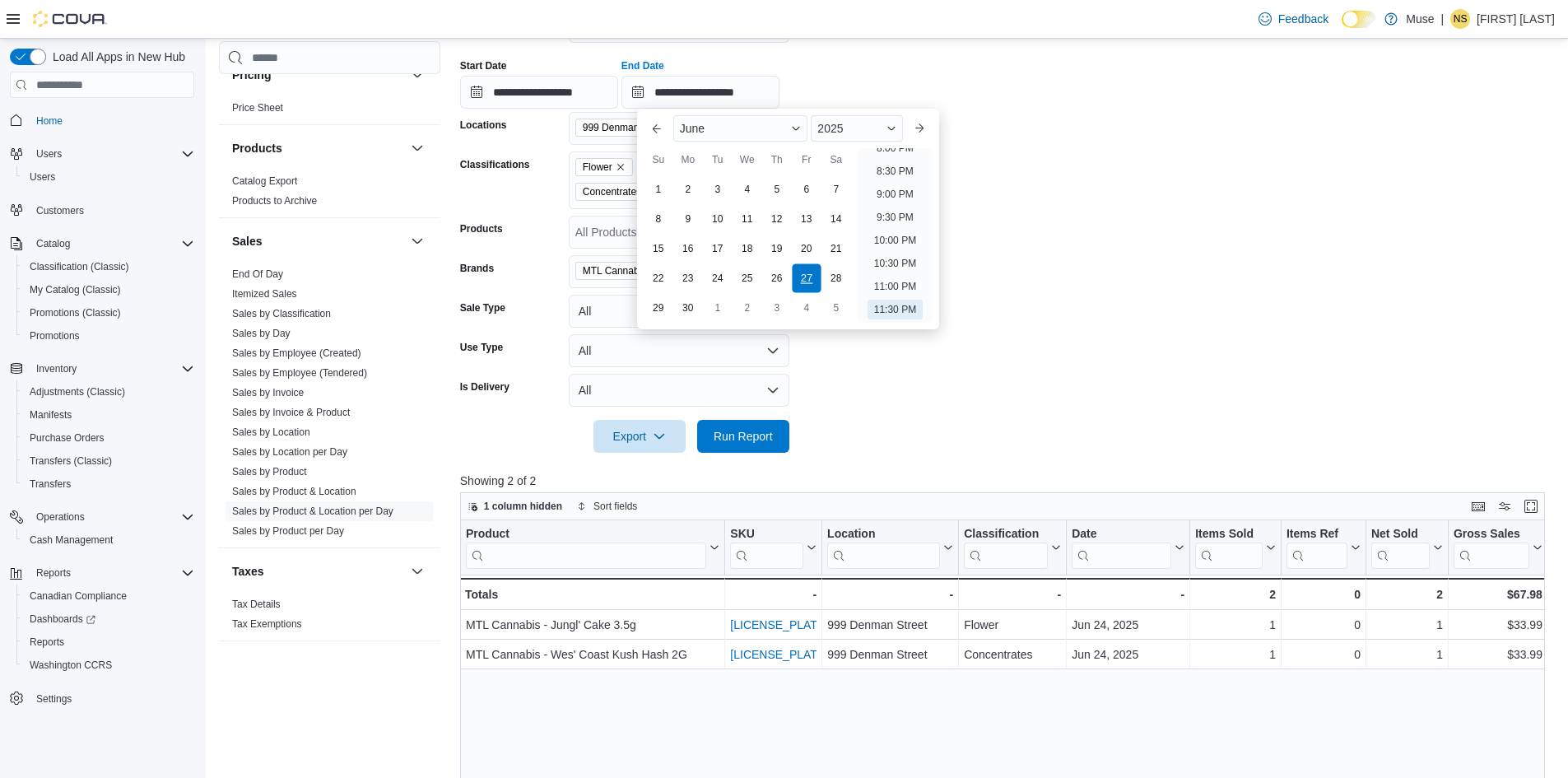 click on "27" at bounding box center (806, 278) 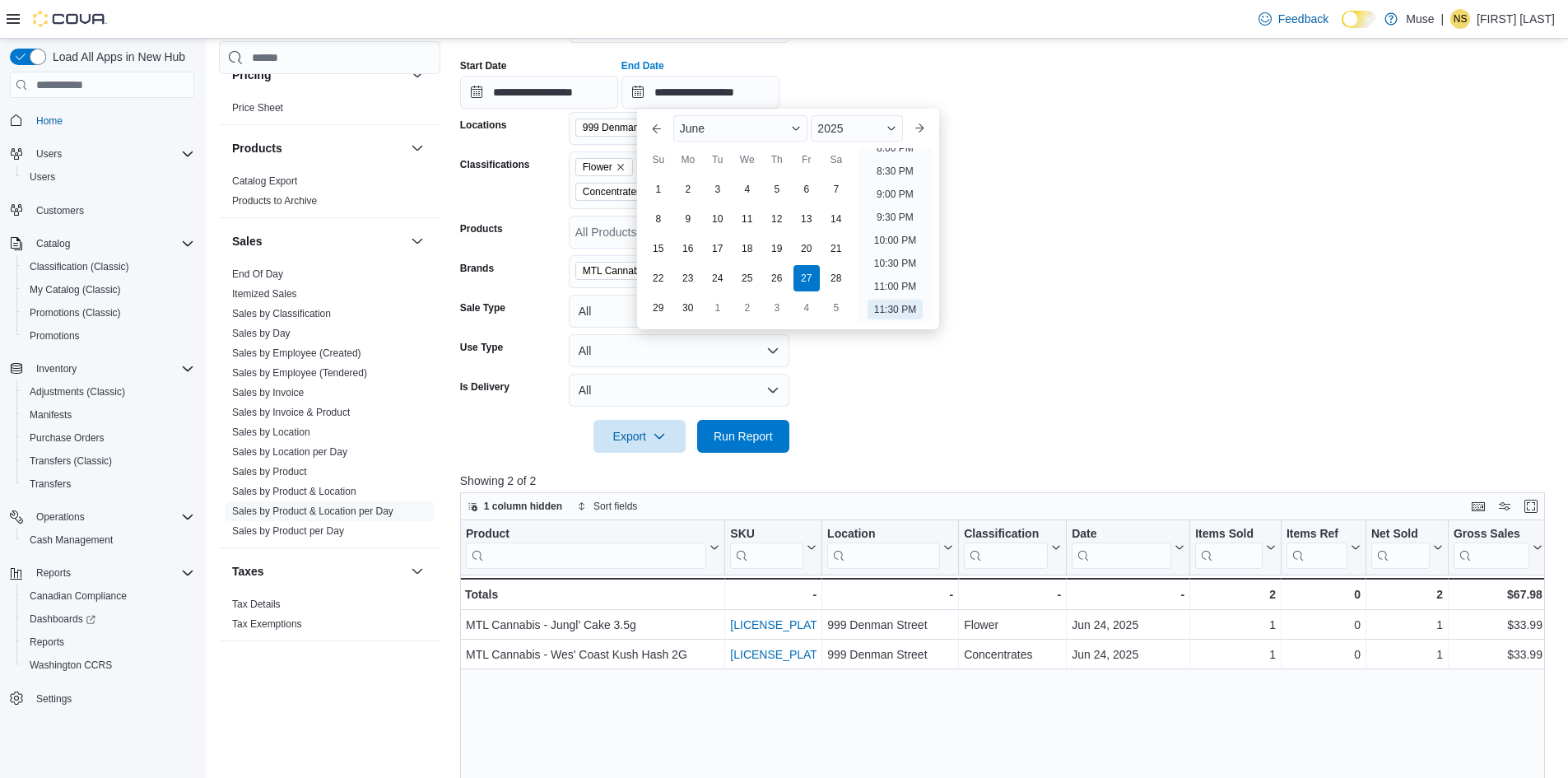 click on "**********" at bounding box center [1008, 221] 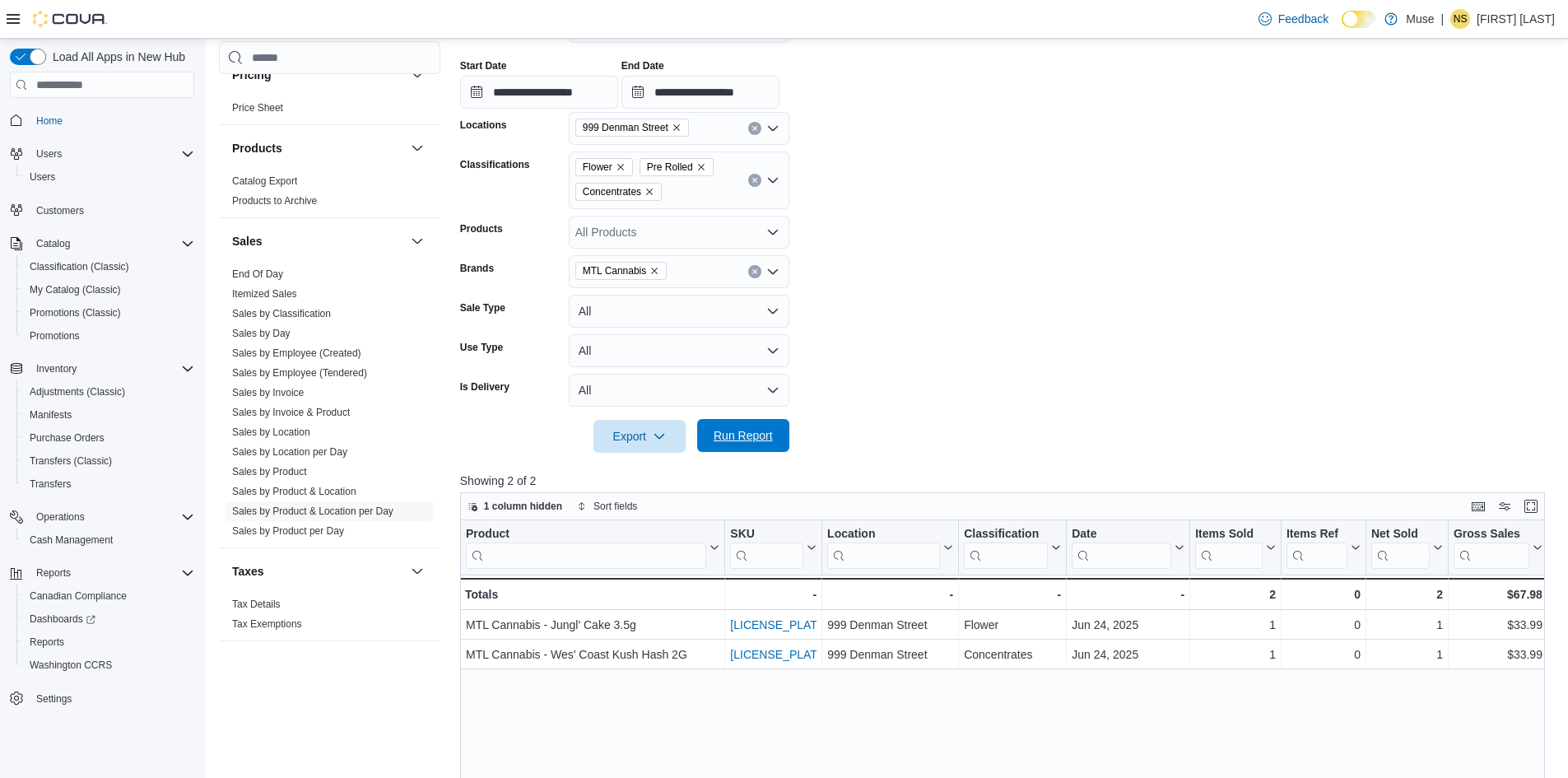 click on "Run Report" at bounding box center (743, 436) 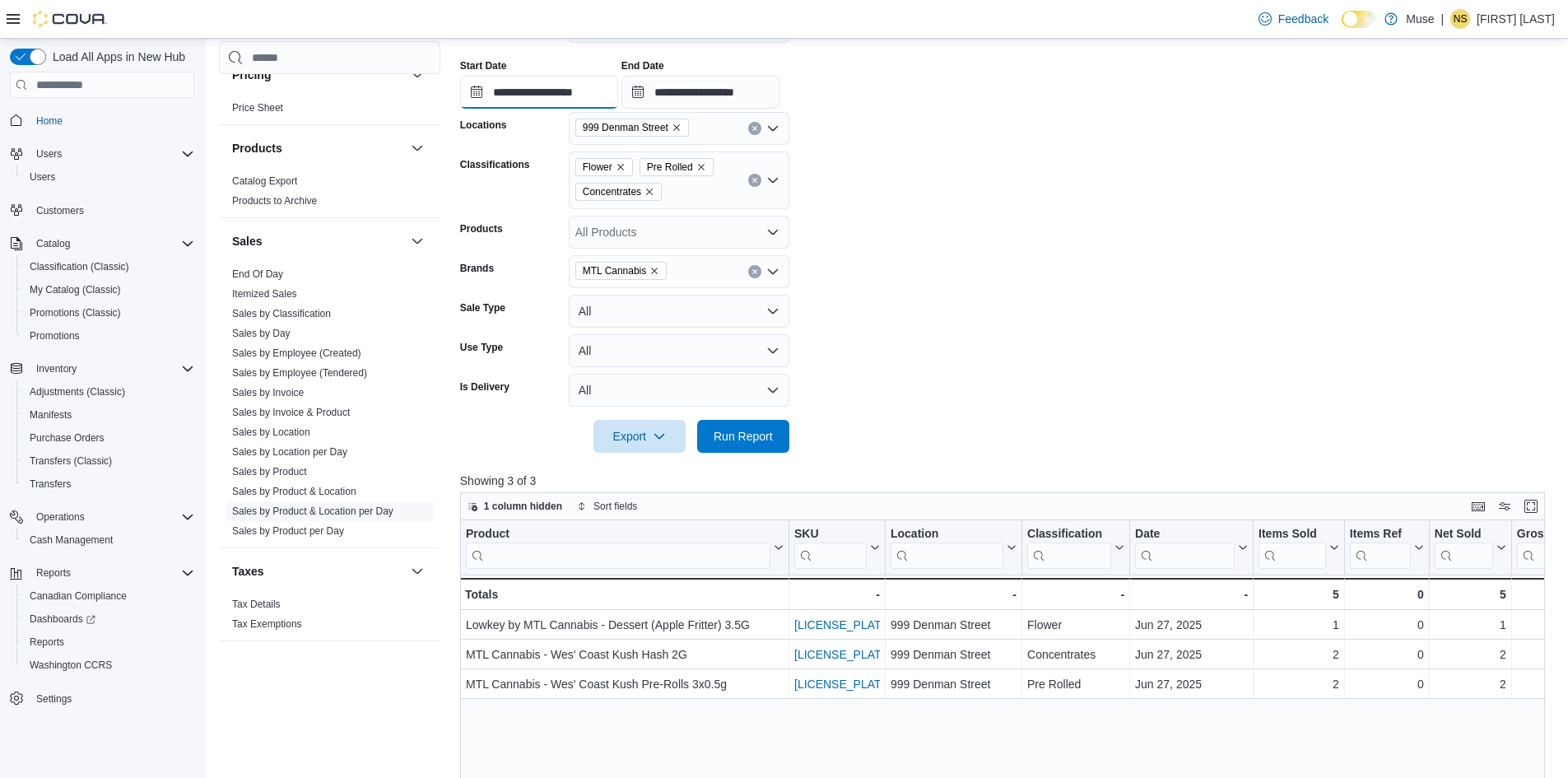 click on "**********" at bounding box center (539, 92) 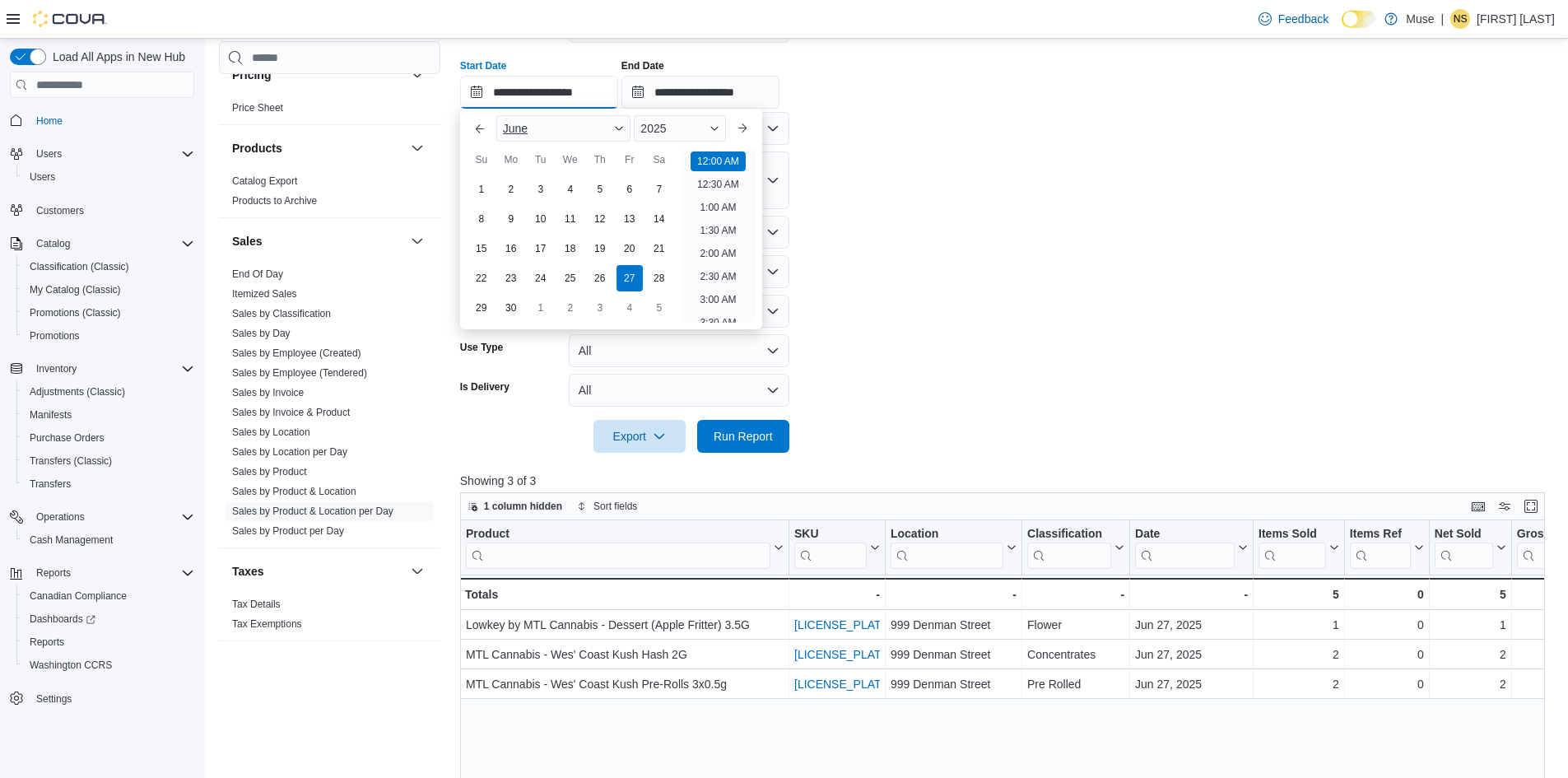 scroll, scrollTop: 51, scrollLeft: 0, axis: vertical 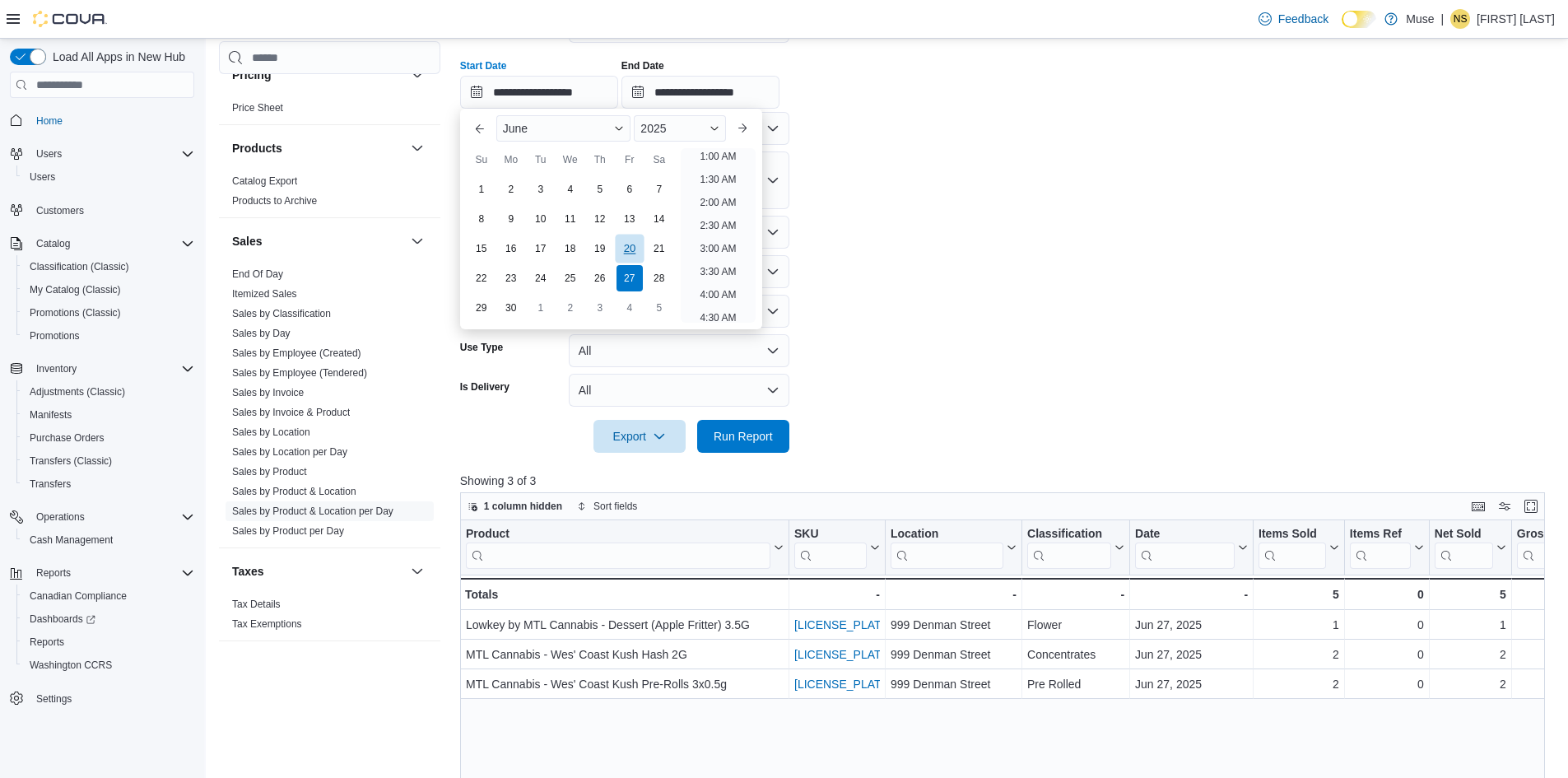 click on "20" at bounding box center (629, 249) 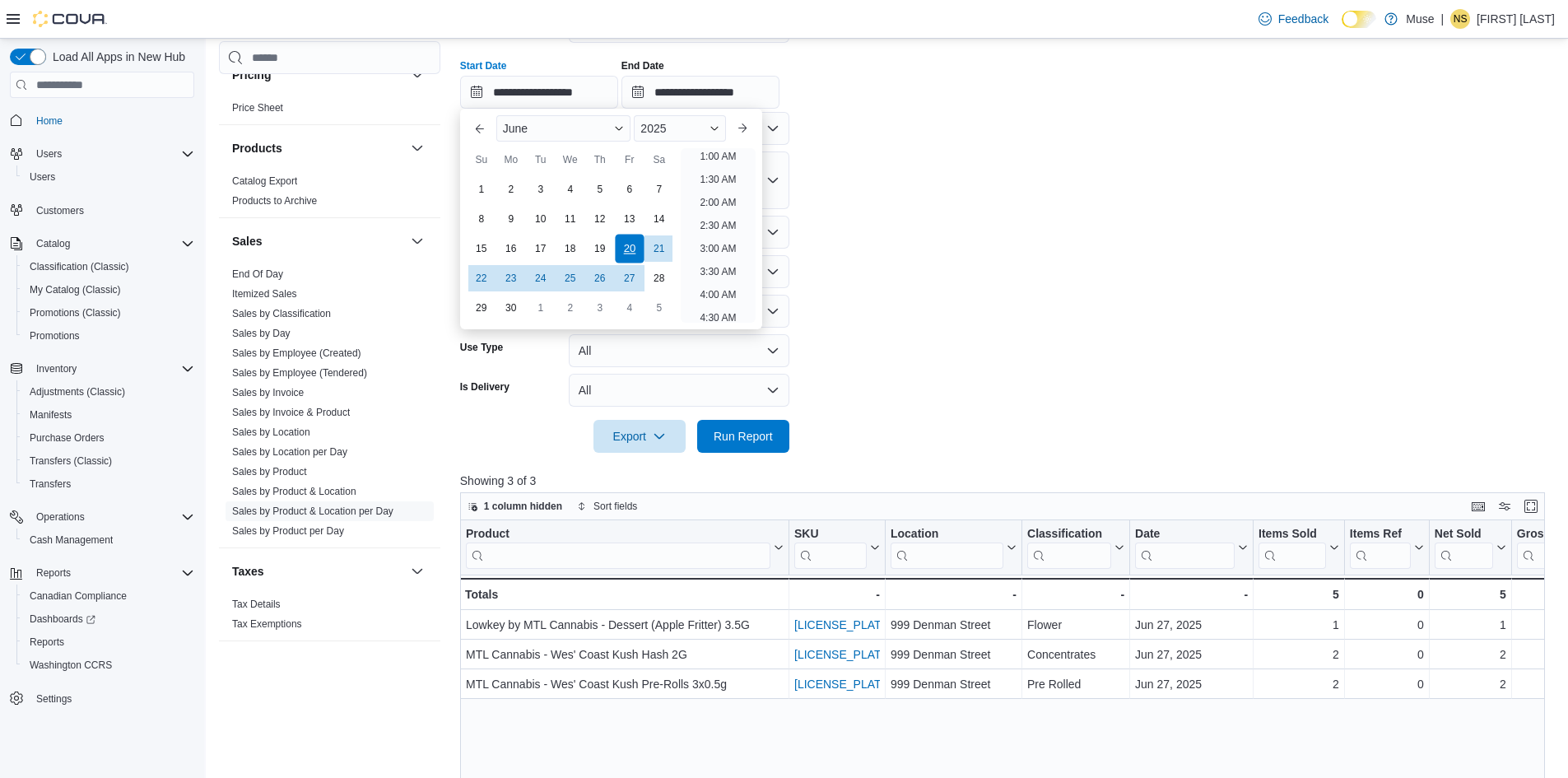 scroll, scrollTop: 3, scrollLeft: 0, axis: vertical 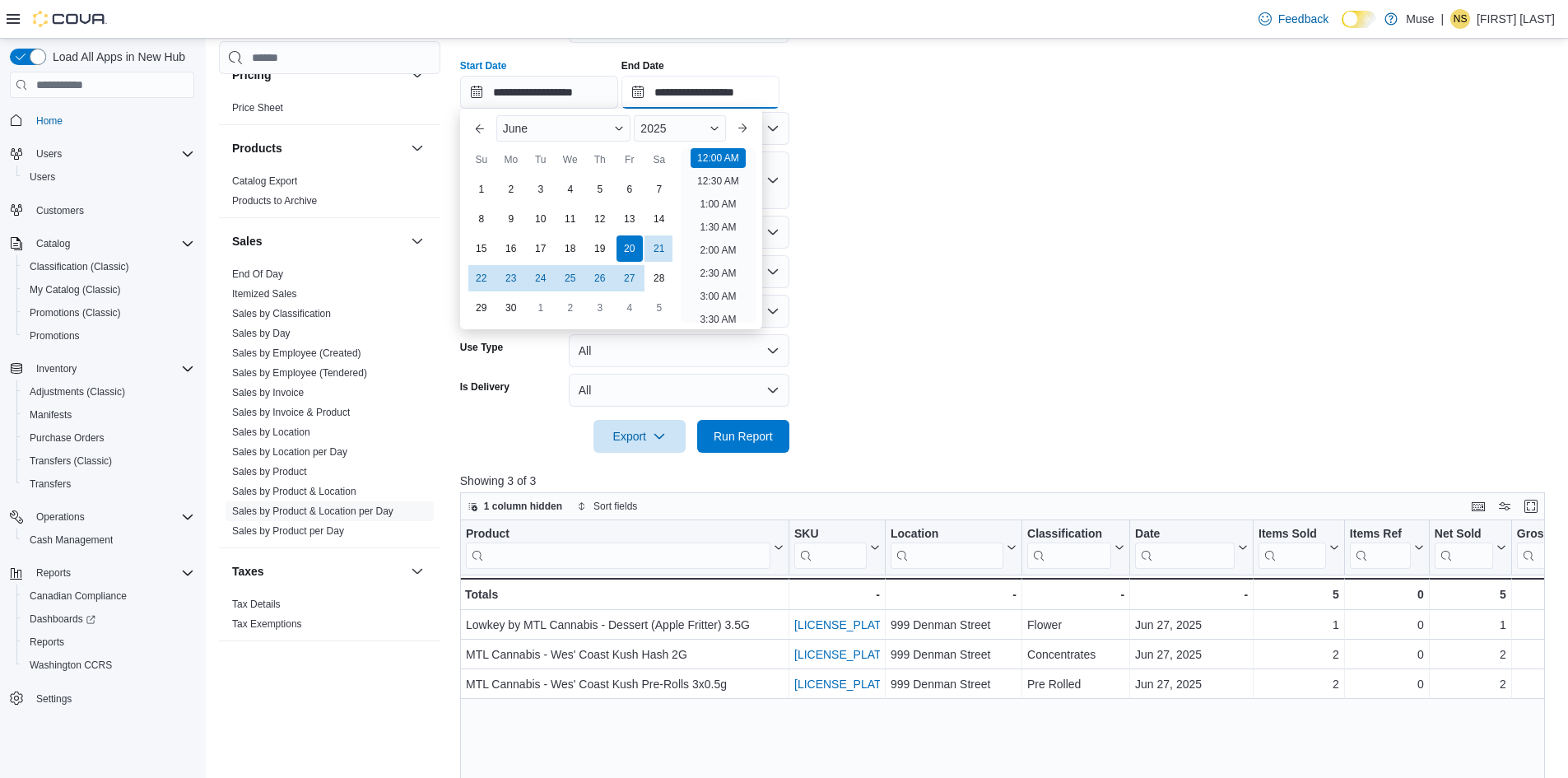 click on "**********" at bounding box center (700, 92) 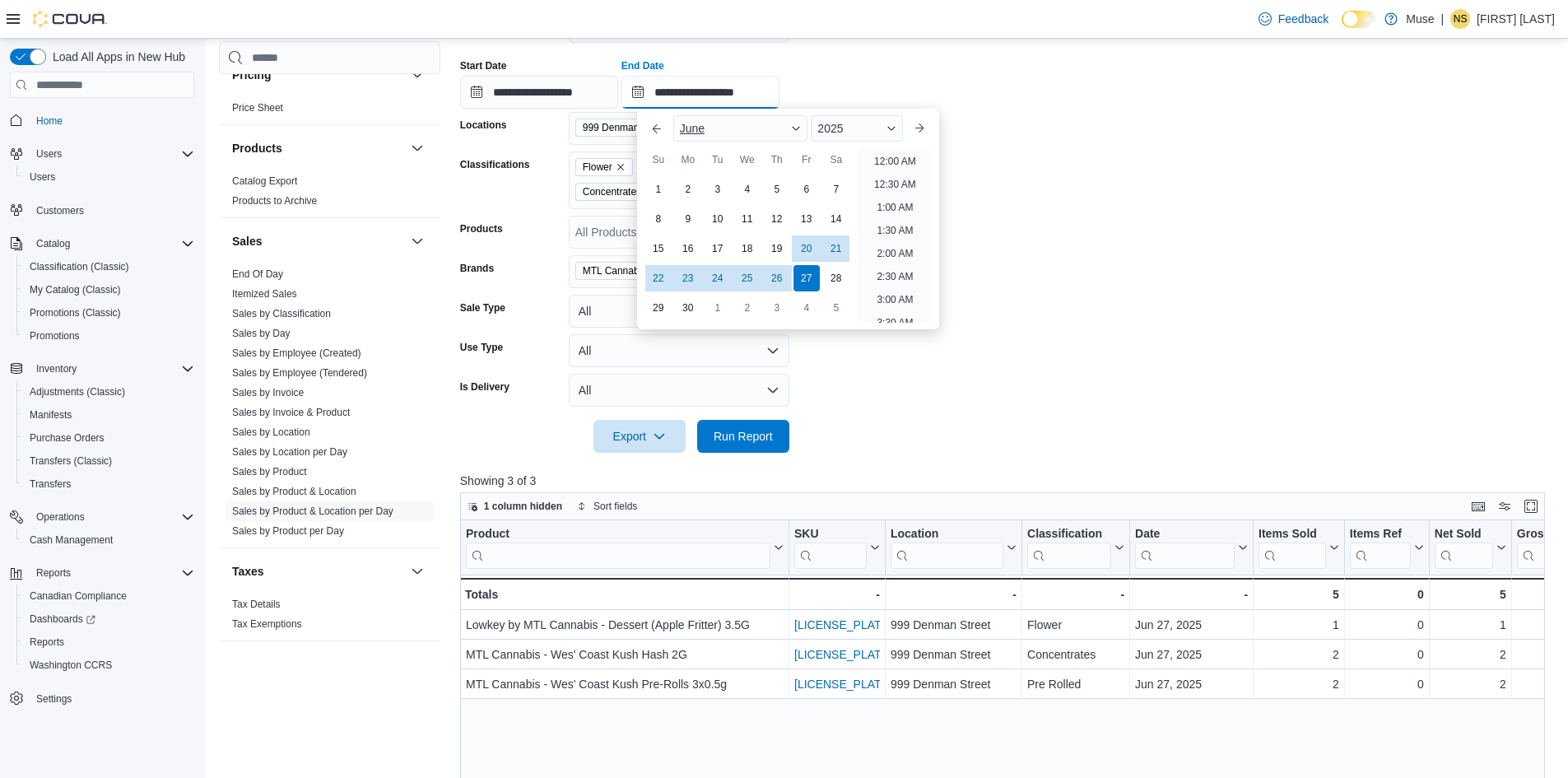 scroll, scrollTop: 935, scrollLeft: 0, axis: vertical 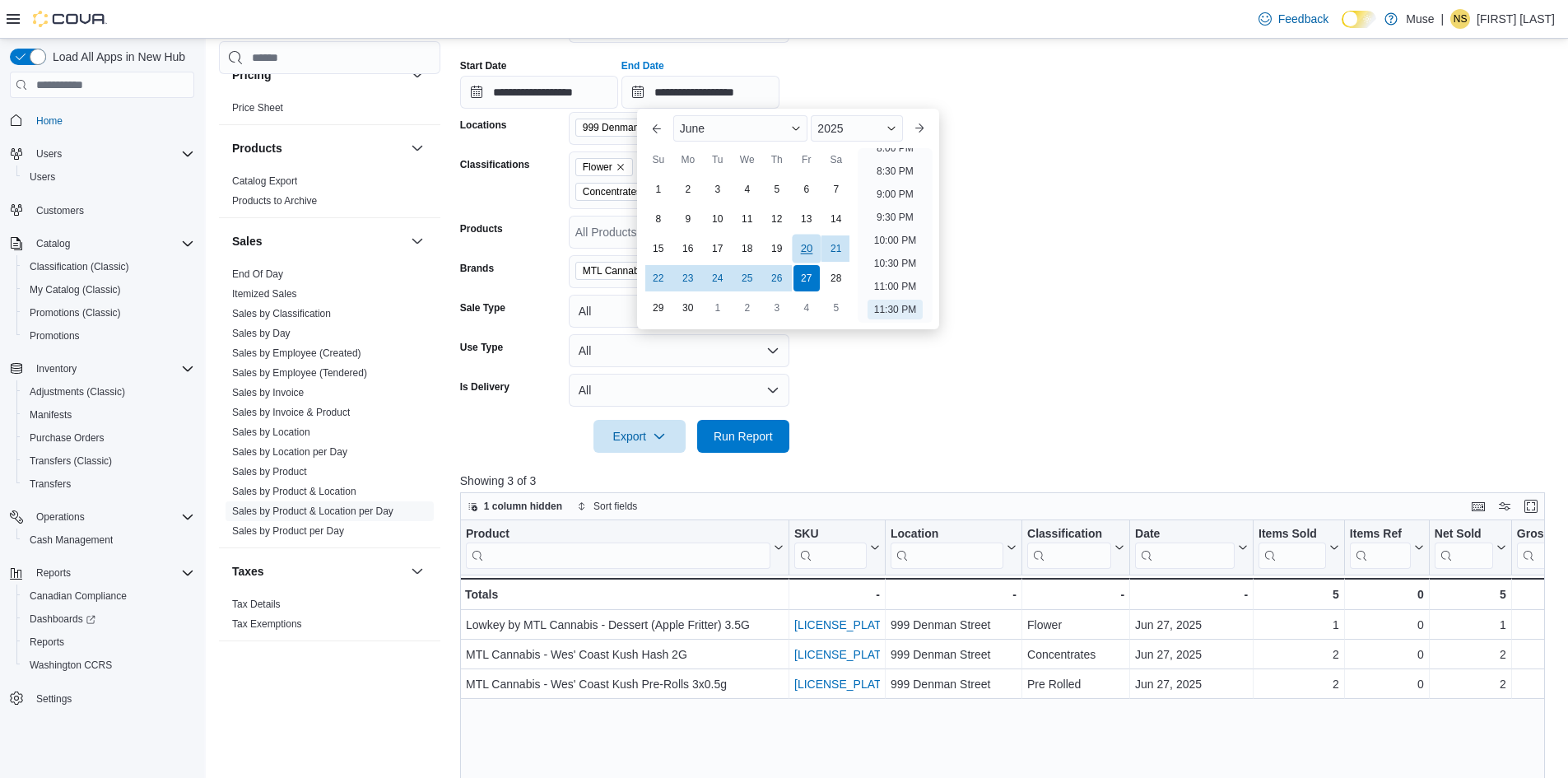 click on "20" at bounding box center [806, 249] 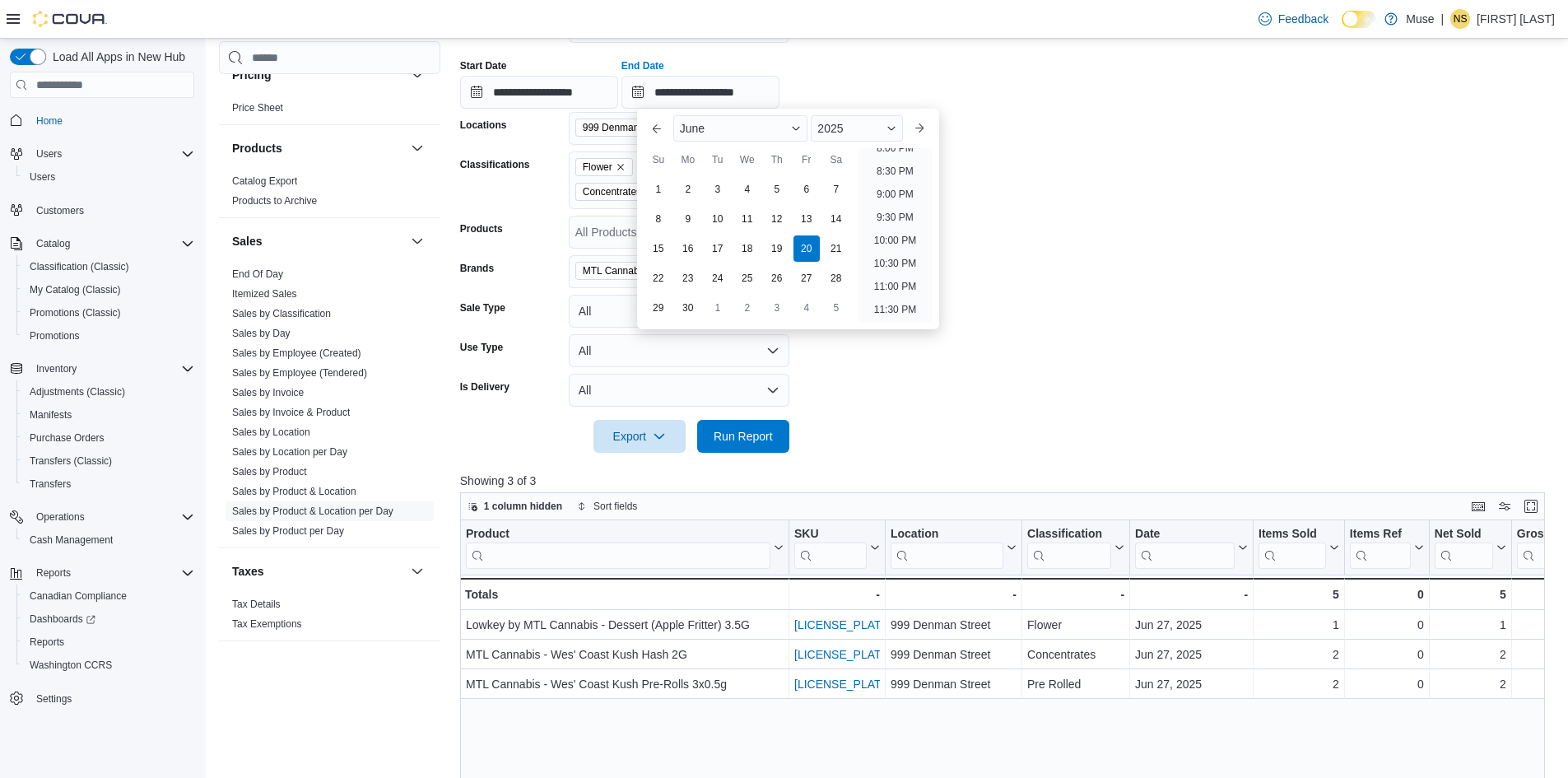 click on "**********" at bounding box center [1008, 221] 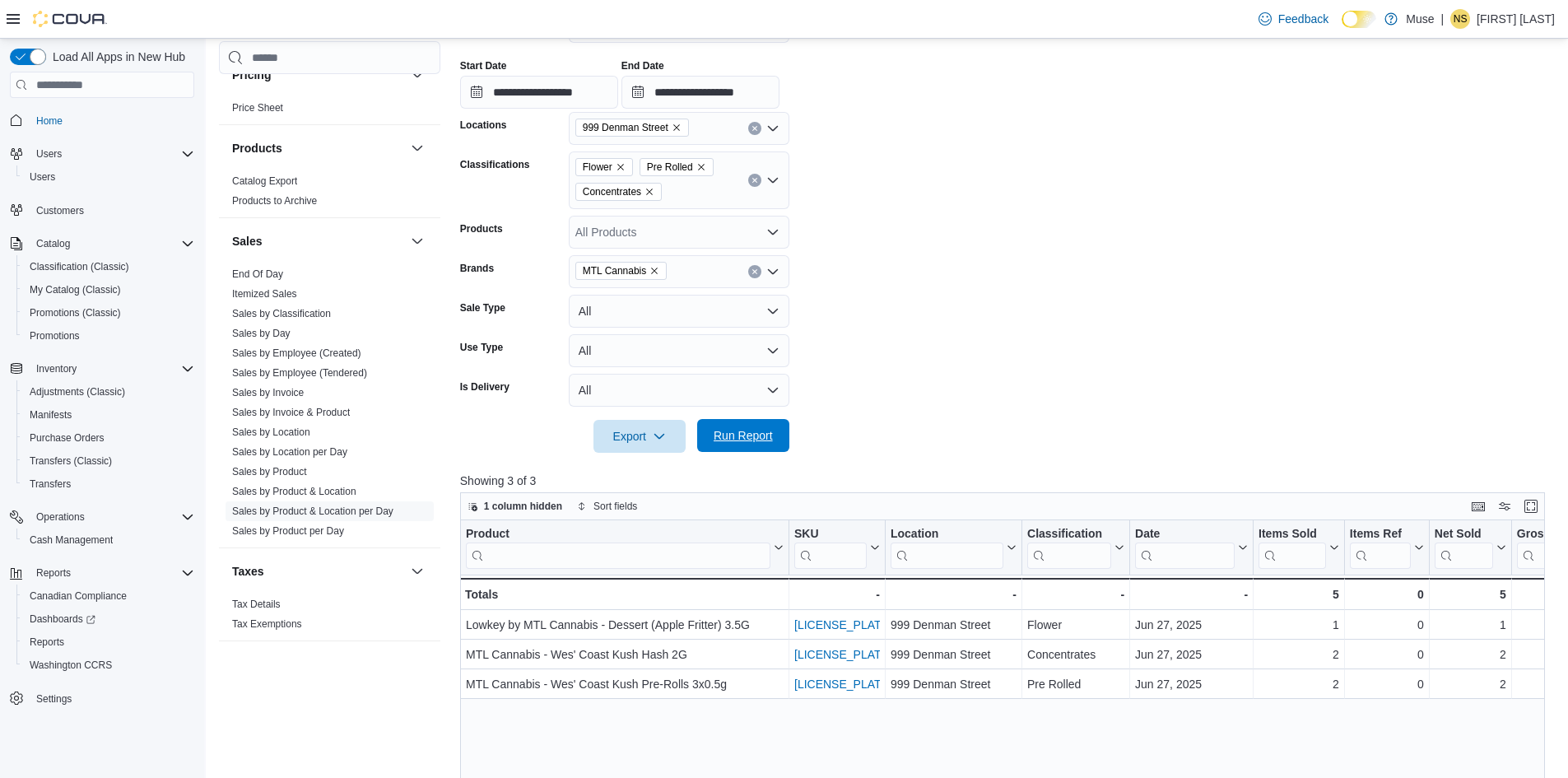 click on "Run Report" at bounding box center [743, 436] 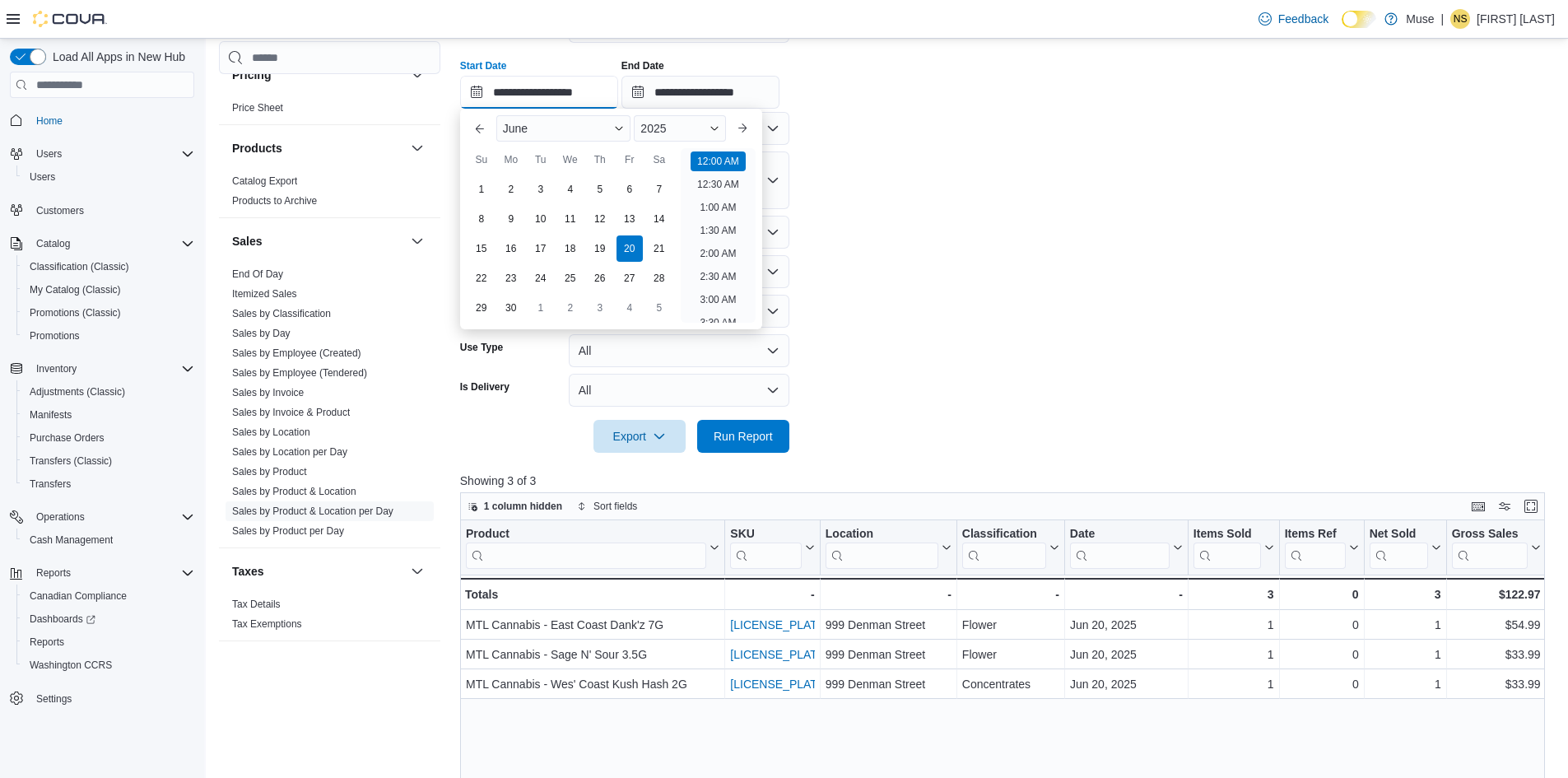 click on "**********" at bounding box center [539, 92] 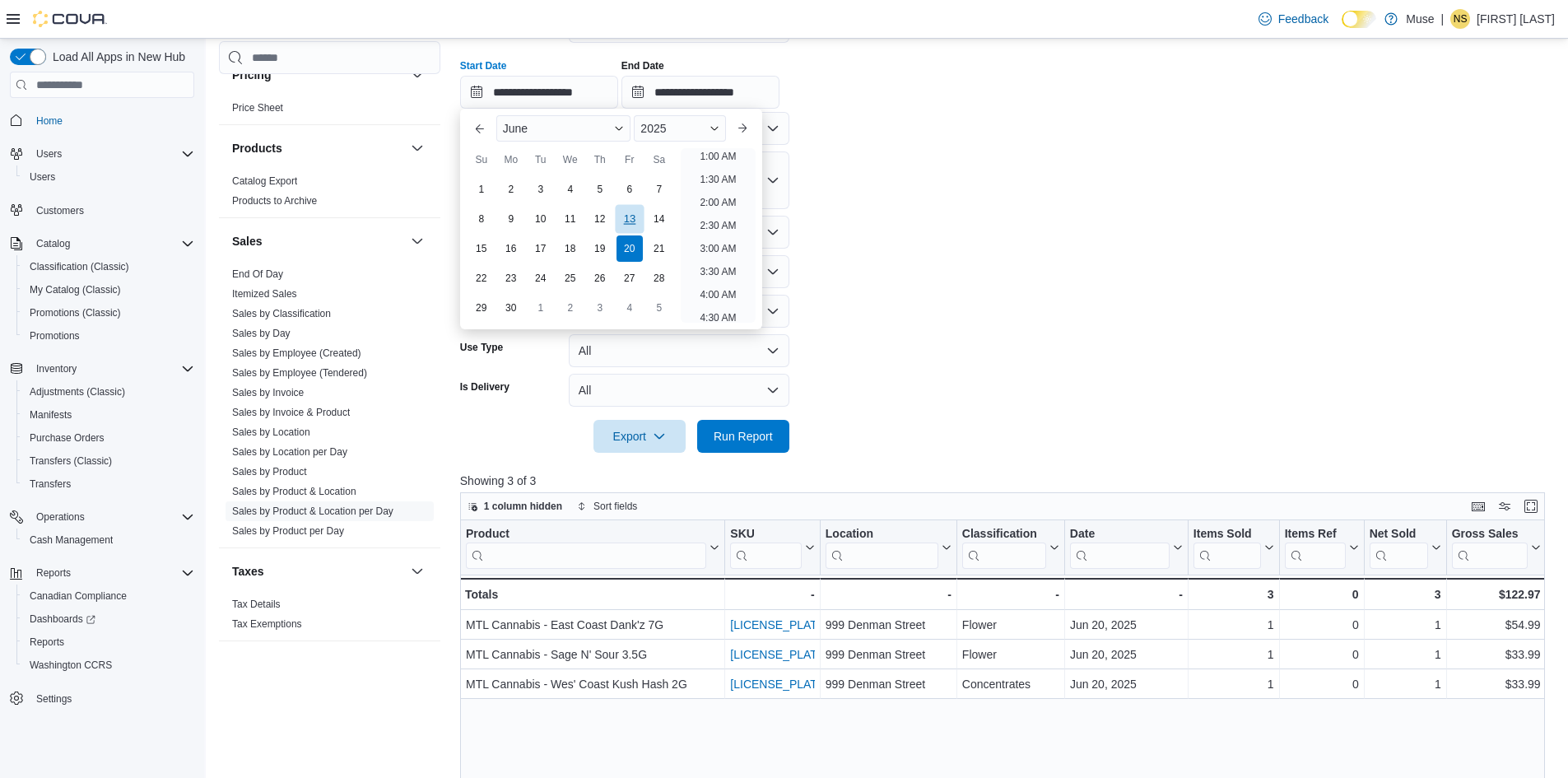 click on "13" at bounding box center [629, 219] 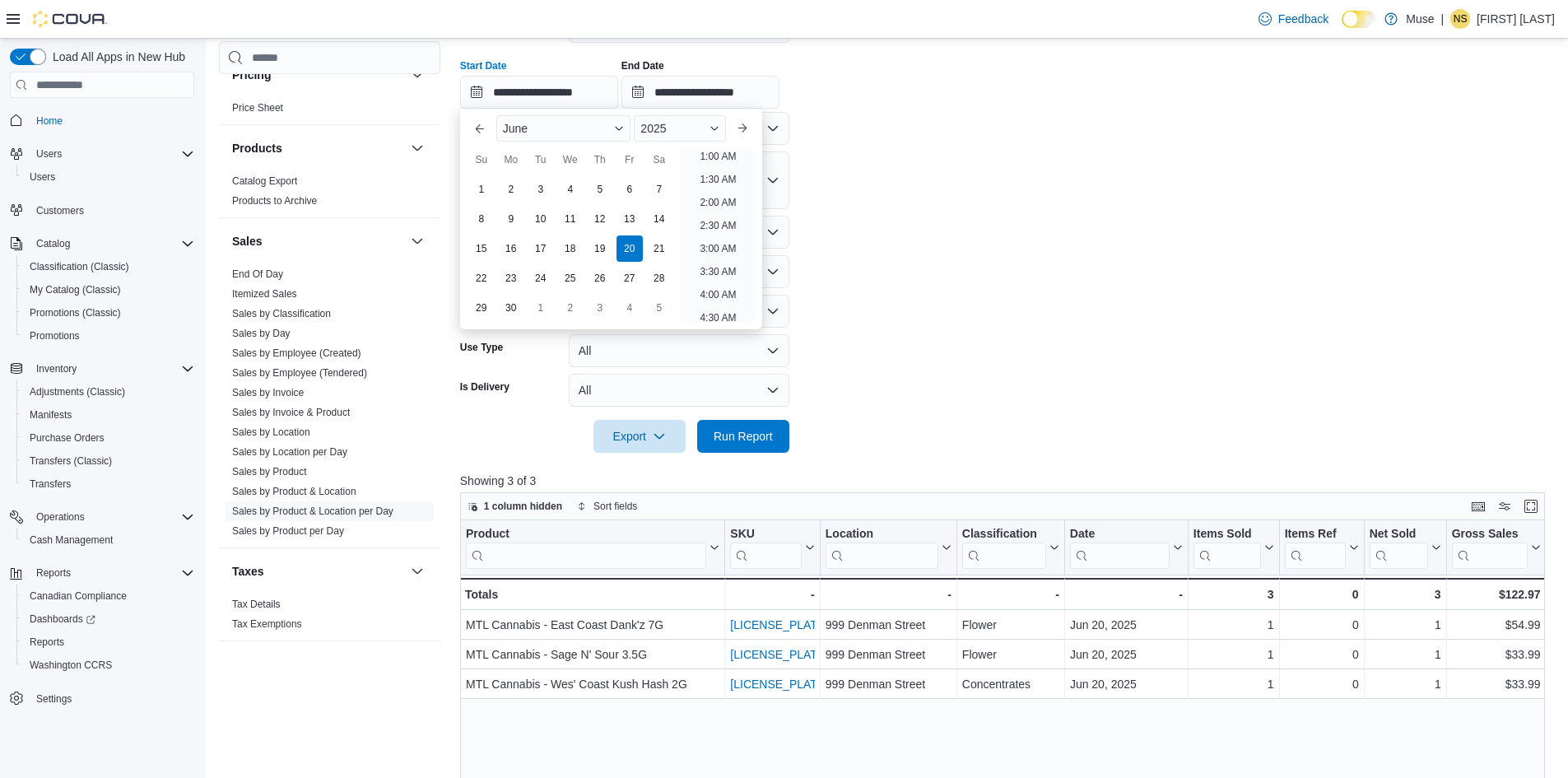 scroll, scrollTop: 3, scrollLeft: 0, axis: vertical 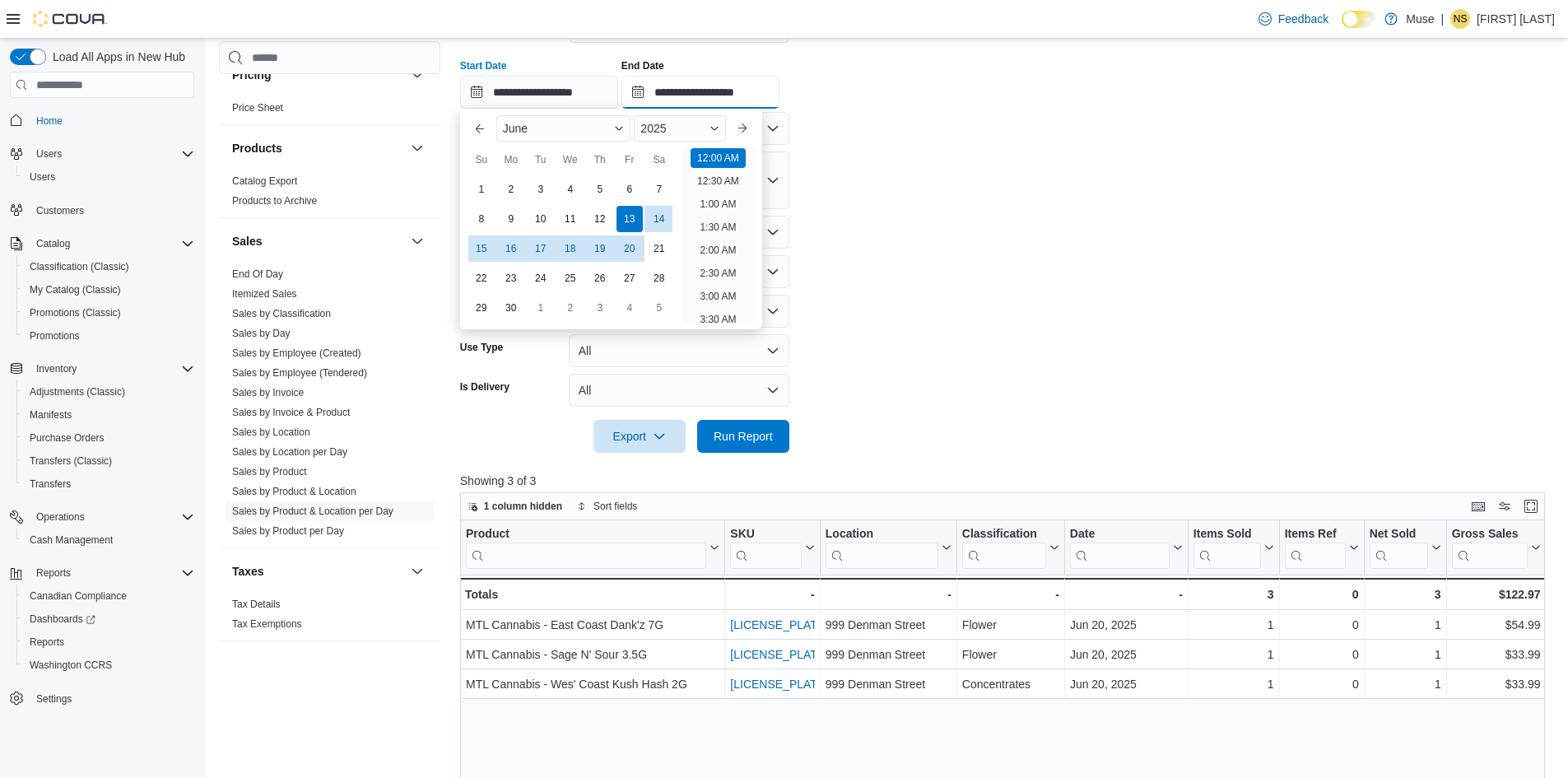 click on "**********" at bounding box center (700, 92) 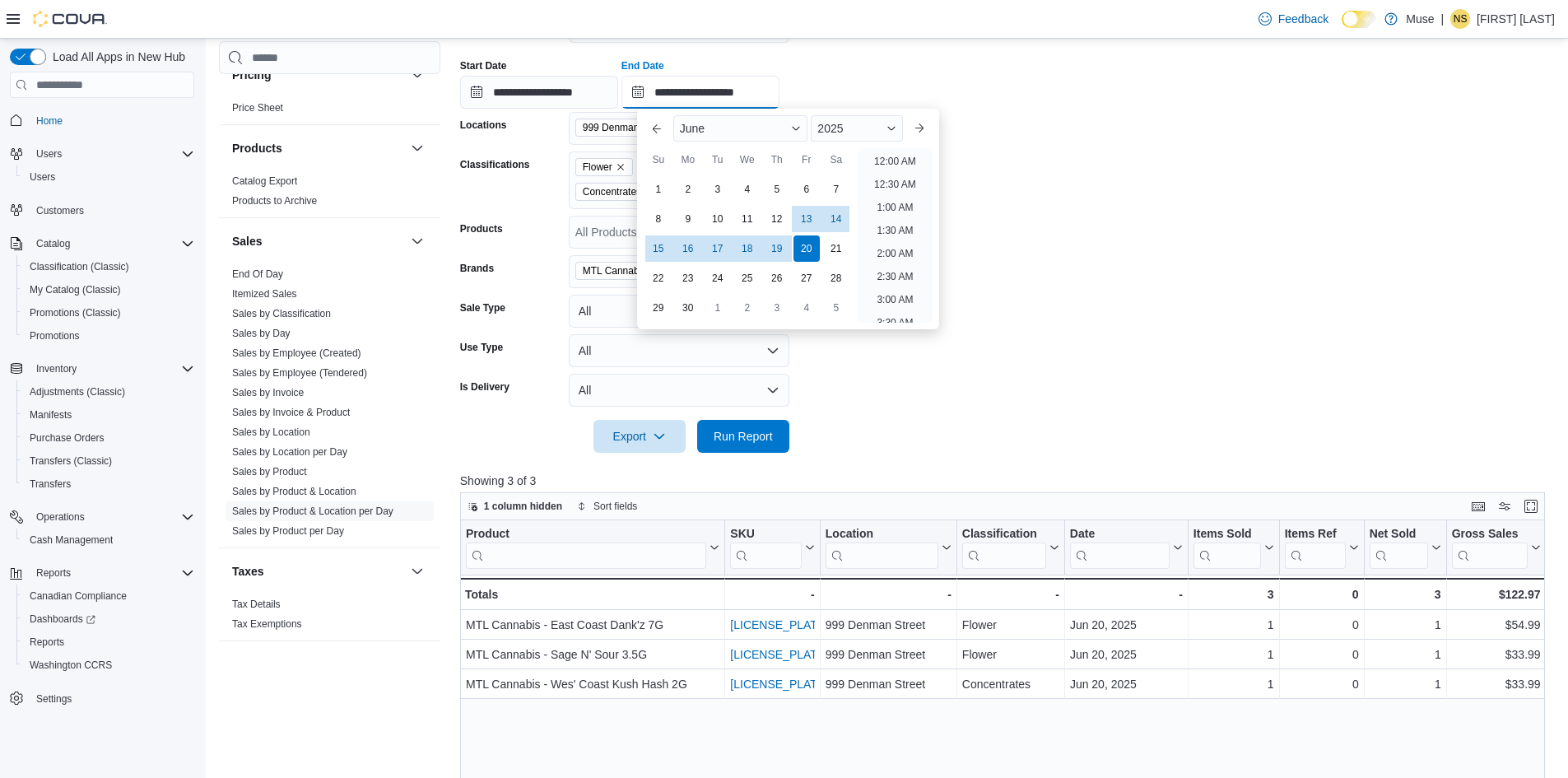 scroll, scrollTop: 935, scrollLeft: 0, axis: vertical 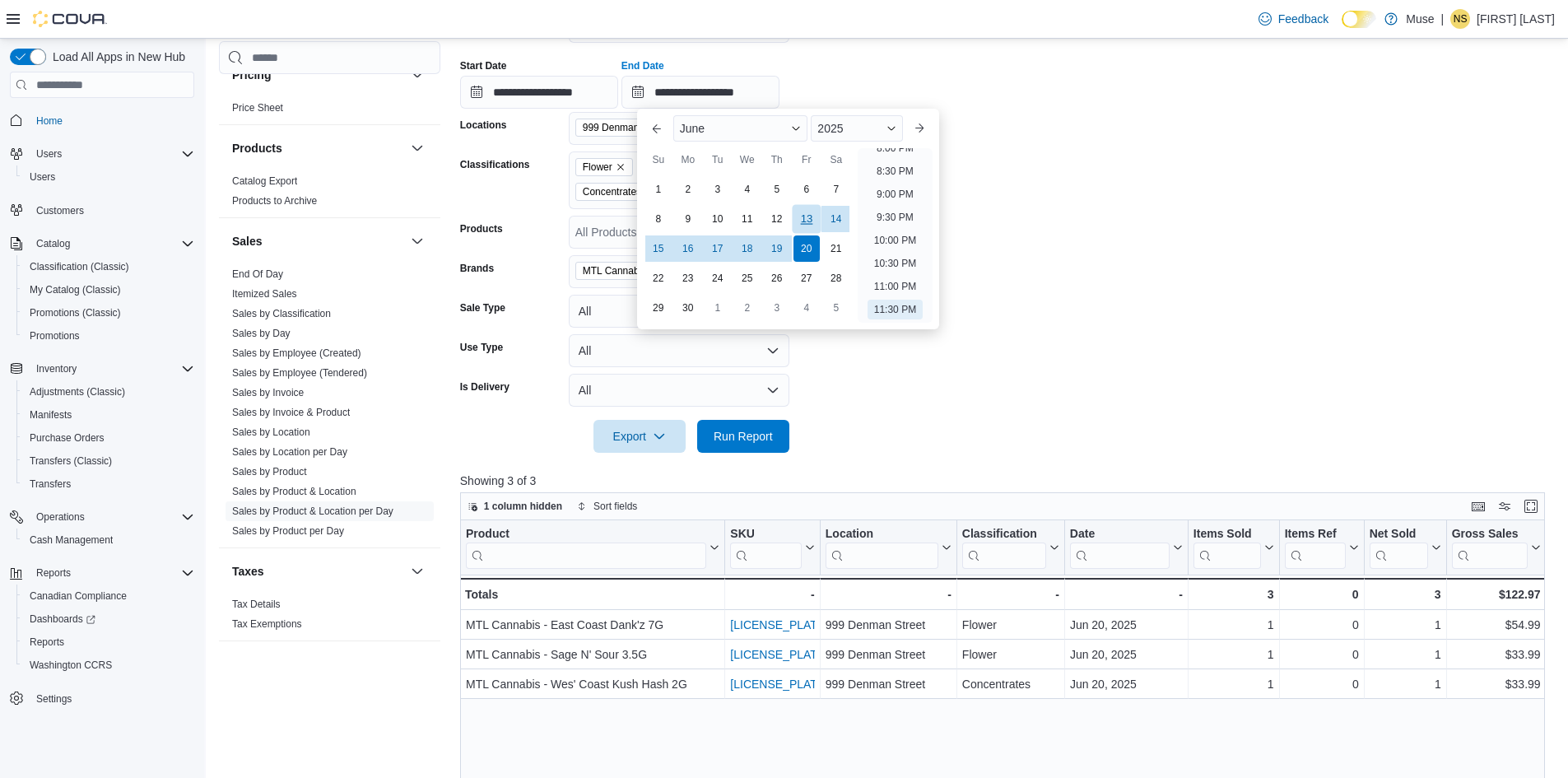 click on "13" at bounding box center (806, 219) 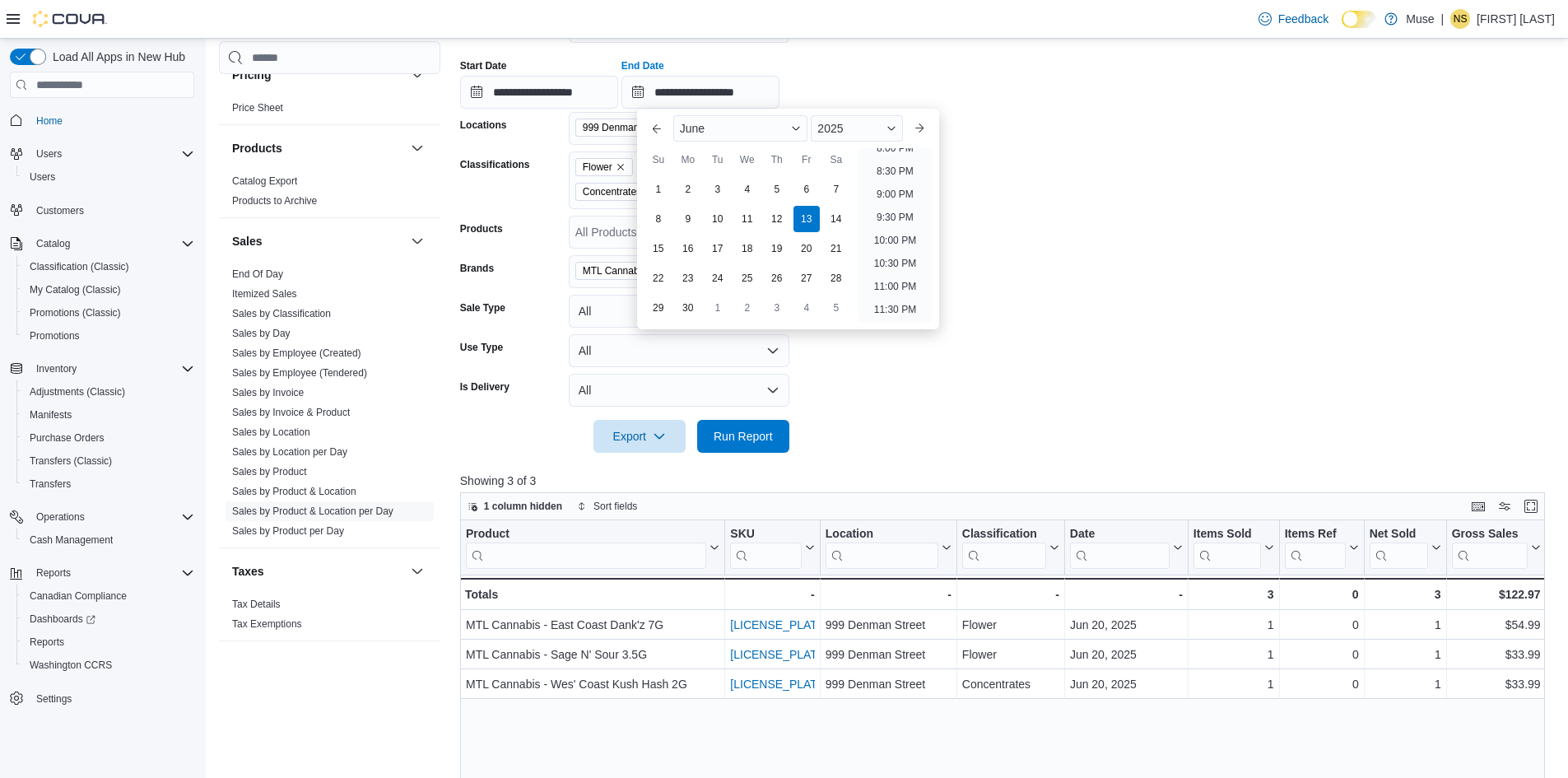 click on "**********" at bounding box center (1008, 221) 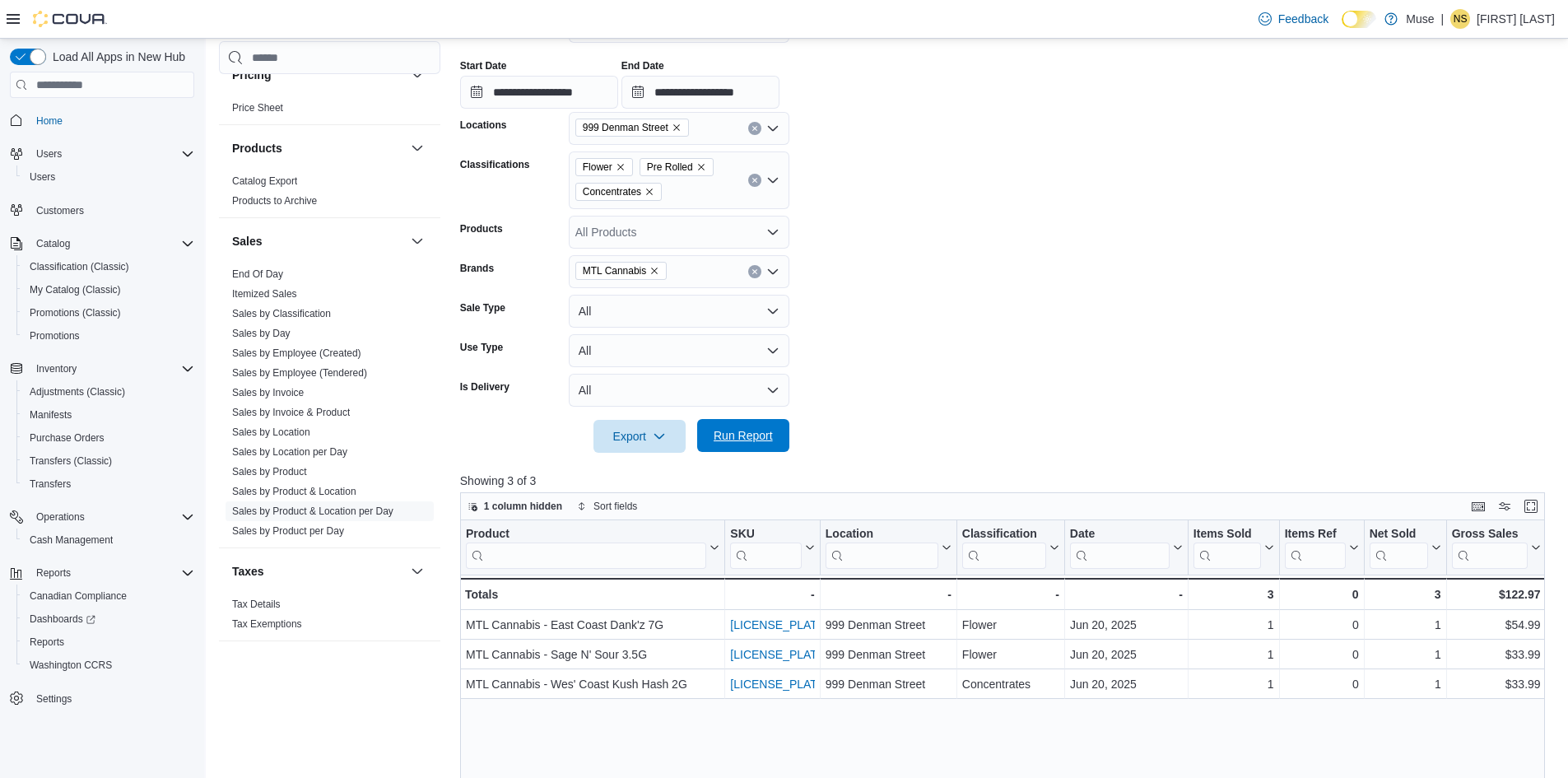 click on "Run Report" at bounding box center (743, 436) 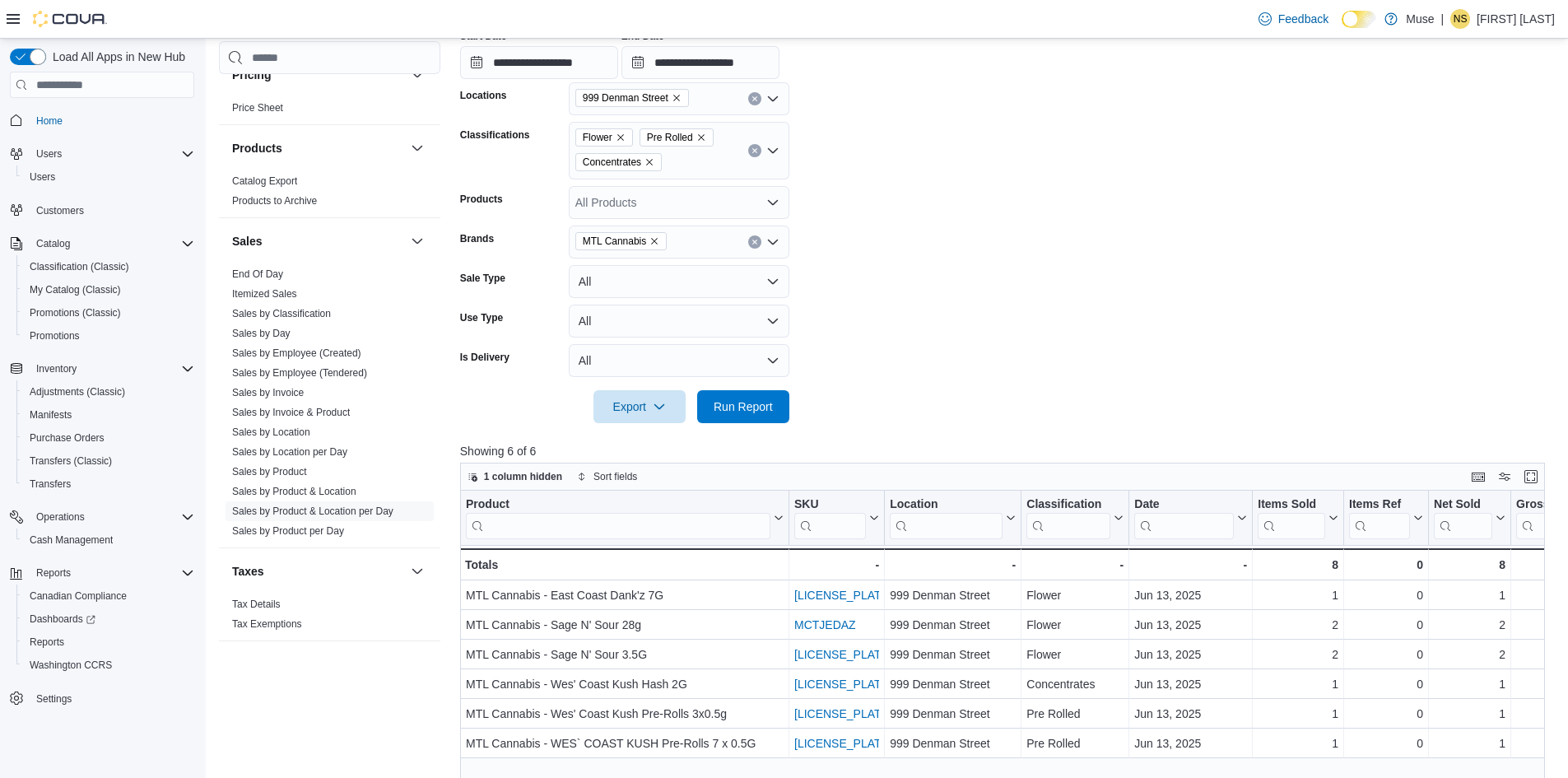scroll, scrollTop: 284, scrollLeft: 0, axis: vertical 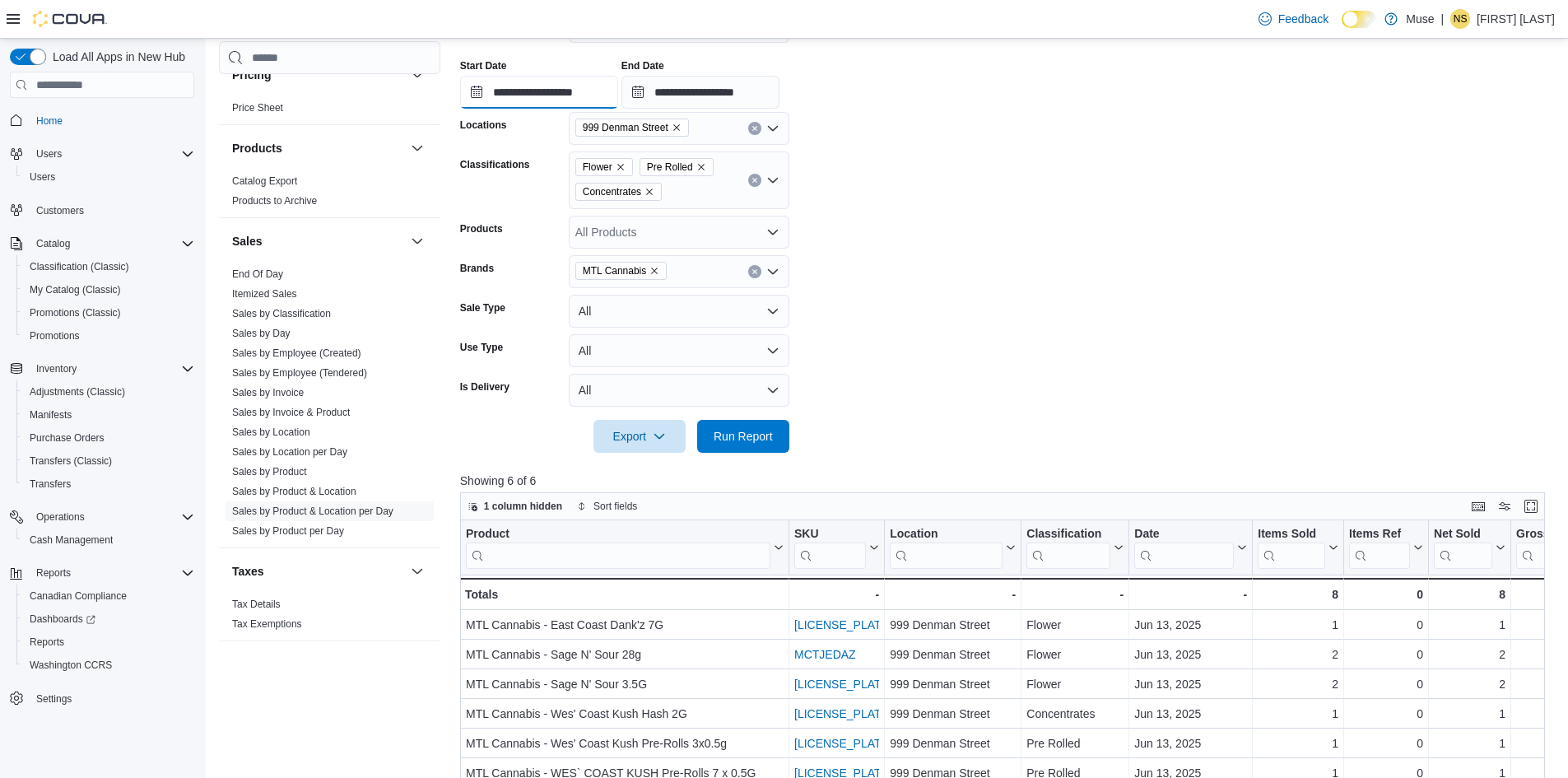 click on "**********" at bounding box center (539, 92) 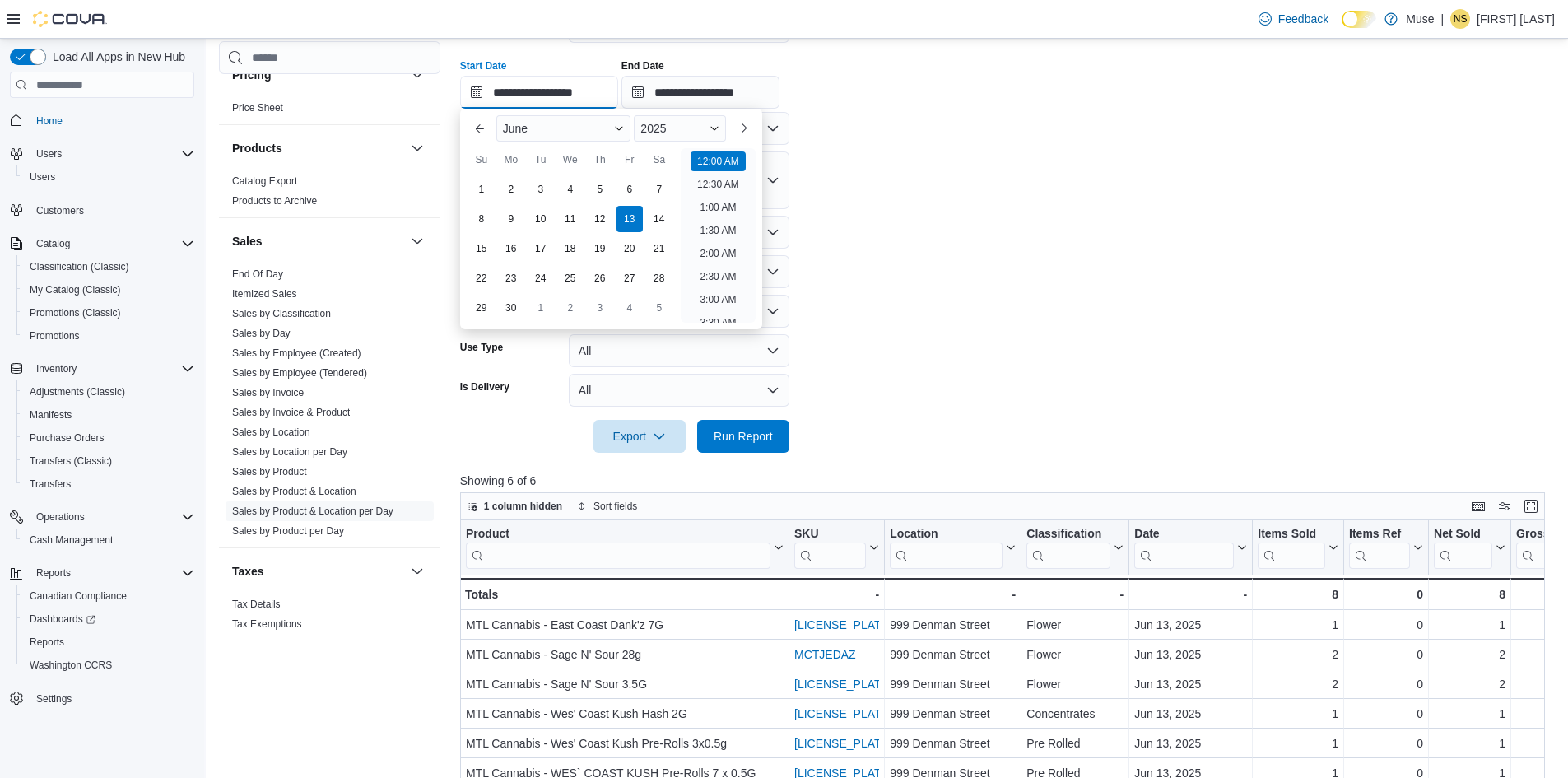 scroll, scrollTop: 51, scrollLeft: 0, axis: vertical 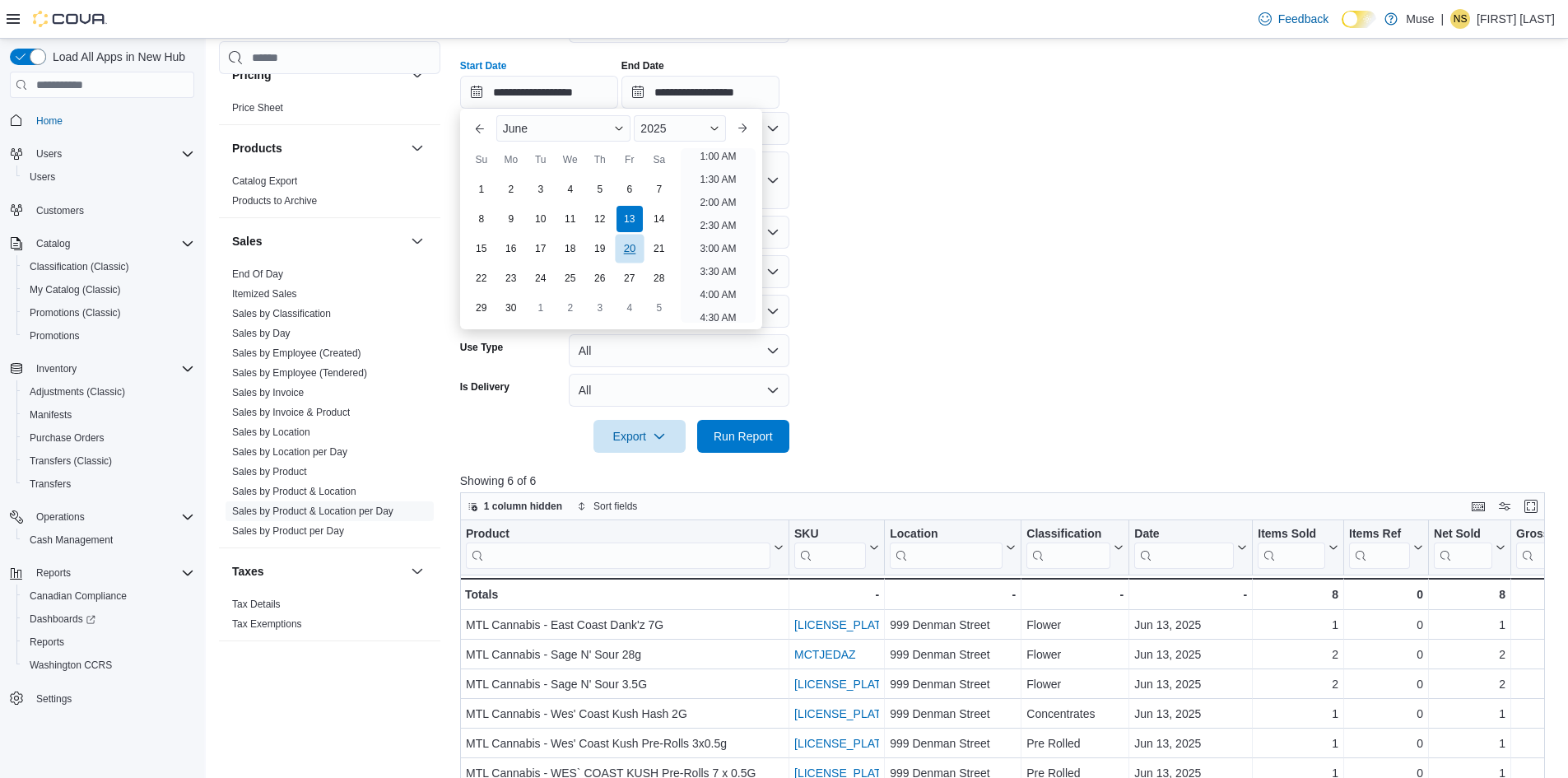 click on "20" at bounding box center [629, 249] 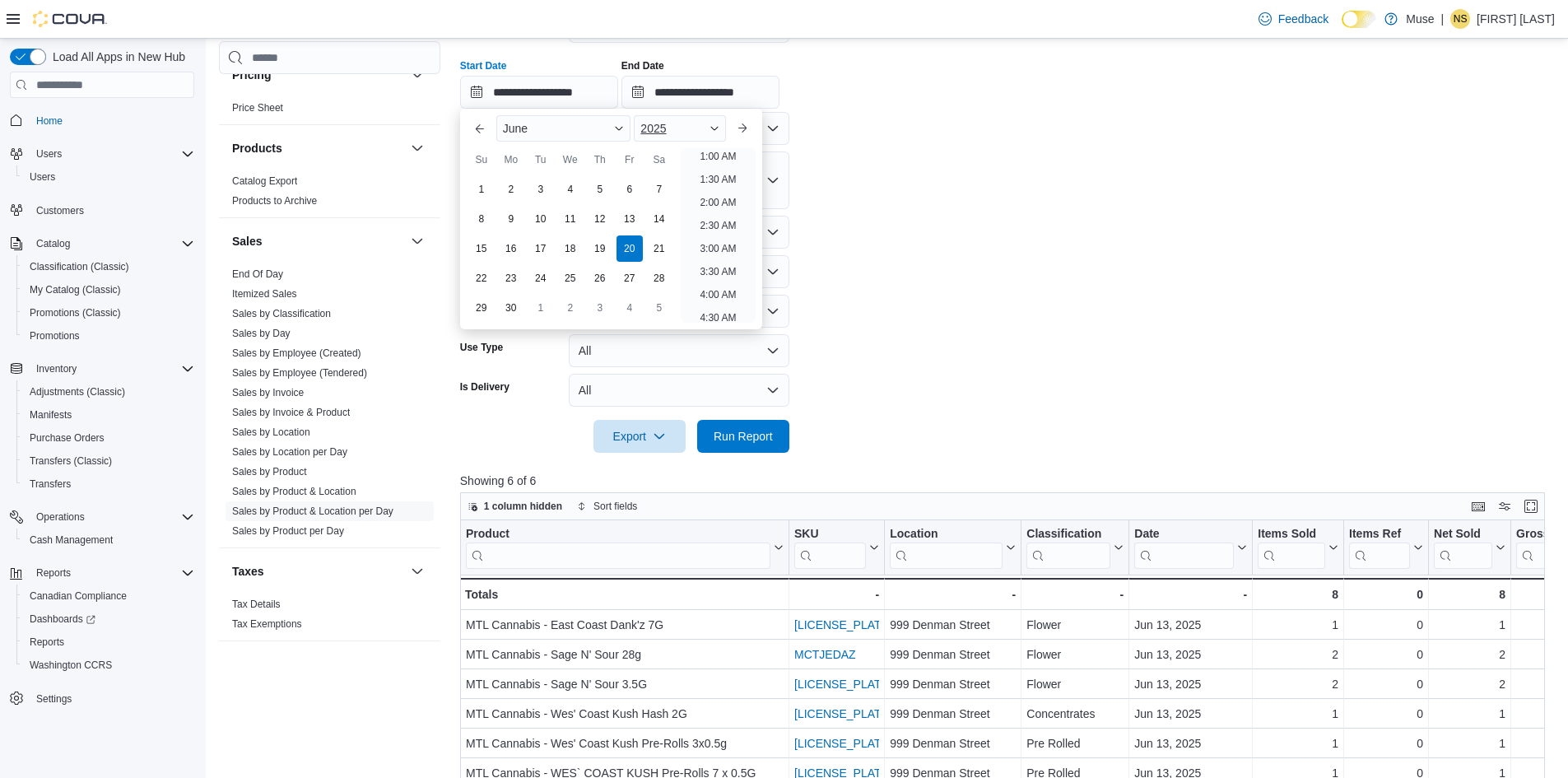 scroll, scrollTop: 3, scrollLeft: 0, axis: vertical 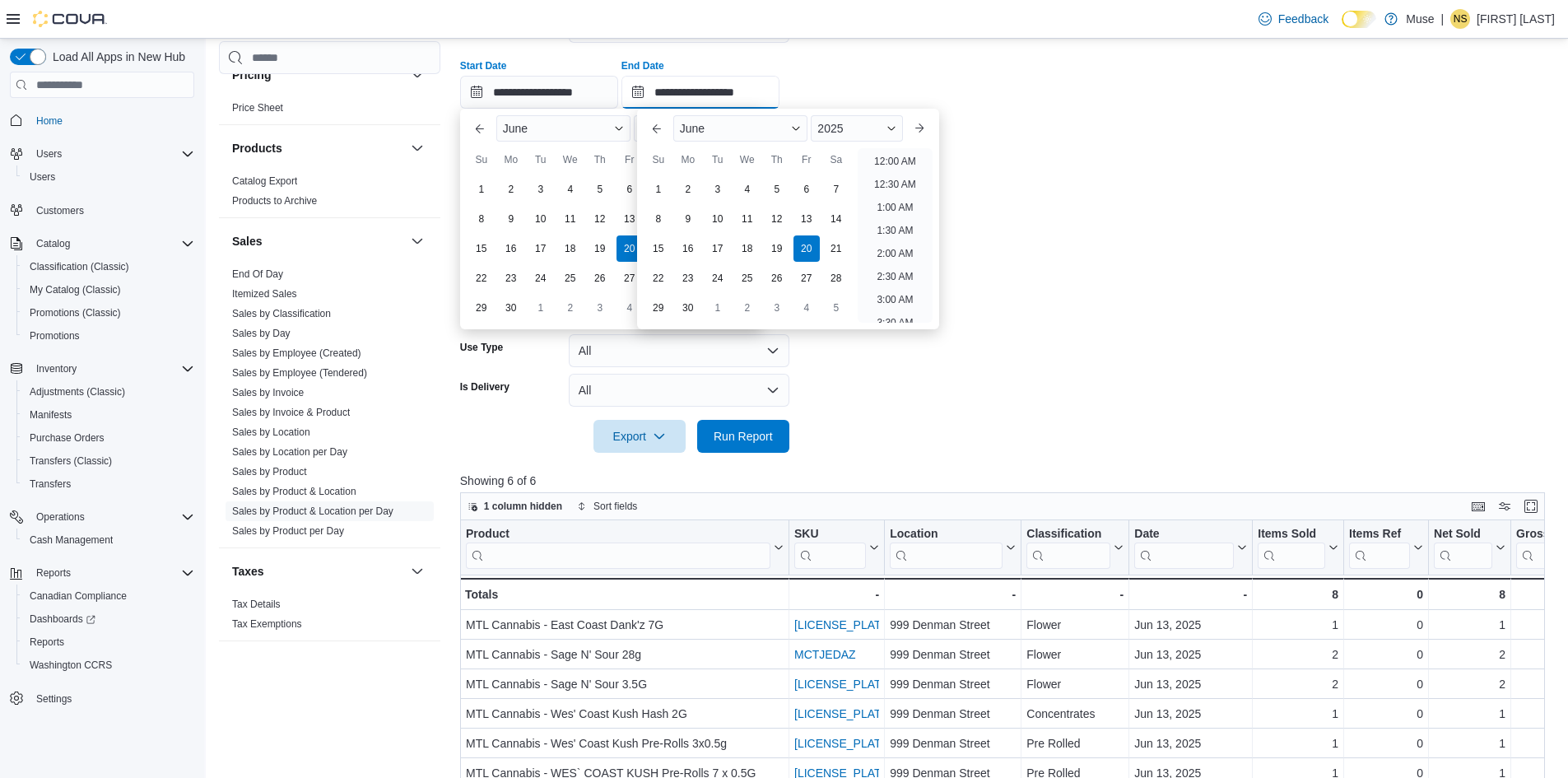 click on "**********" at bounding box center [700, 92] 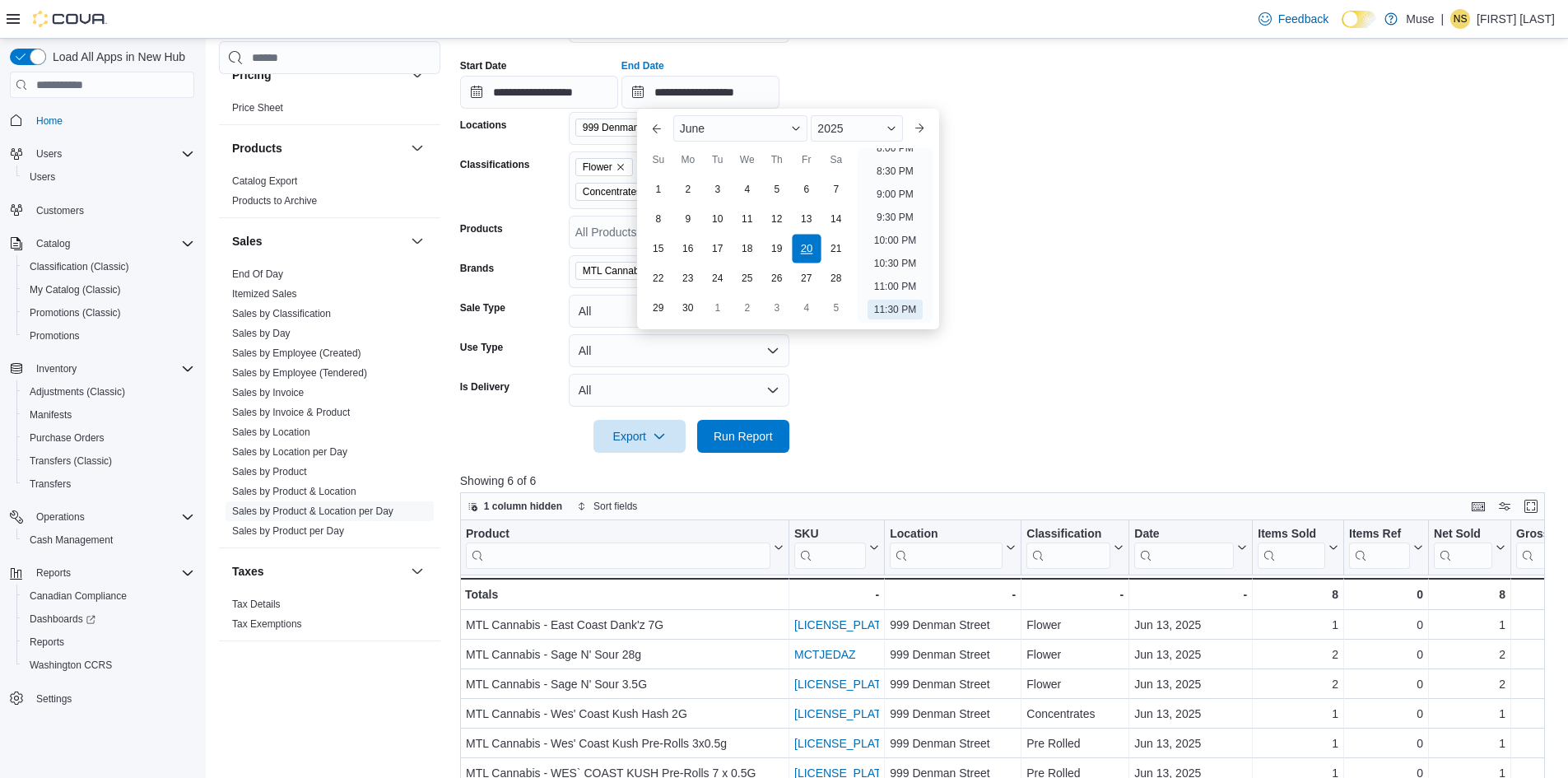 click on "20" at bounding box center [806, 249] 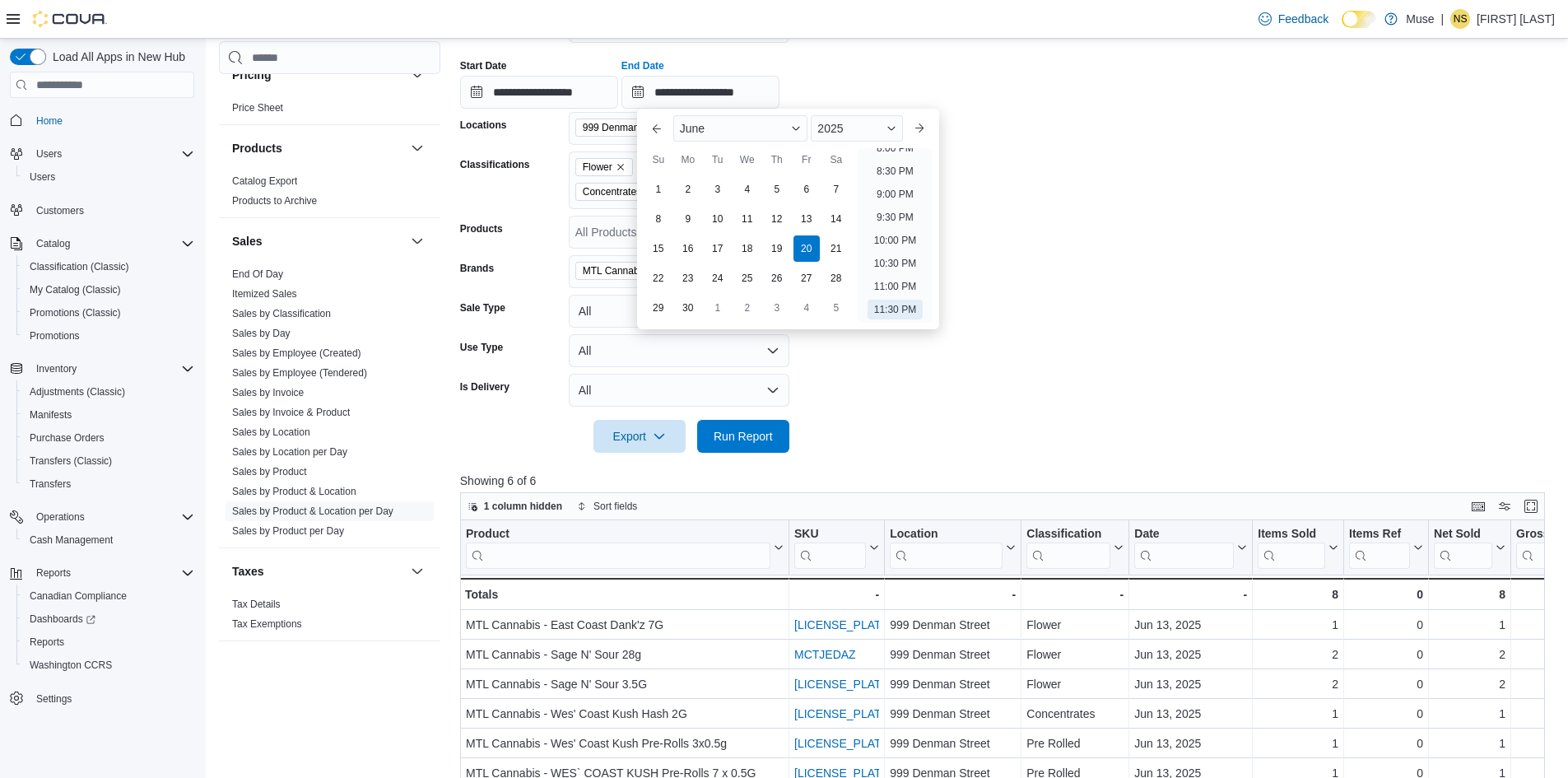click on "**********" at bounding box center (1008, 221) 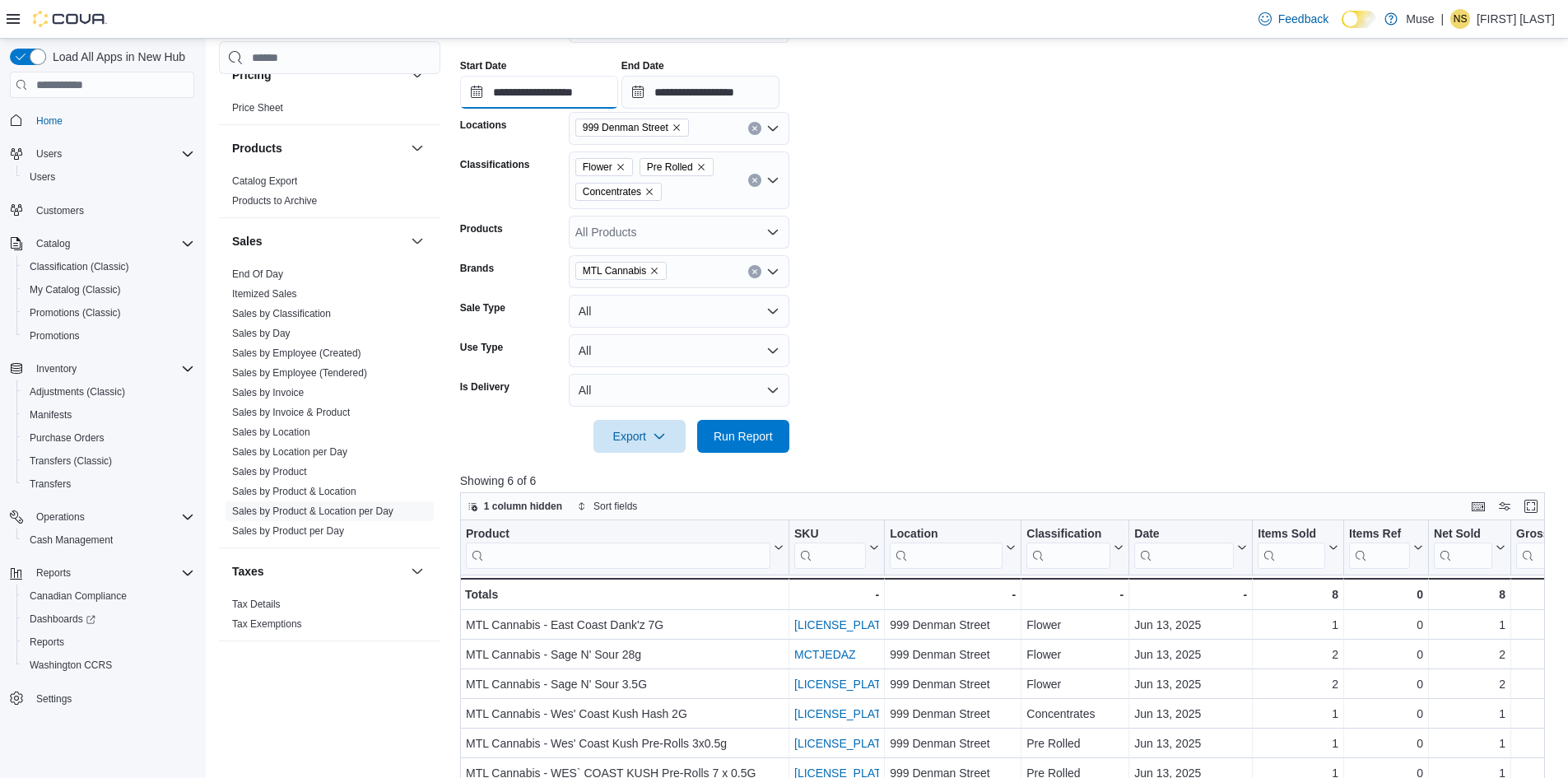 click on "**********" at bounding box center (539, 92) 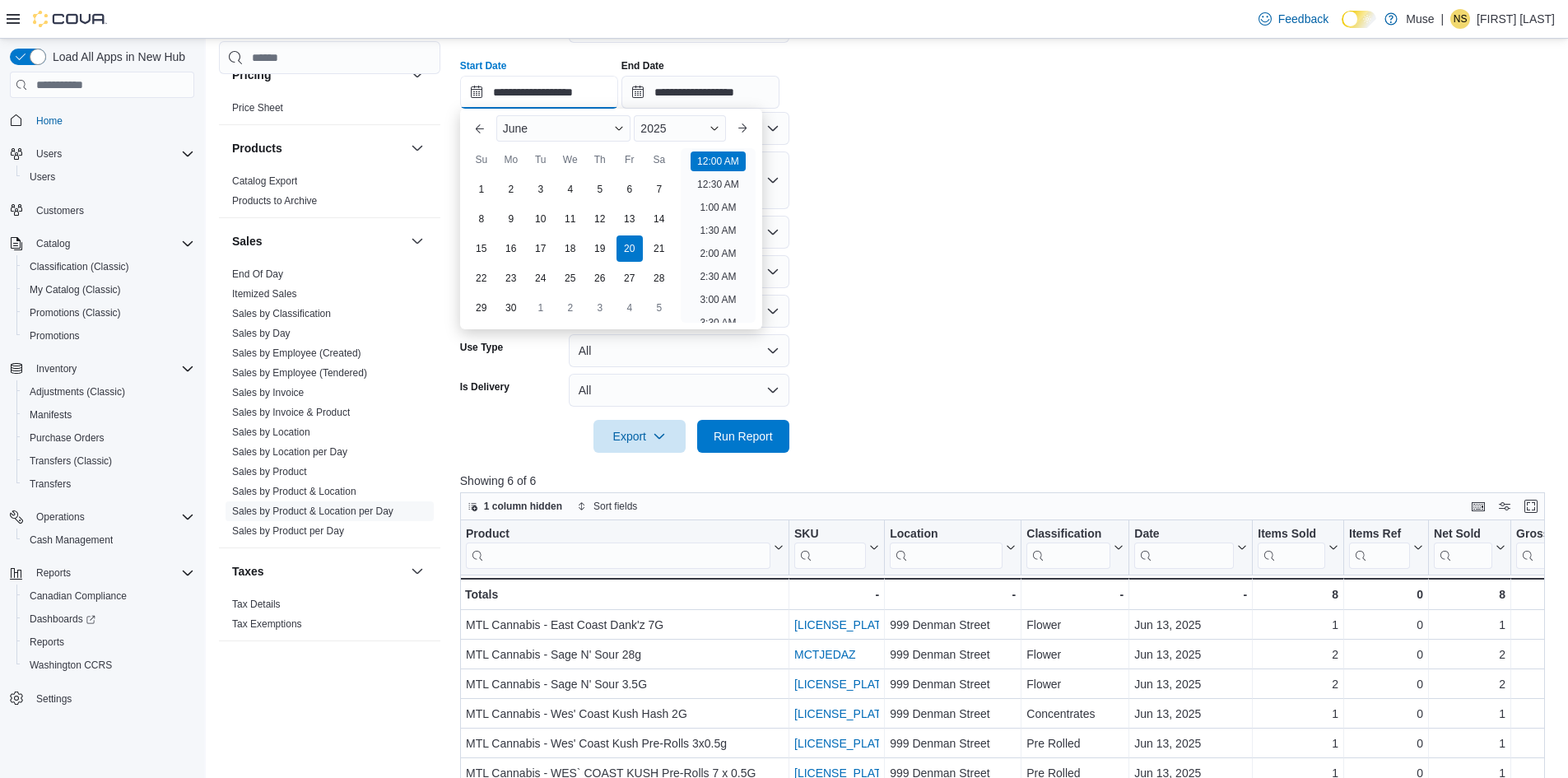 scroll, scrollTop: 51, scrollLeft: 0, axis: vertical 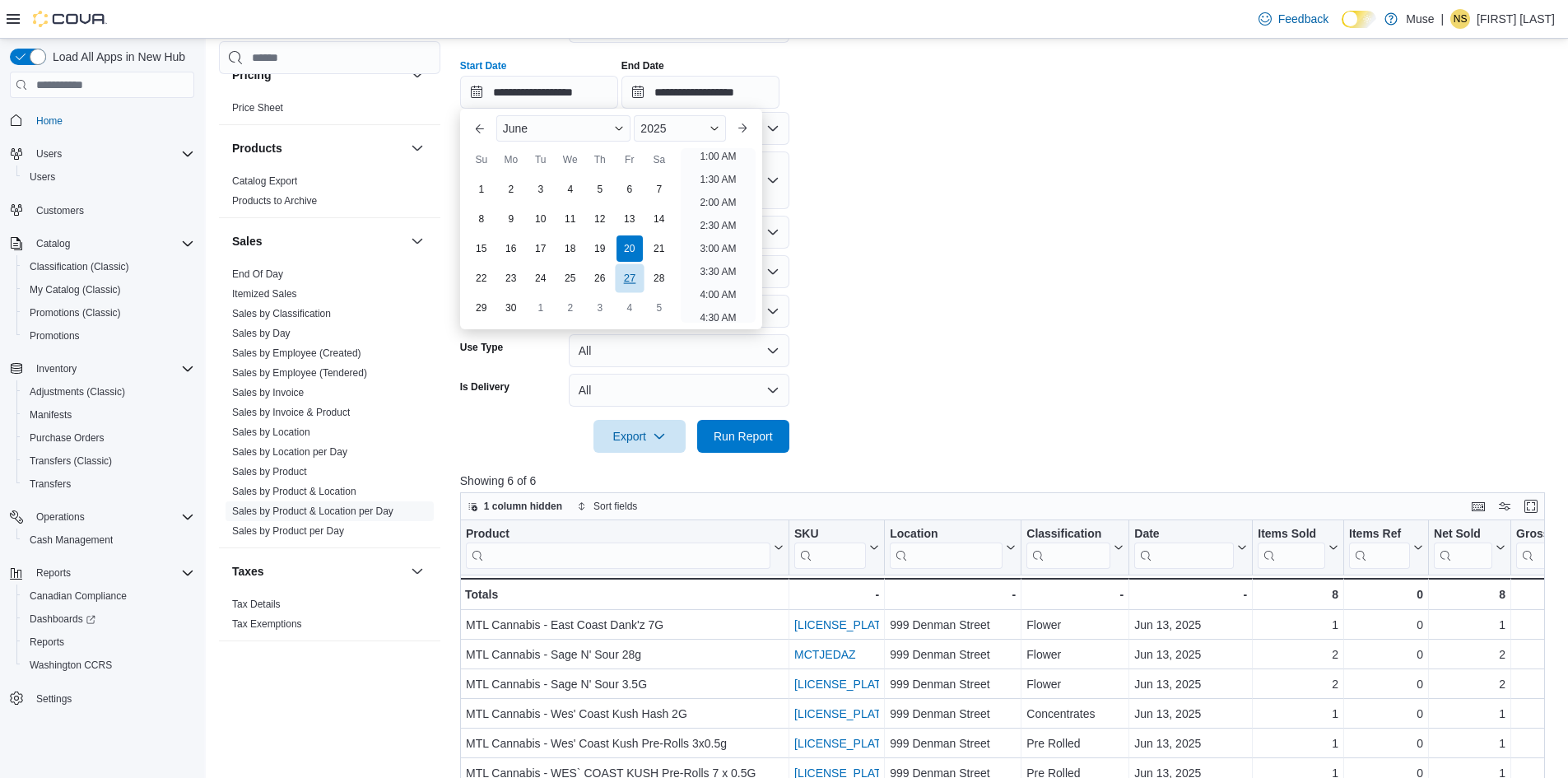 drag, startPoint x: 631, startPoint y: 273, endPoint x: 633, endPoint y: 264, distance: 9.219544 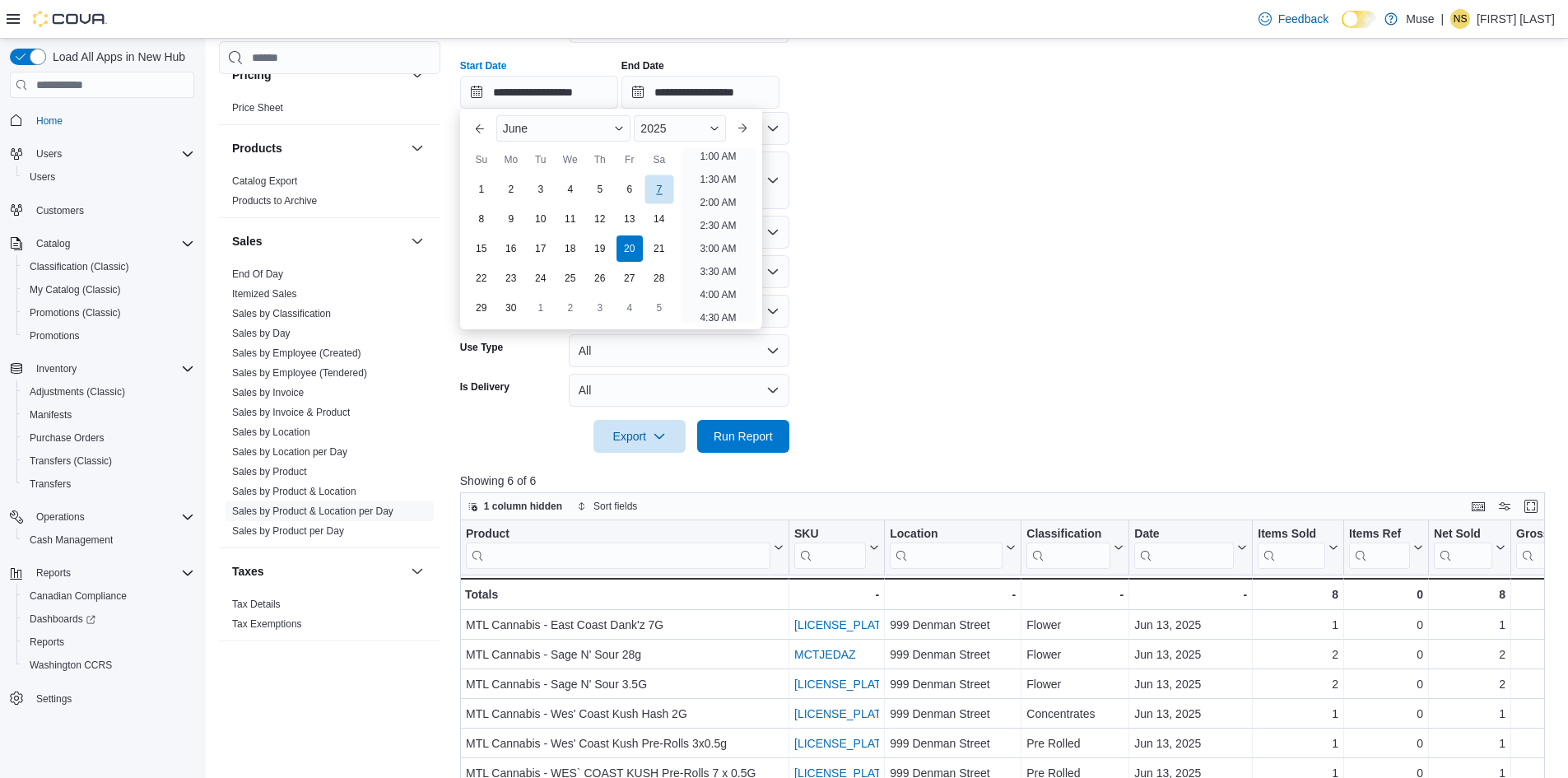 scroll, scrollTop: 3, scrollLeft: 0, axis: vertical 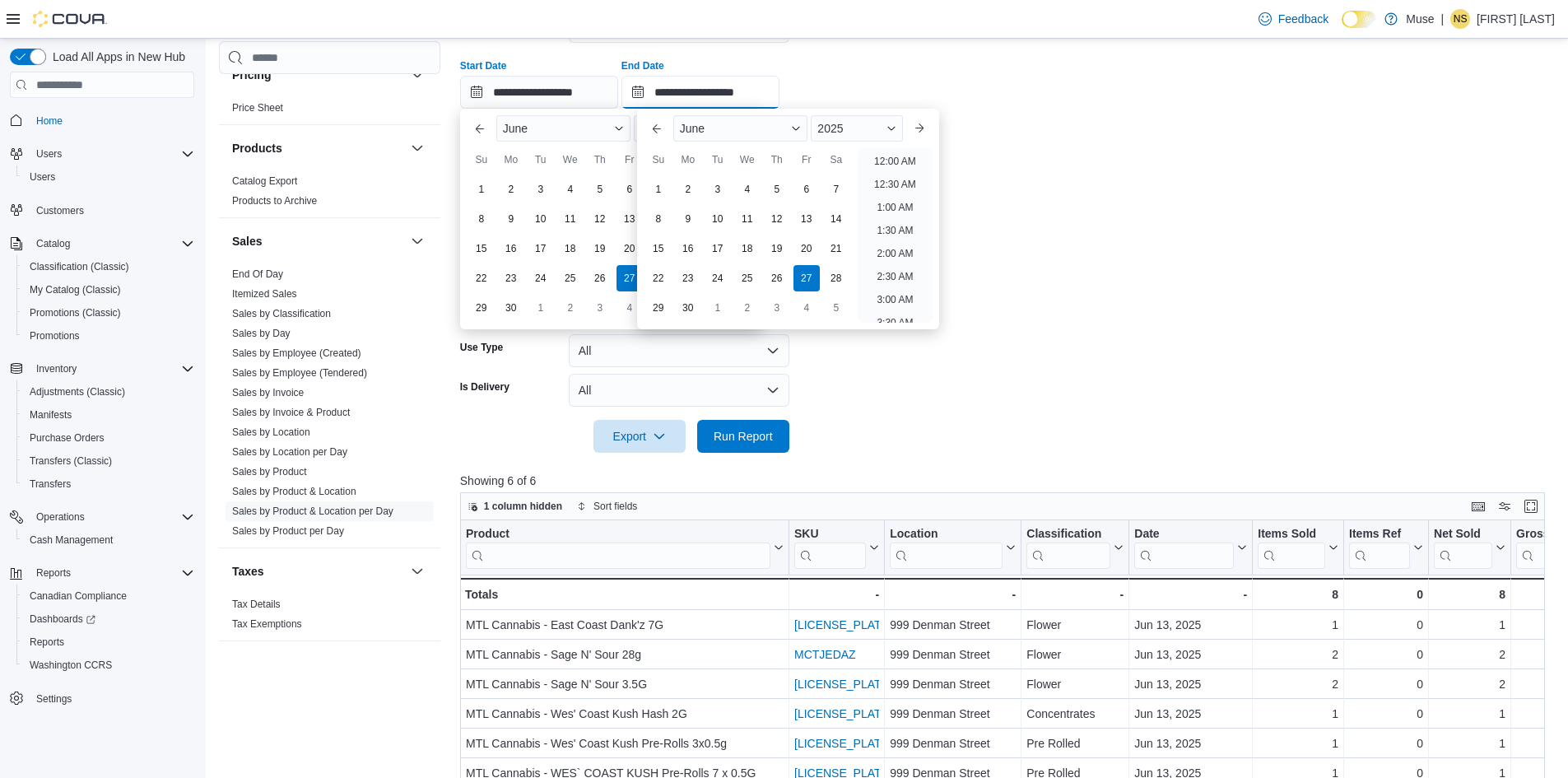 click on "**********" at bounding box center (700, 92) 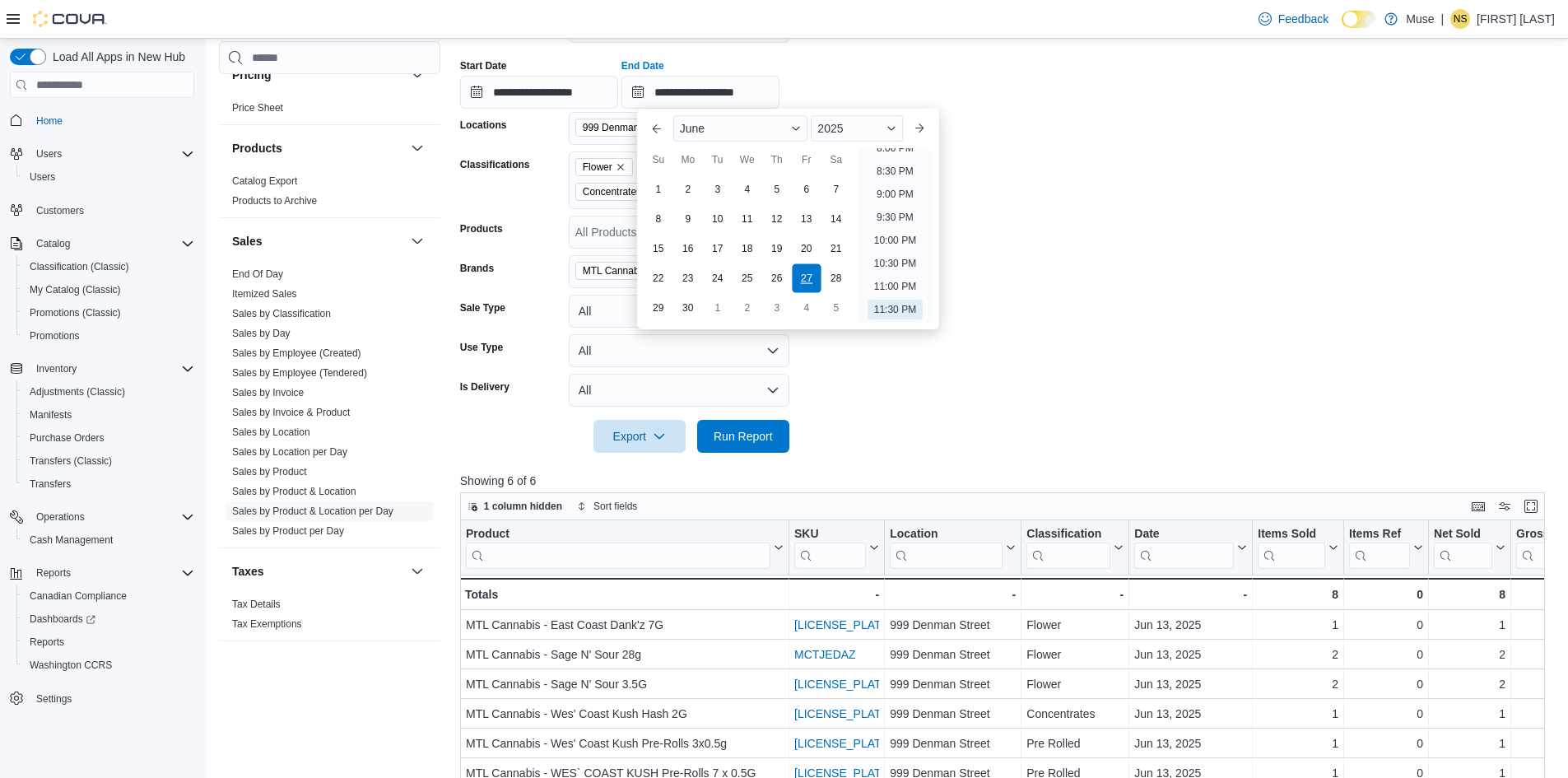 click on "27" at bounding box center (806, 278) 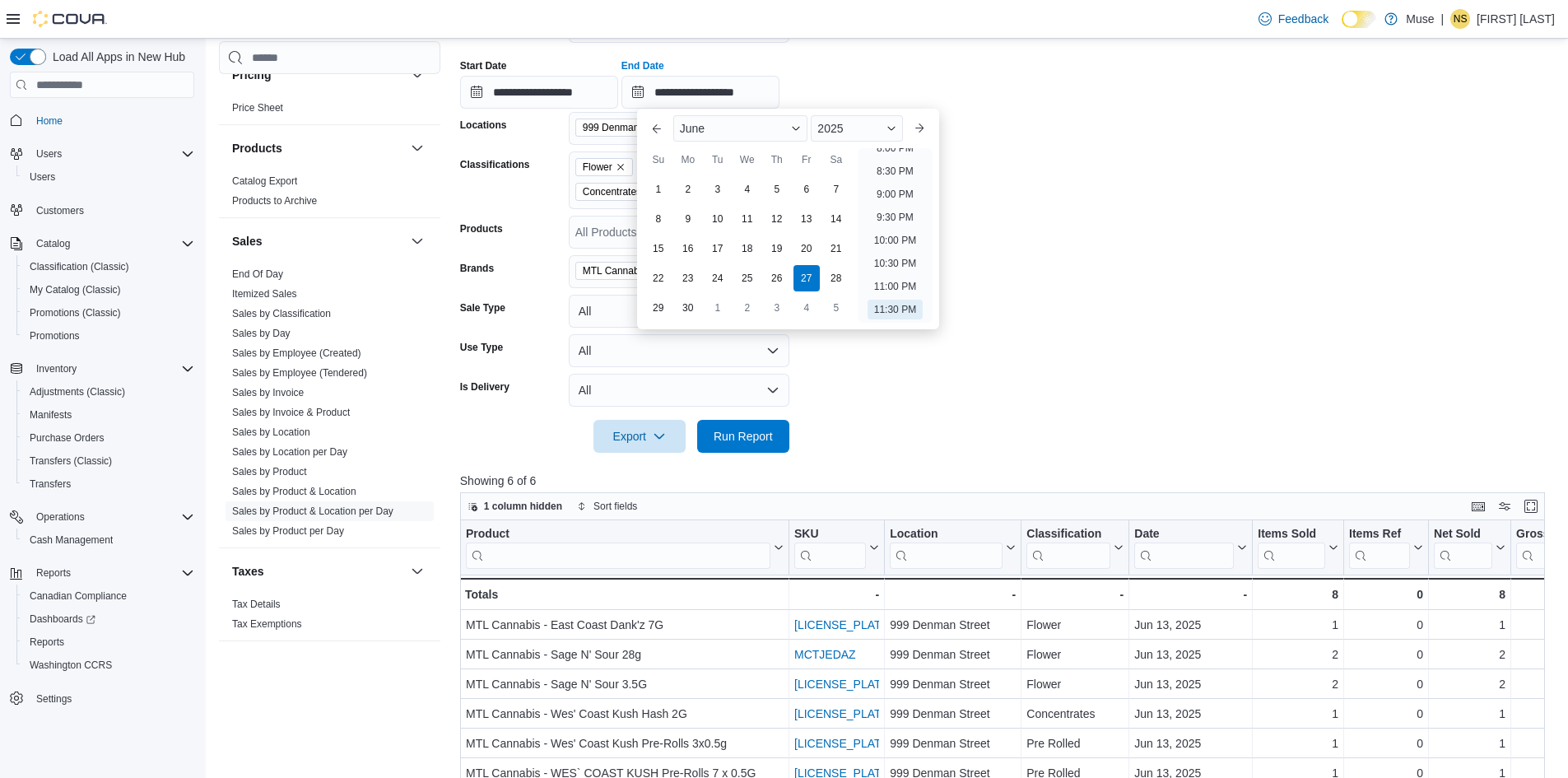 click on "**********" at bounding box center (1008, 221) 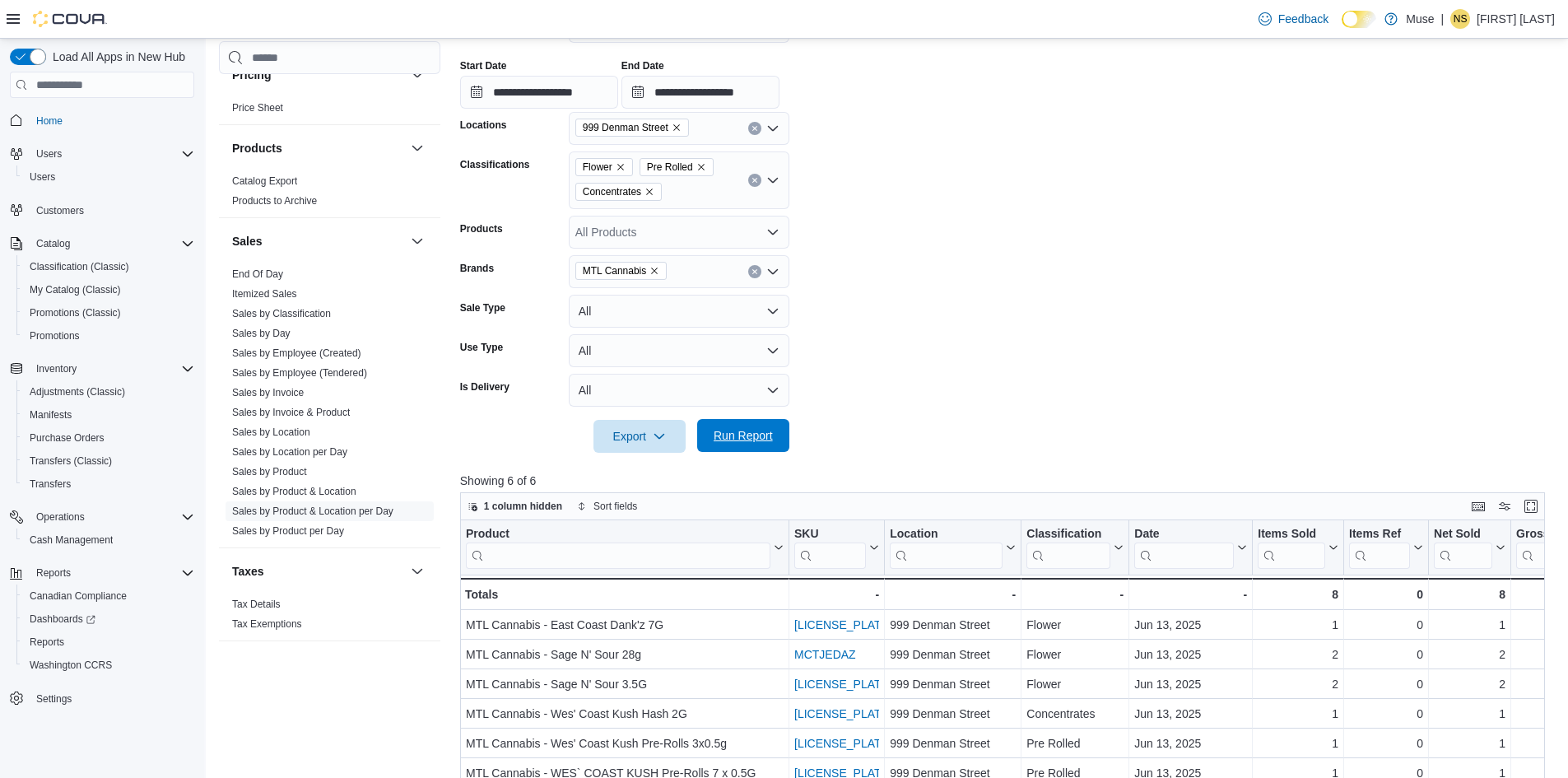 click on "**********" at bounding box center (1008, 526) 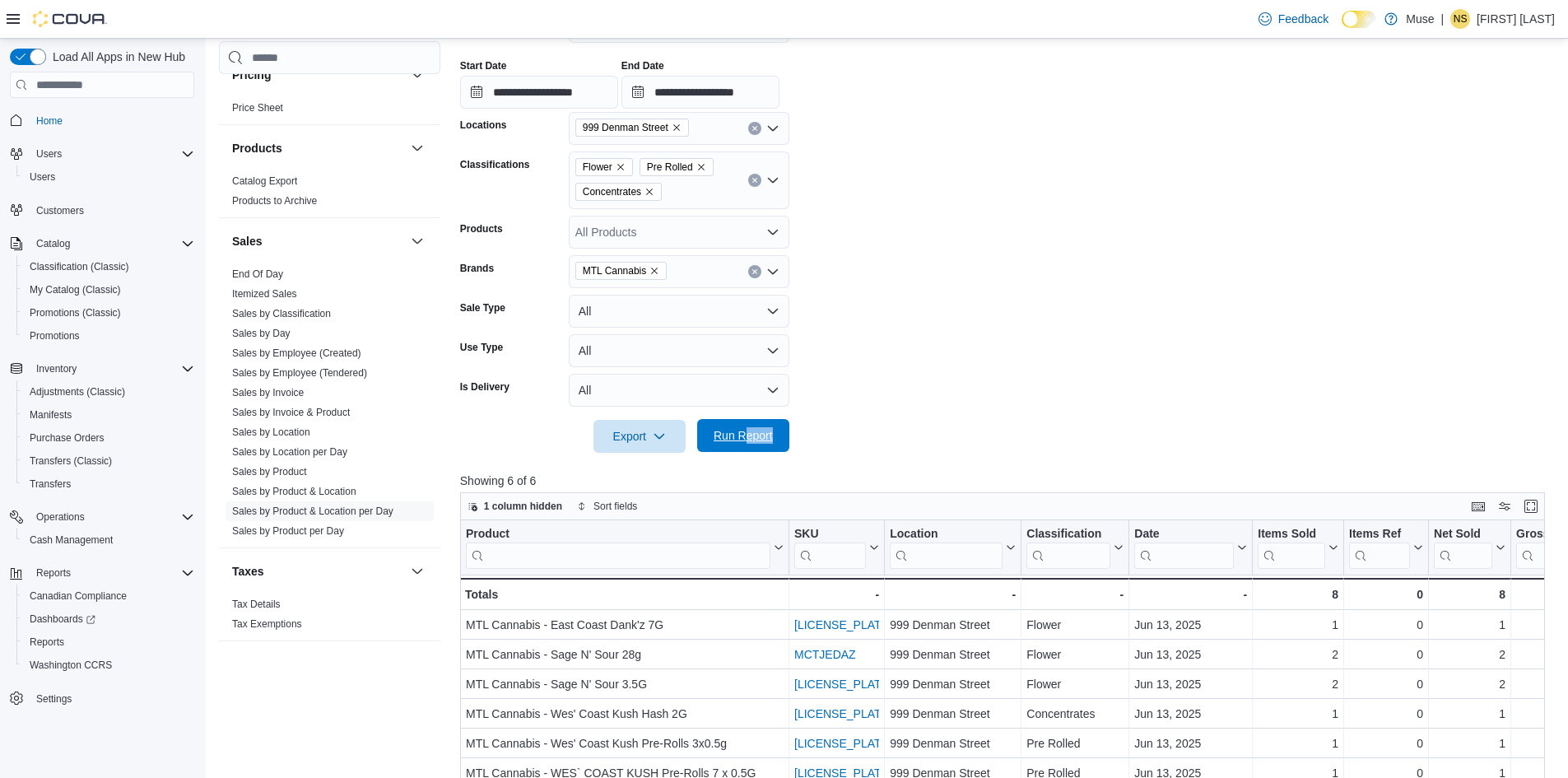 click on "Run Report" at bounding box center (743, 436) 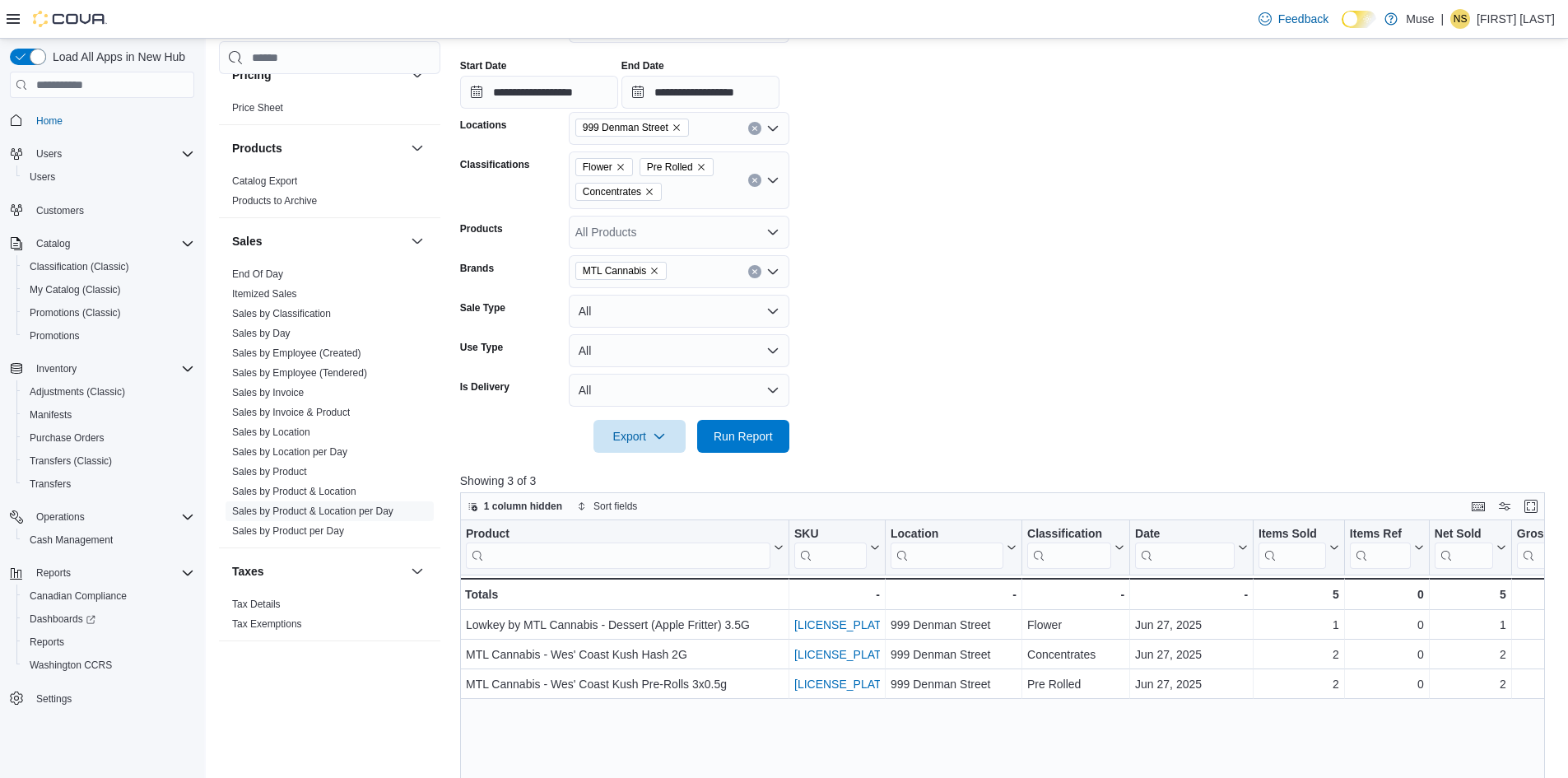 click on "**********" at bounding box center [1008, 221] 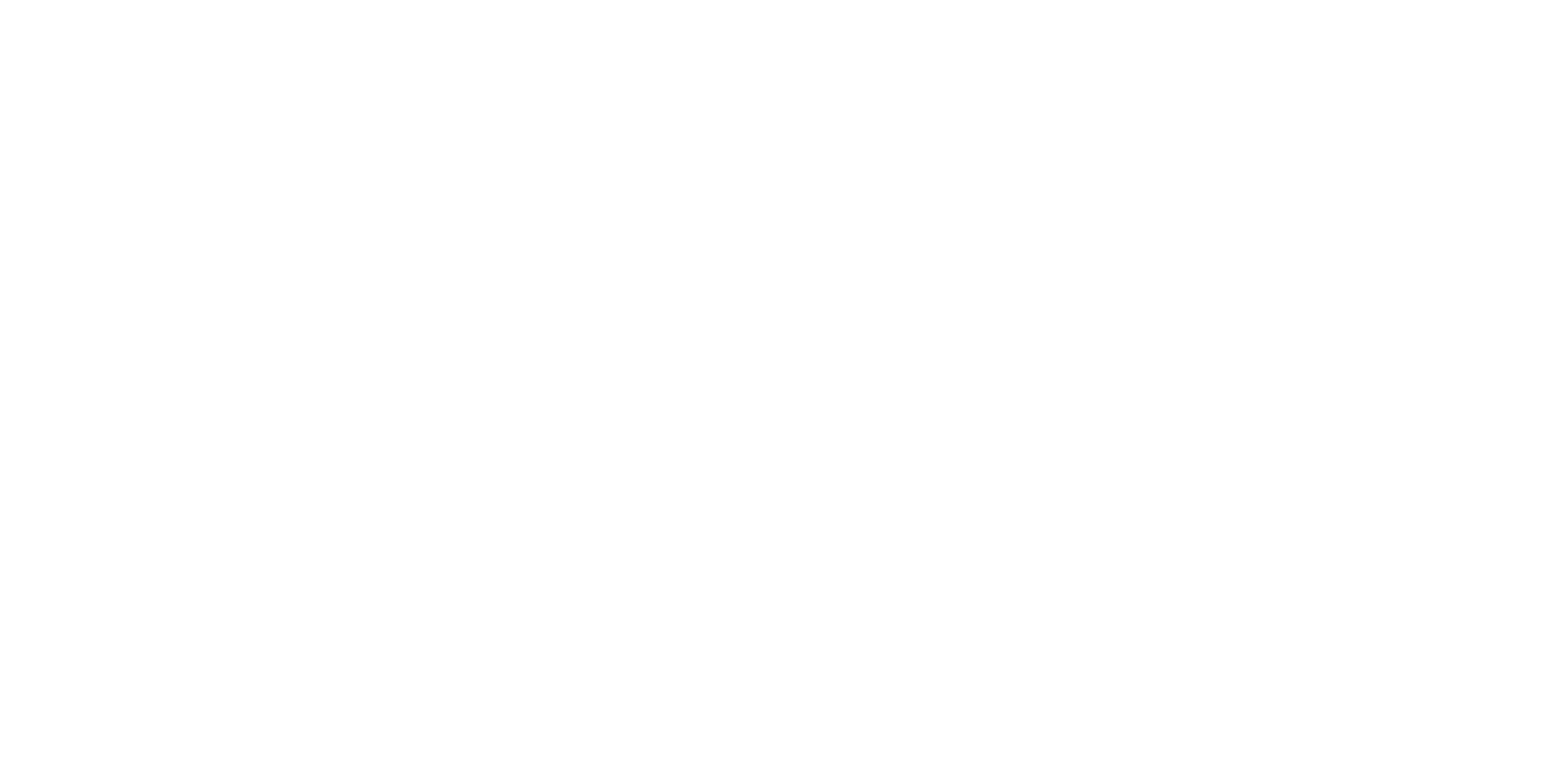 scroll, scrollTop: 0, scrollLeft: 0, axis: both 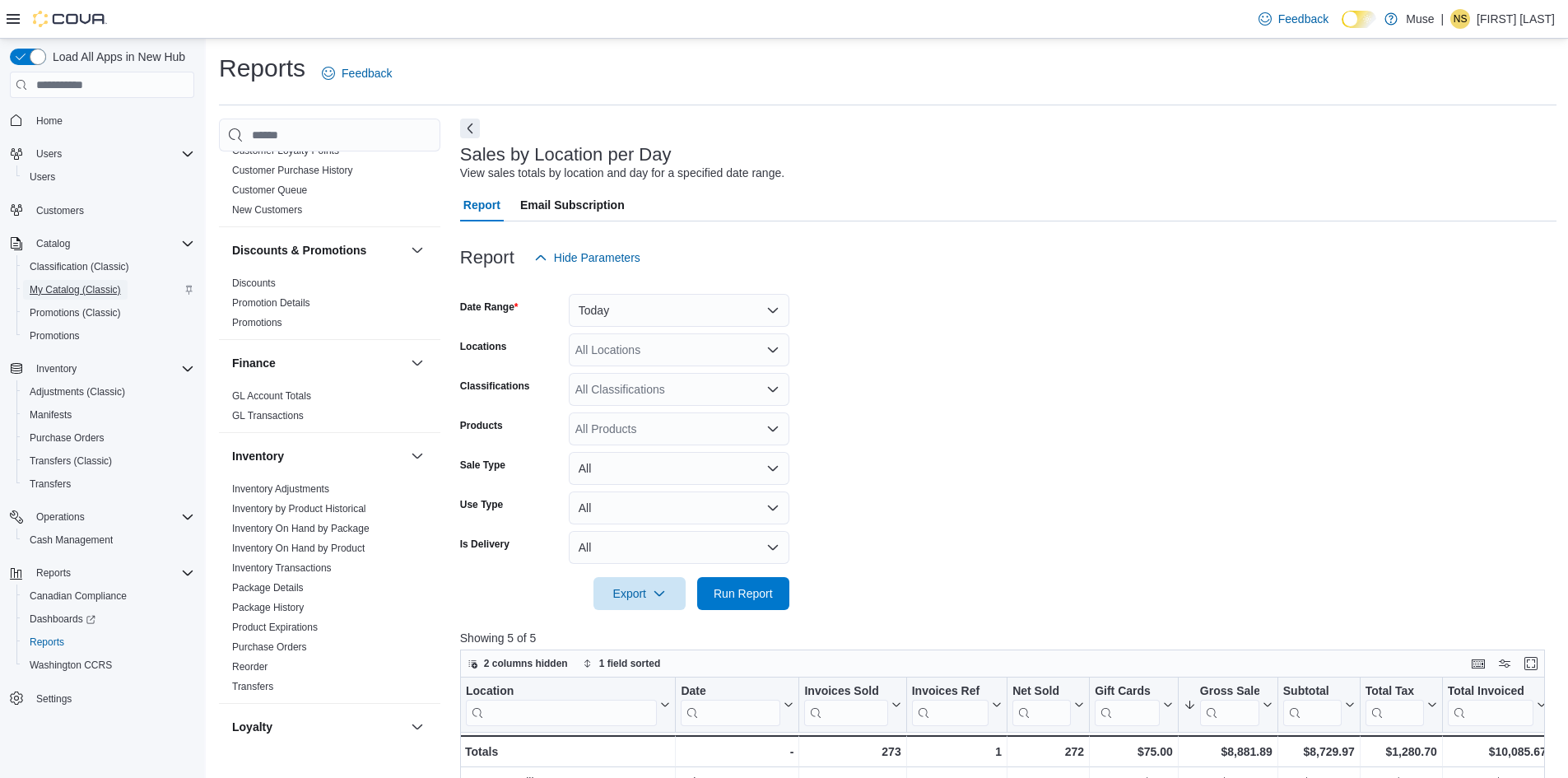 click on "My Catalog (Classic)" at bounding box center (75, 290) 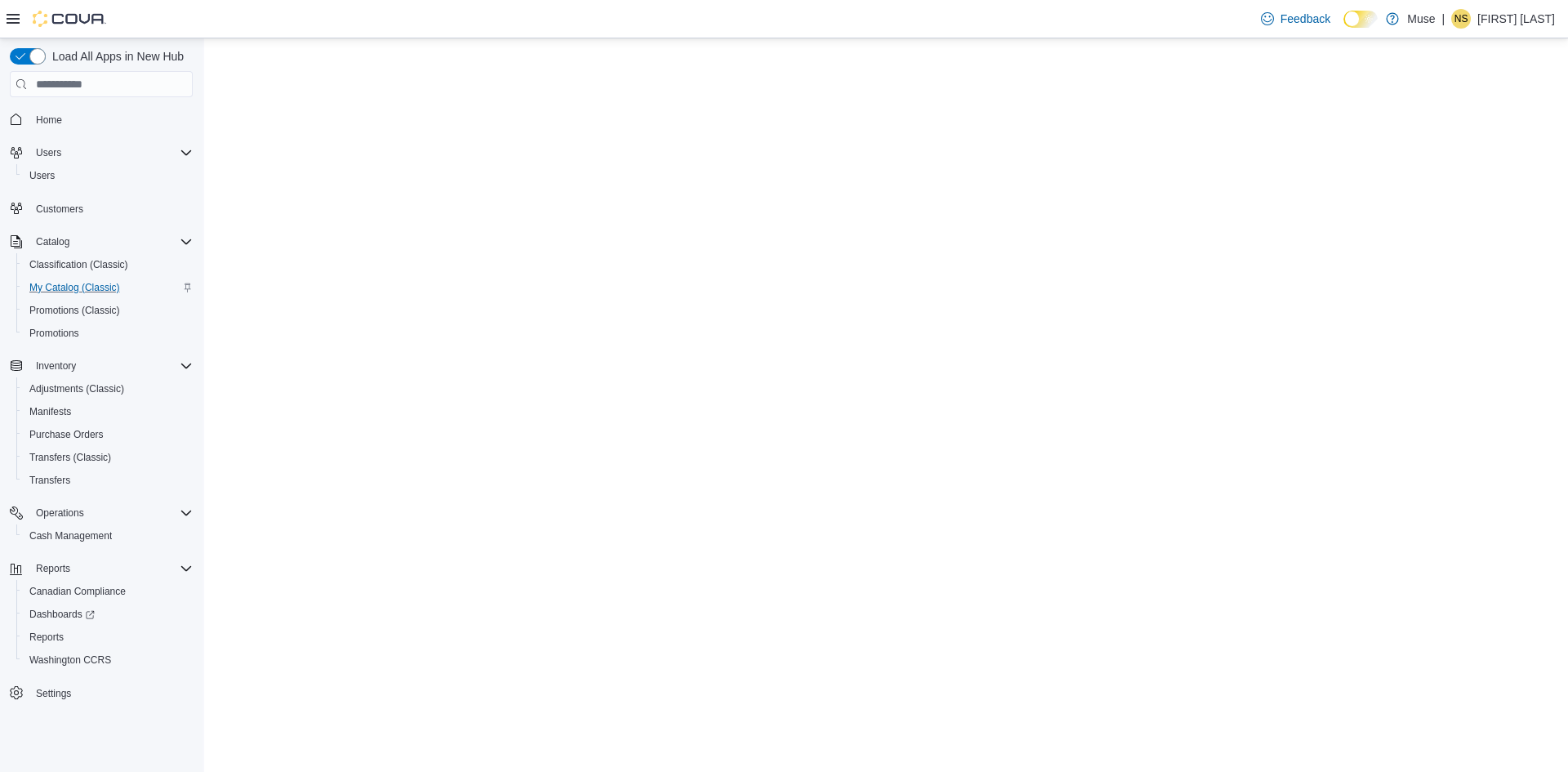 scroll, scrollTop: 0, scrollLeft: 0, axis: both 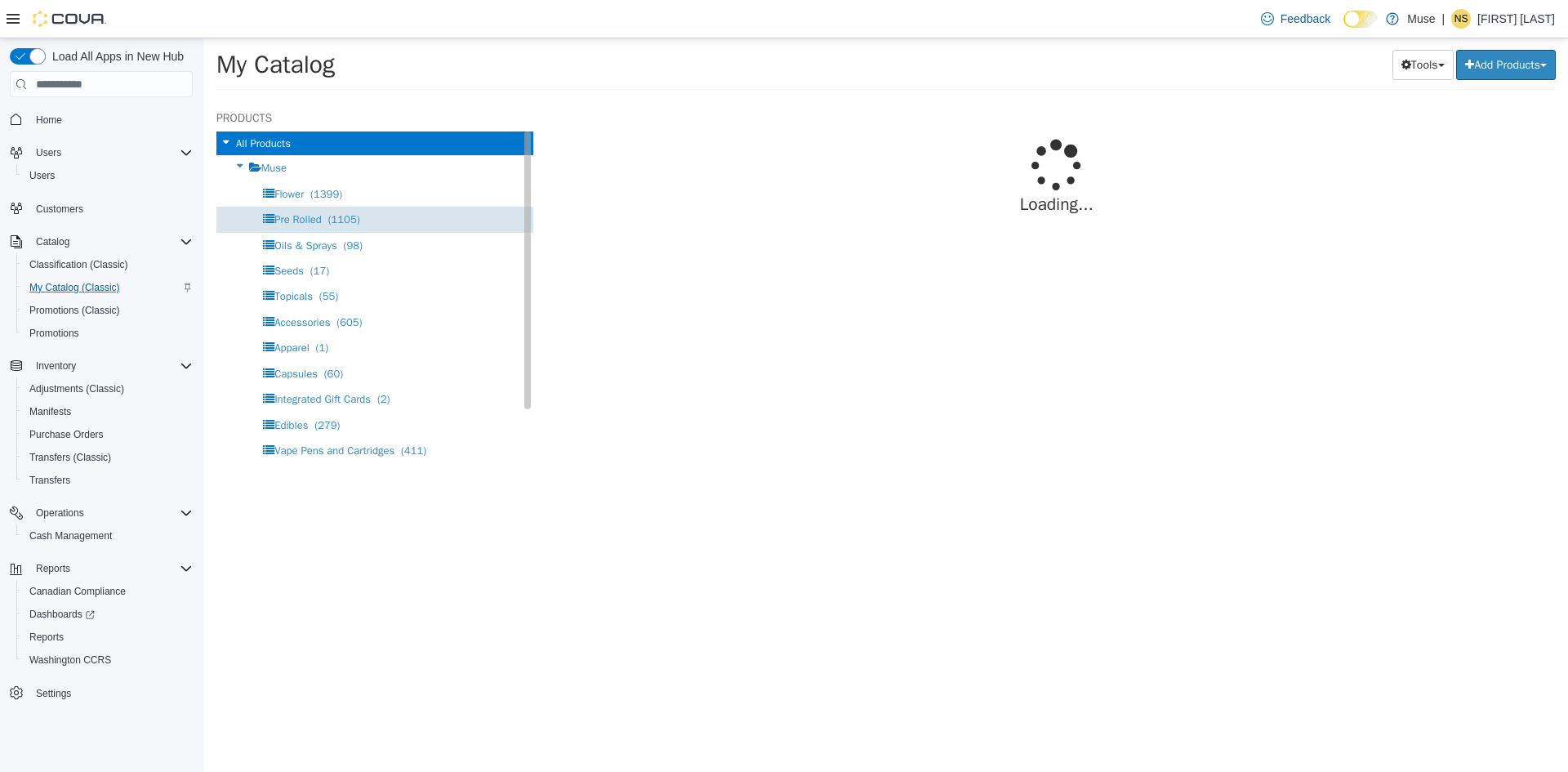 select on "**********" 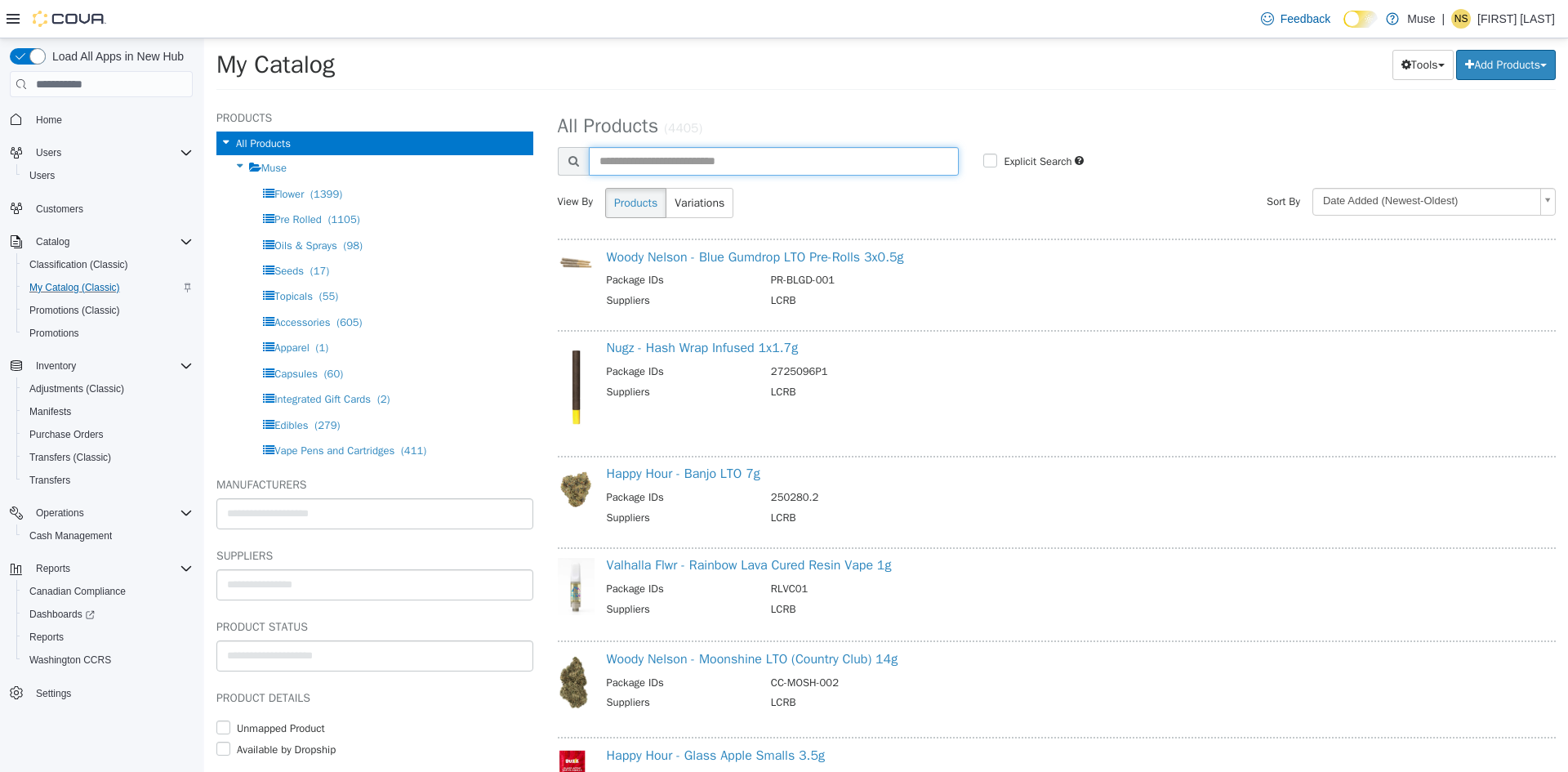 click at bounding box center (774, 161) 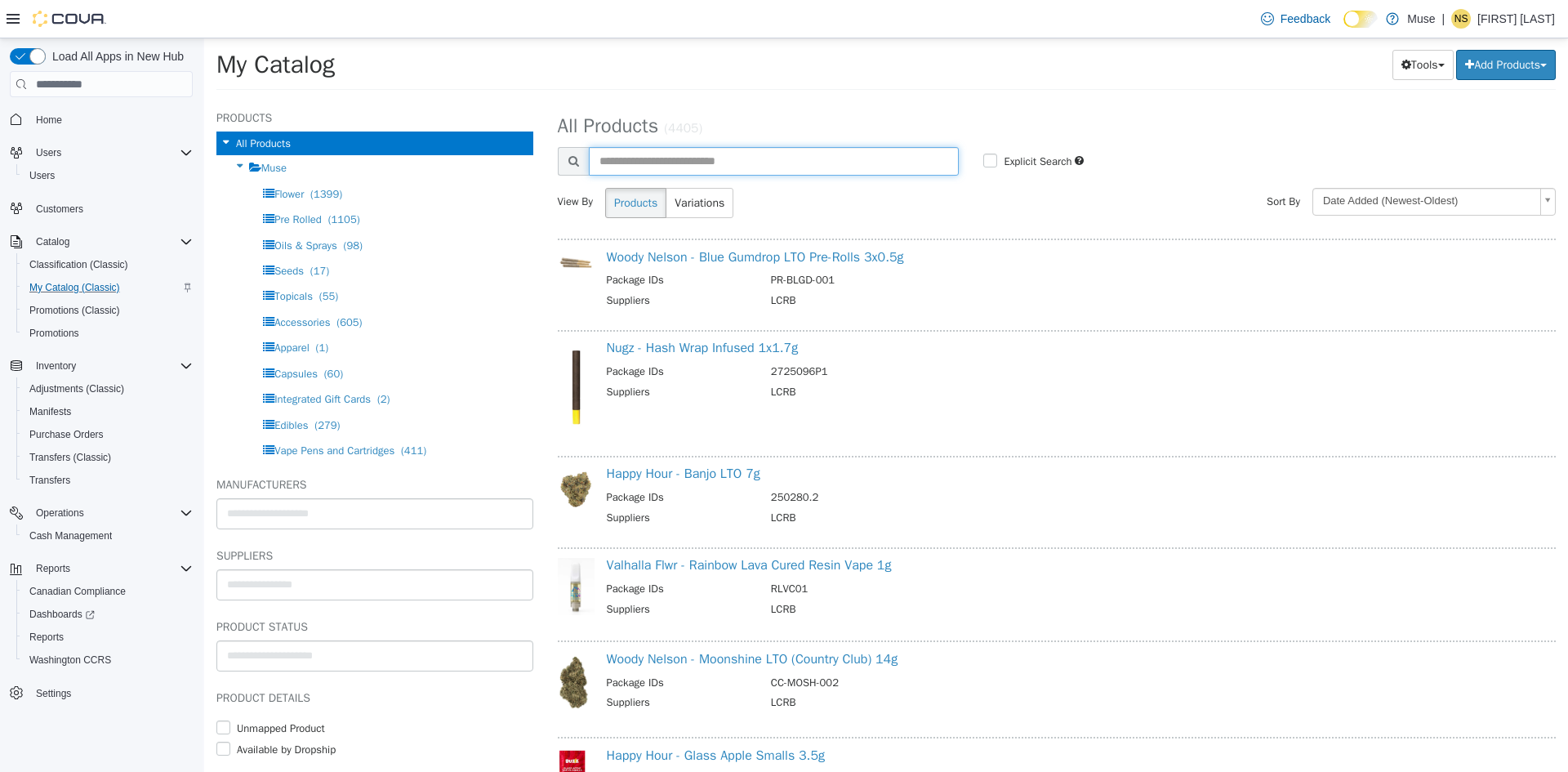 click at bounding box center (774, 161) 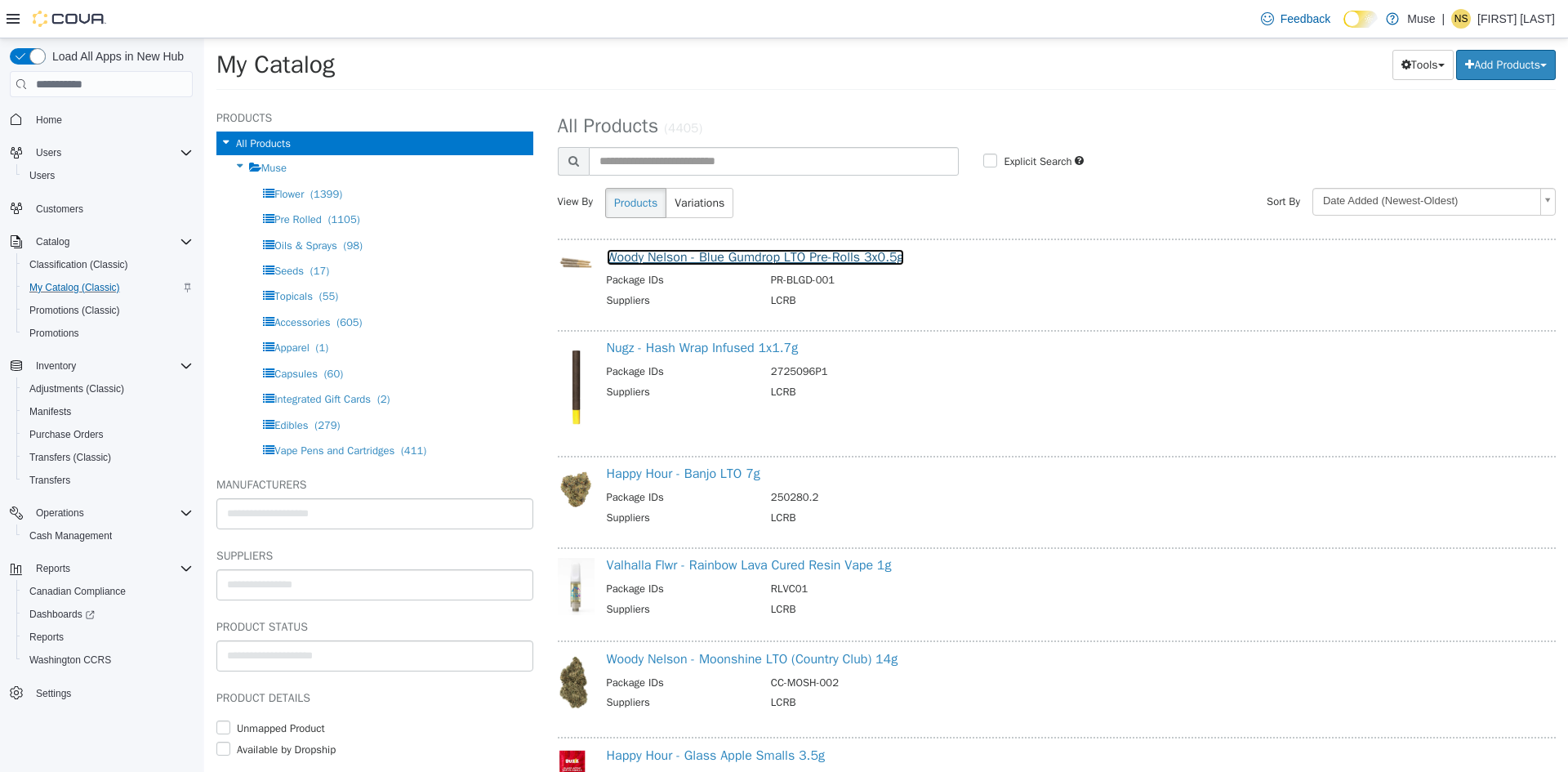 click on "Woody Nelson - Blue Gumdrop LTO Pre-Rolls 3x0.5g" at bounding box center [755, 257] 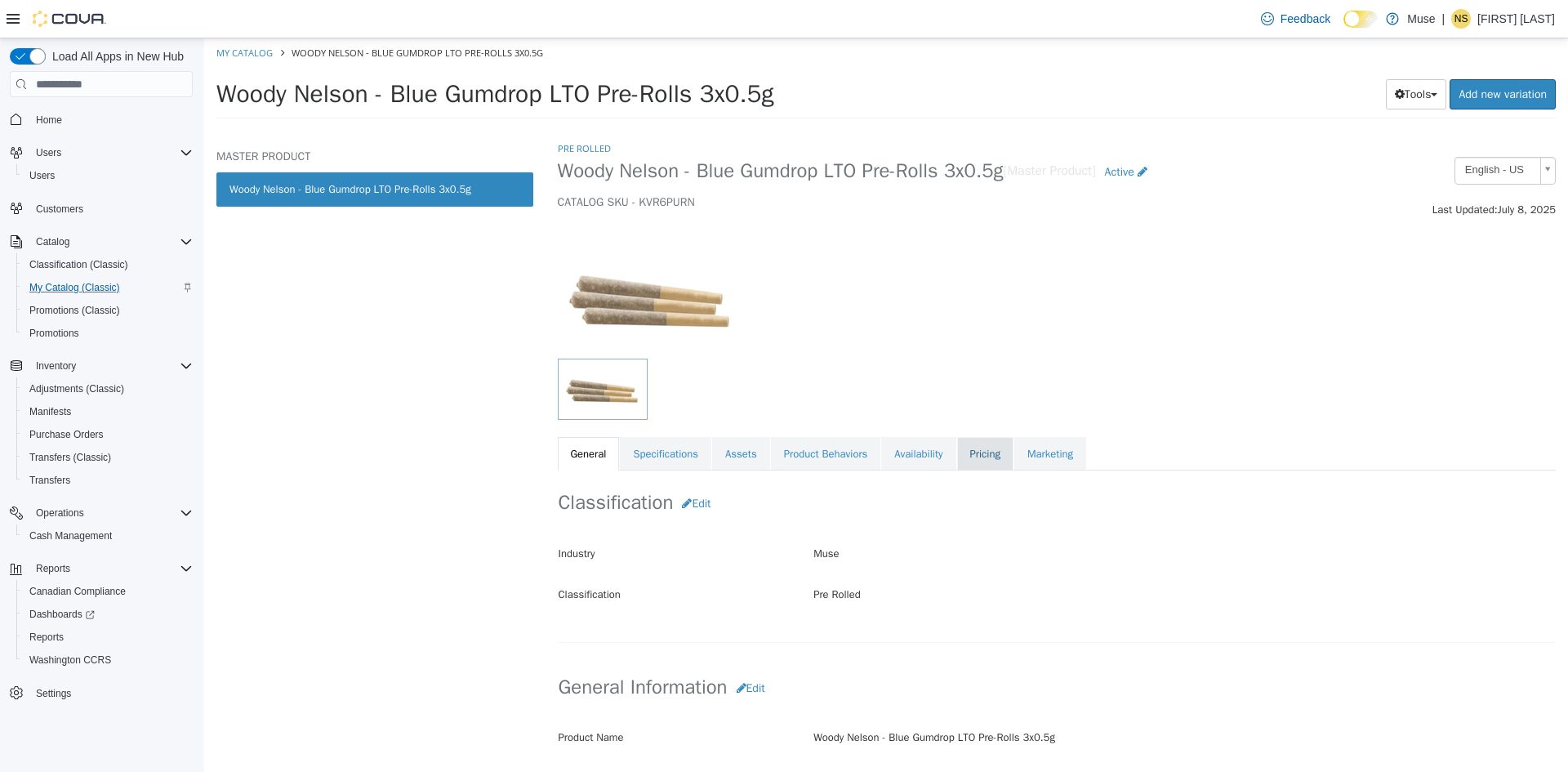 click on "Pricing" at bounding box center (985, 454) 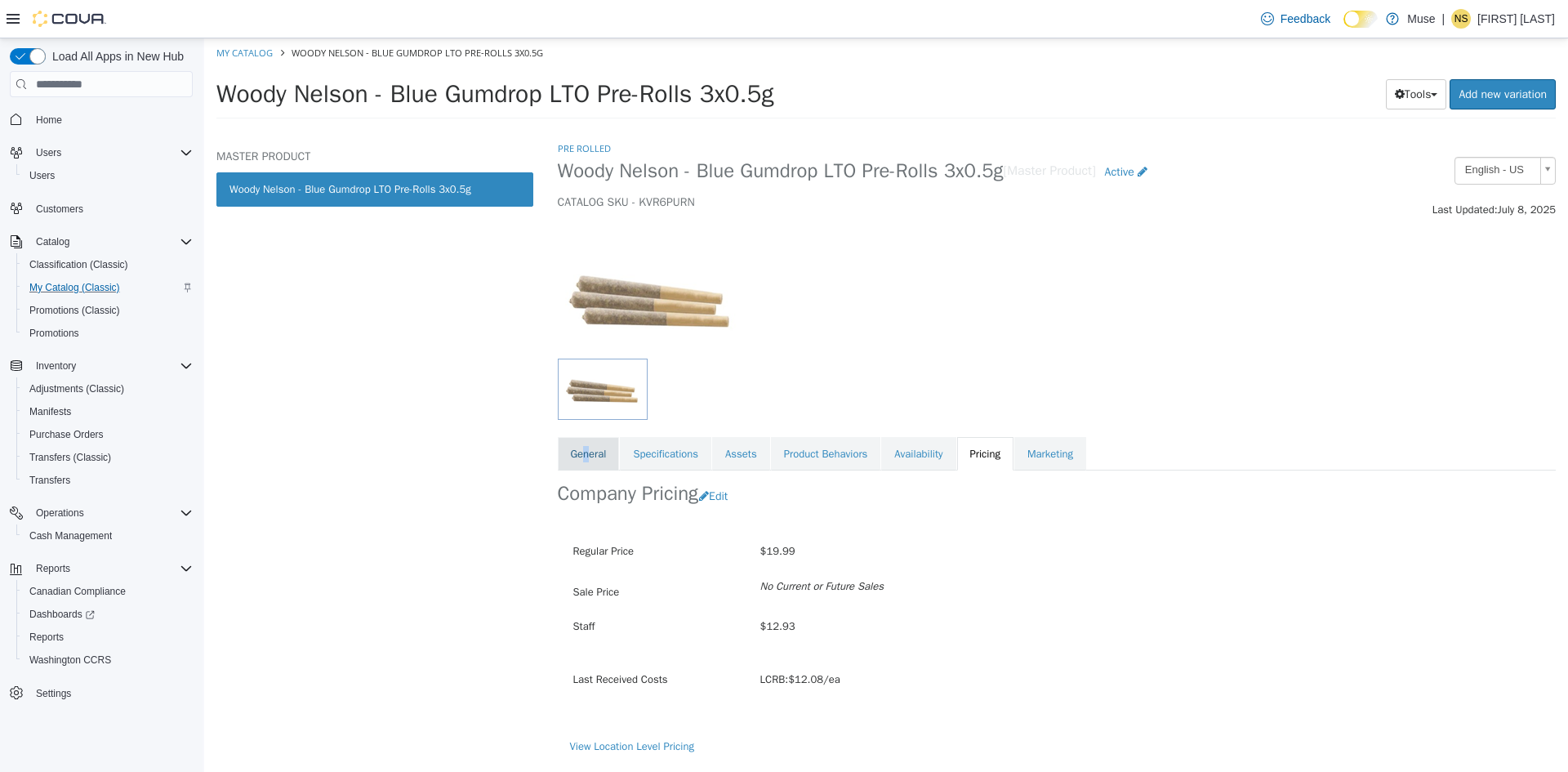 click on "General" at bounding box center [589, 454] 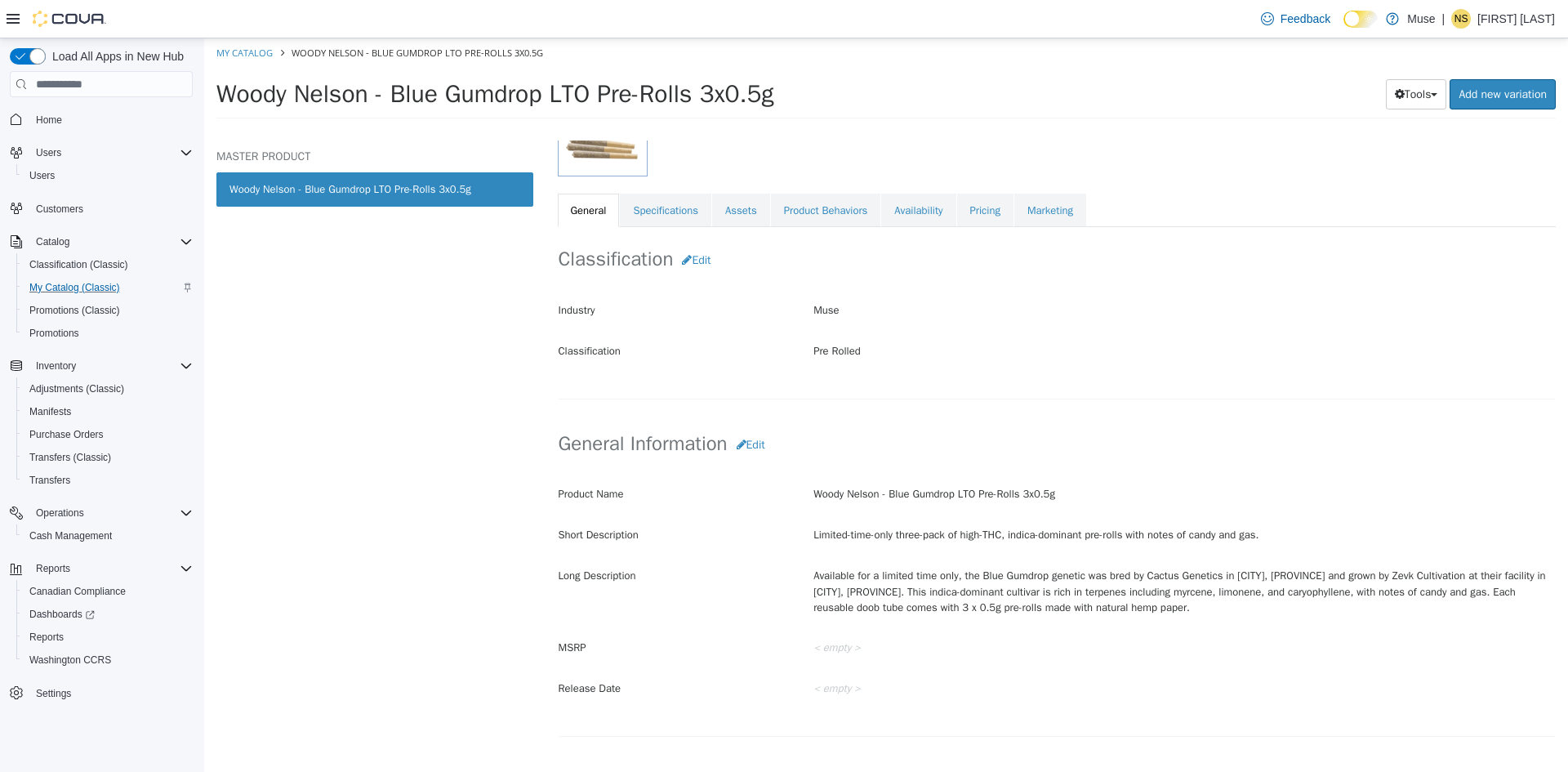 scroll, scrollTop: 245, scrollLeft: 0, axis: vertical 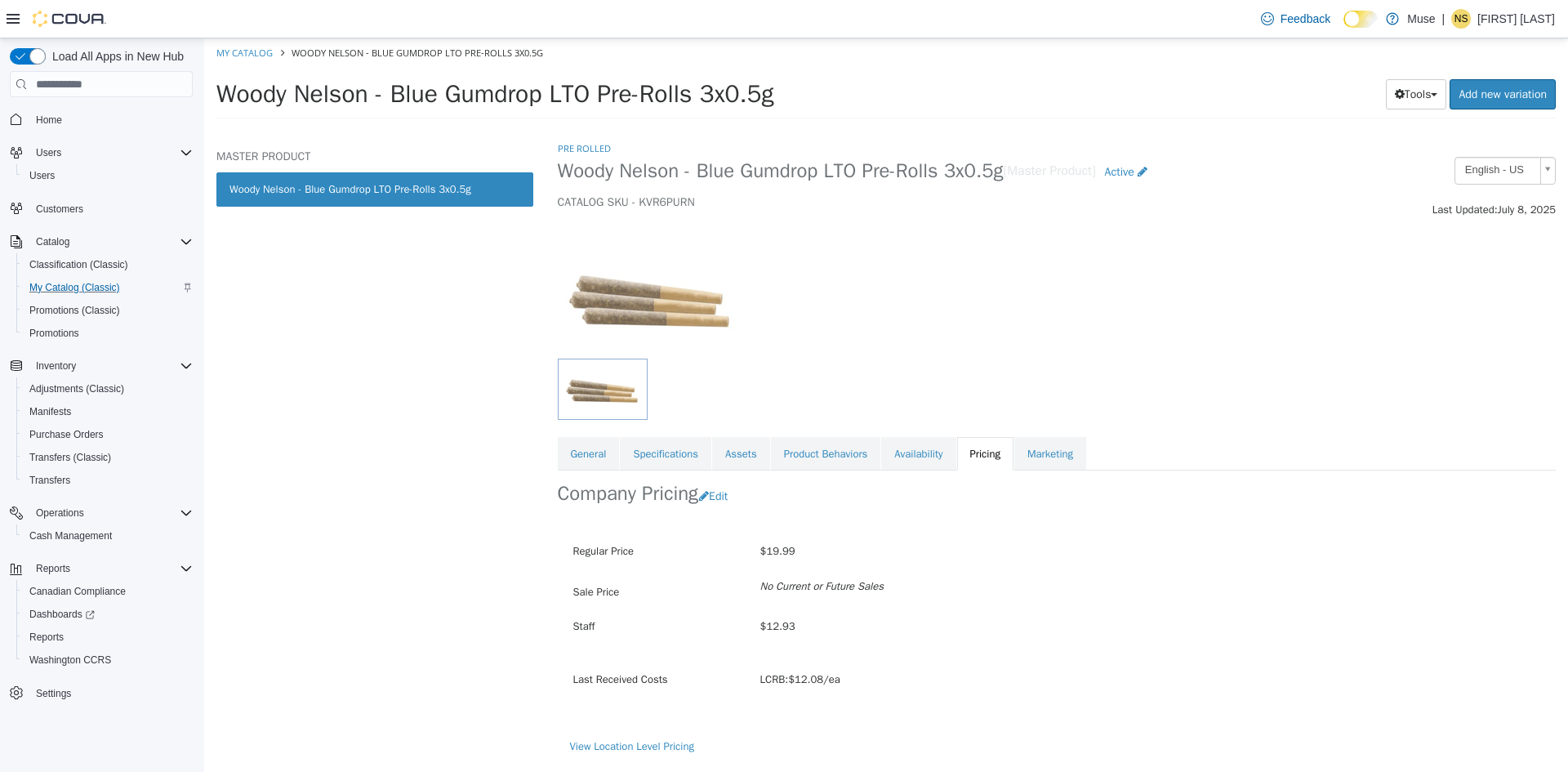 select on "**********" 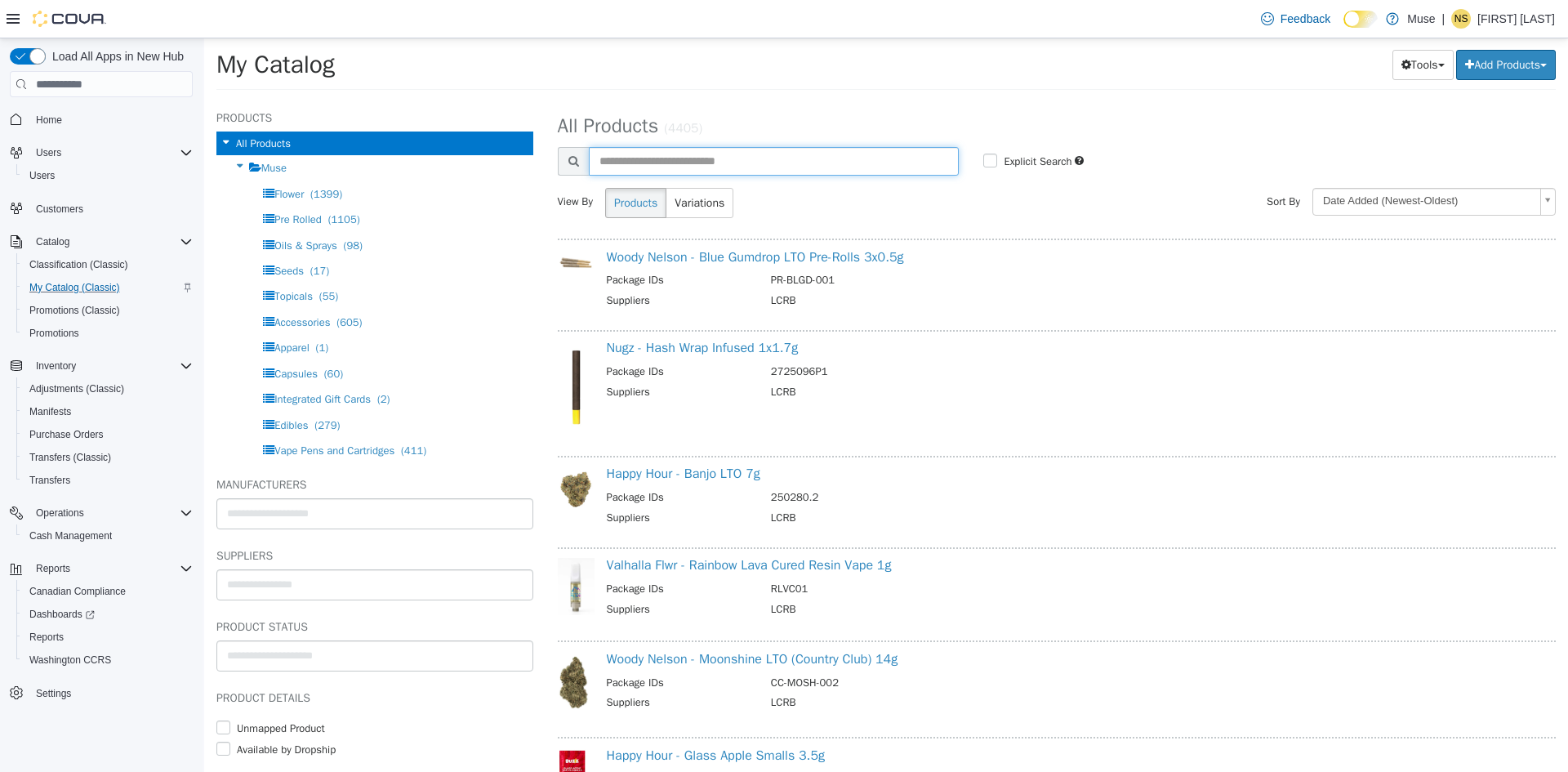 click at bounding box center [774, 161] 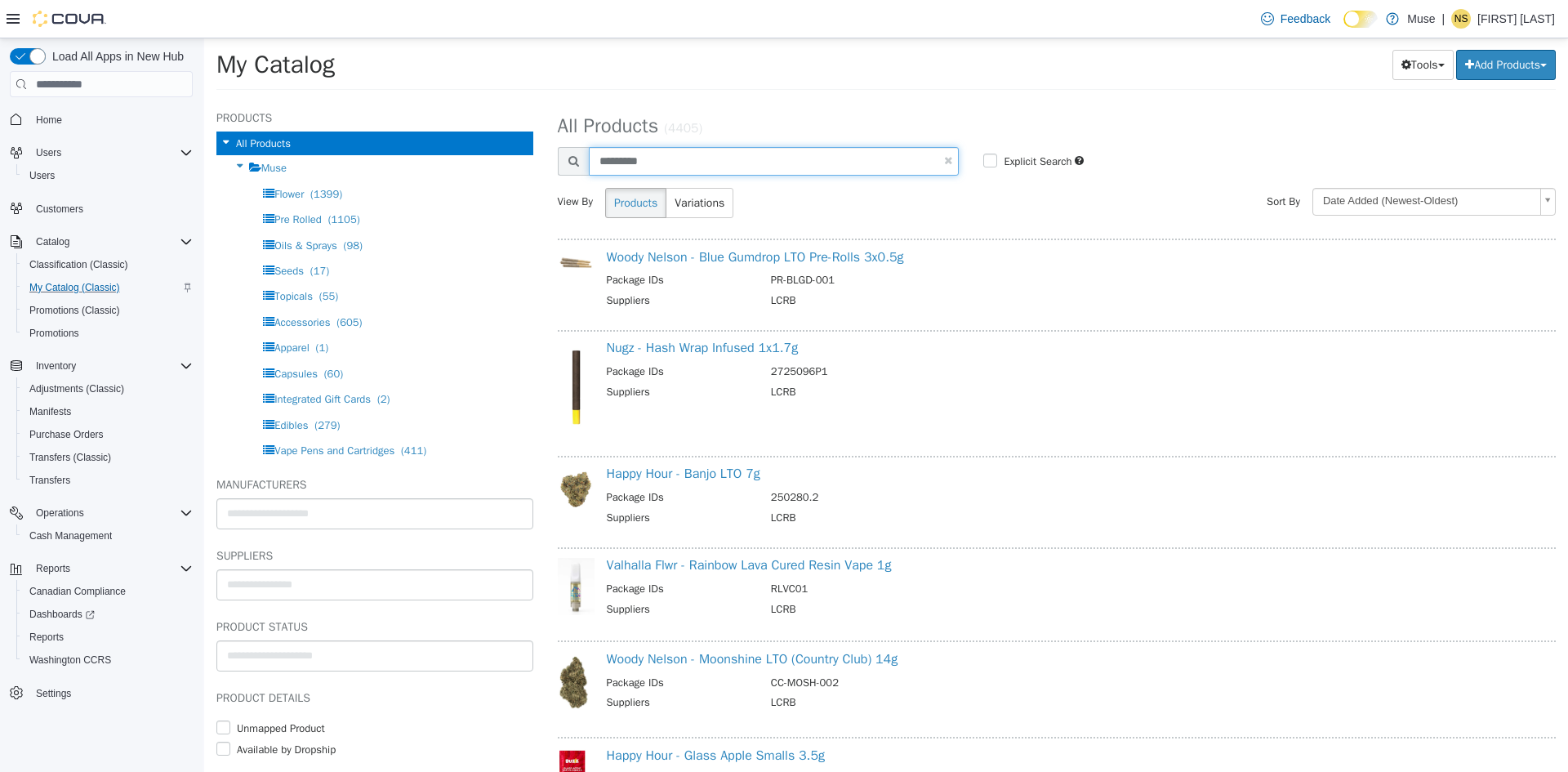 type on "*********" 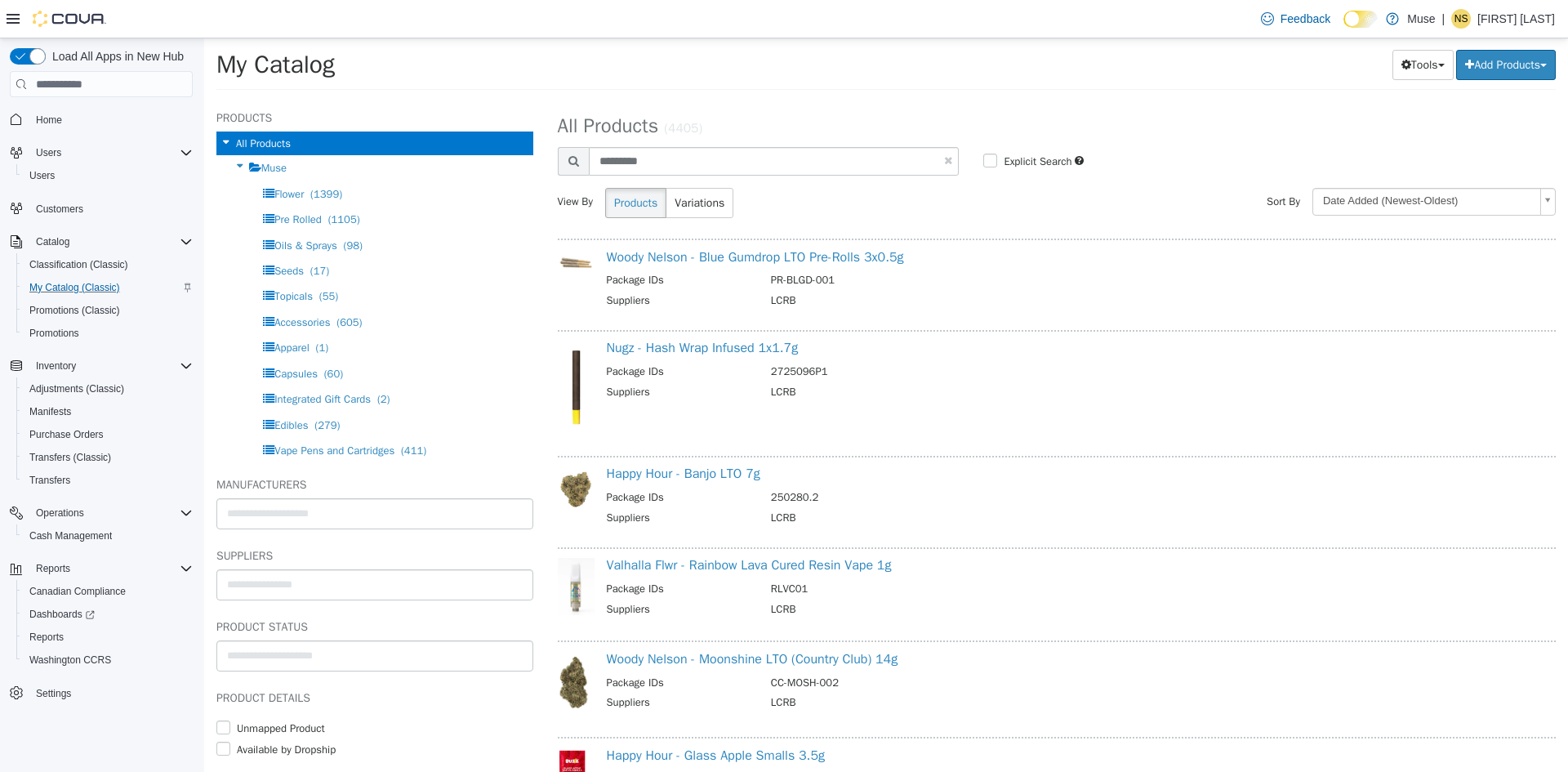 select on "**********" 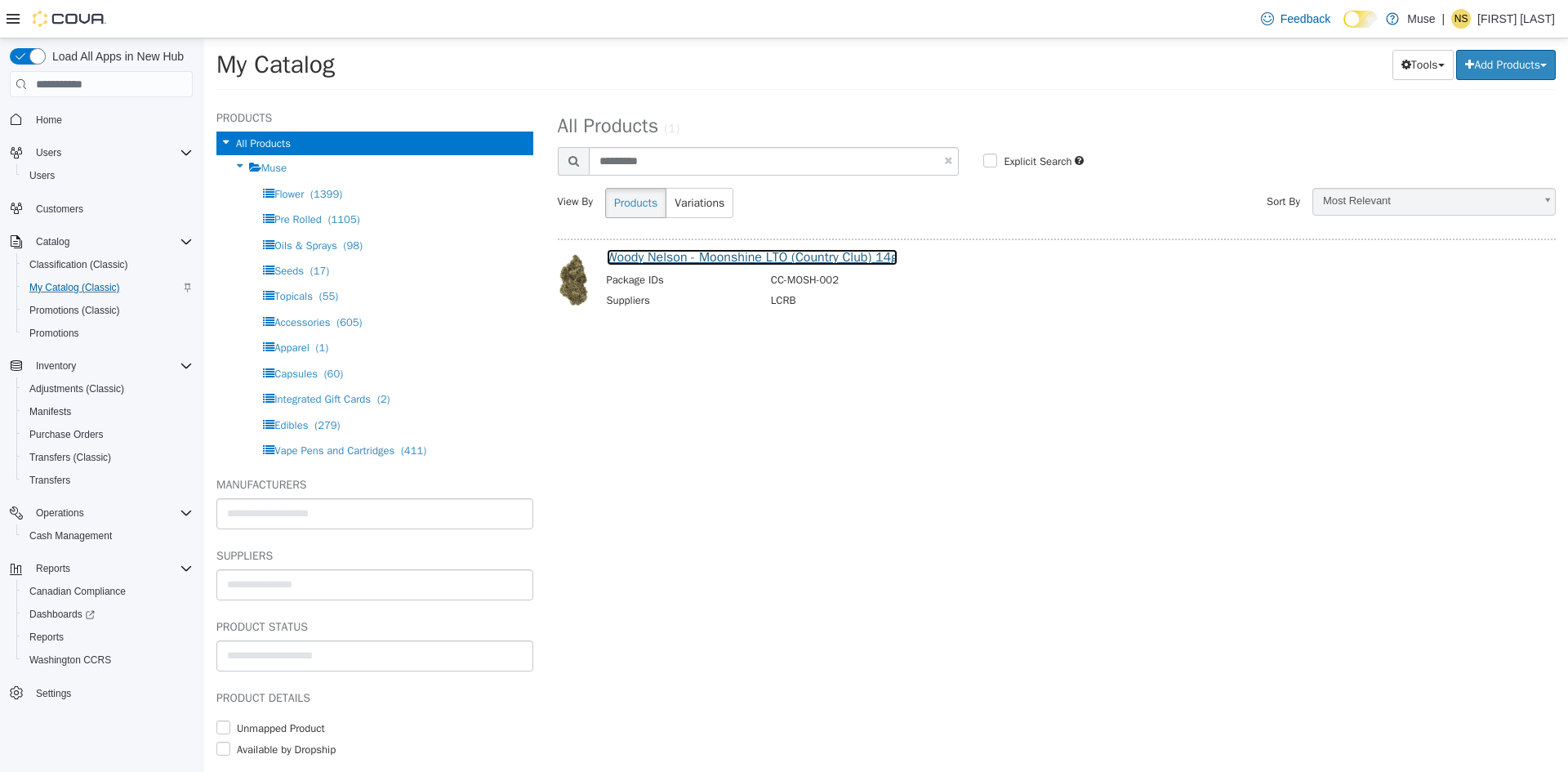 click on "Woody Nelson - Moonshine LTO (Country Club) 14g" at bounding box center (752, 257) 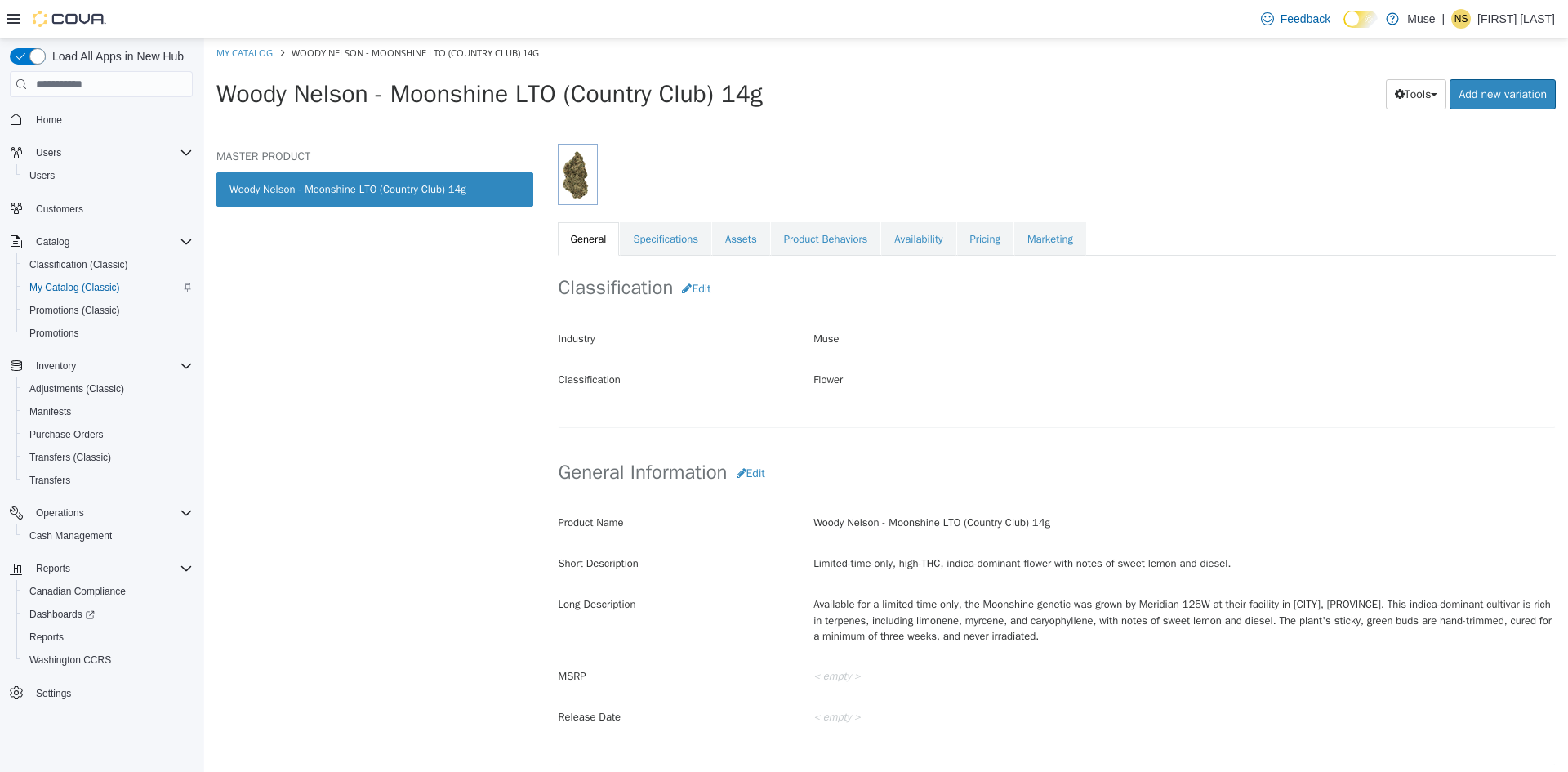 scroll, scrollTop: 490, scrollLeft: 0, axis: vertical 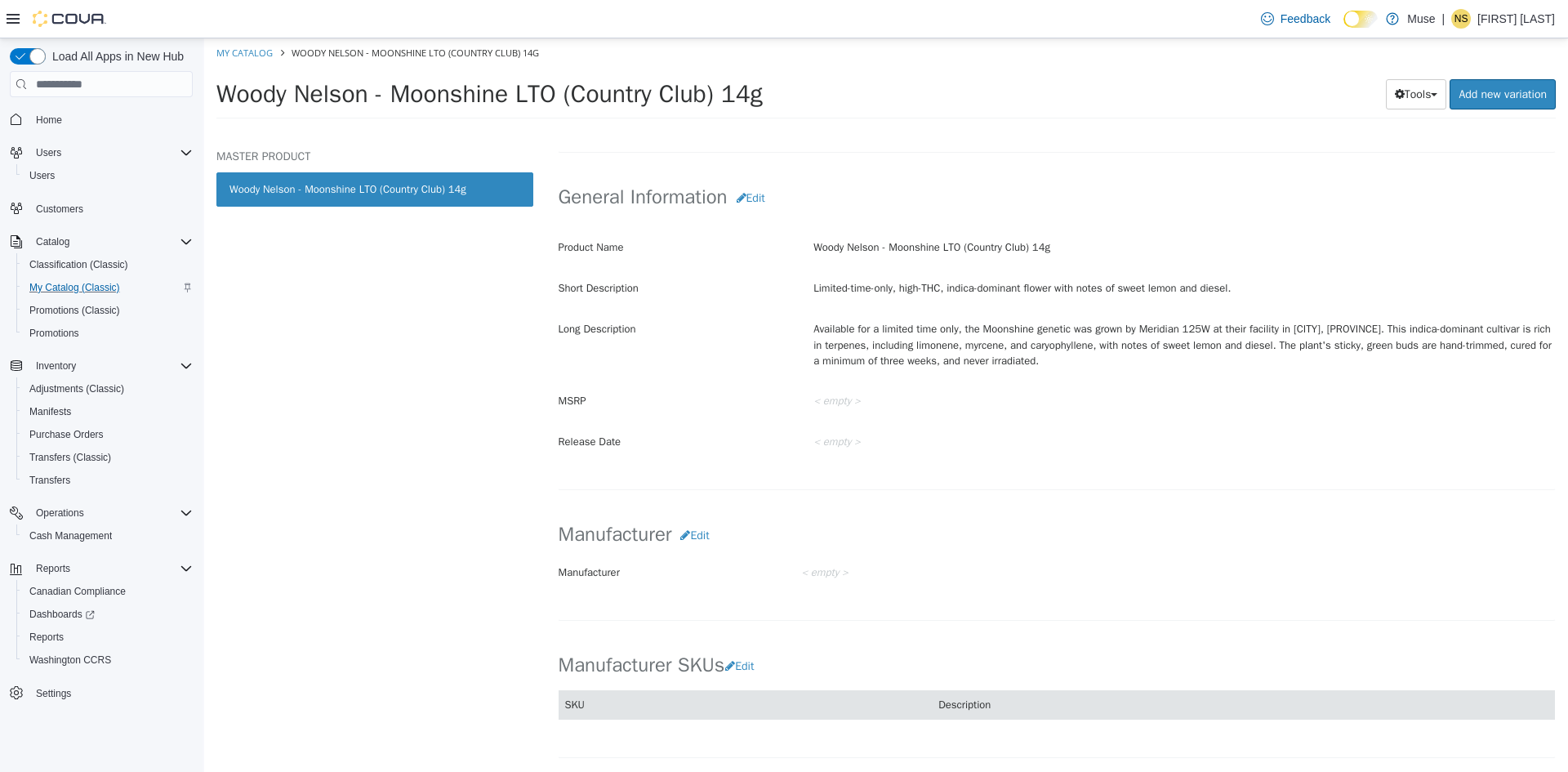 click on "Woody Nelson - Moonshine LTO (Country Club) 14g" at bounding box center [719, 94] 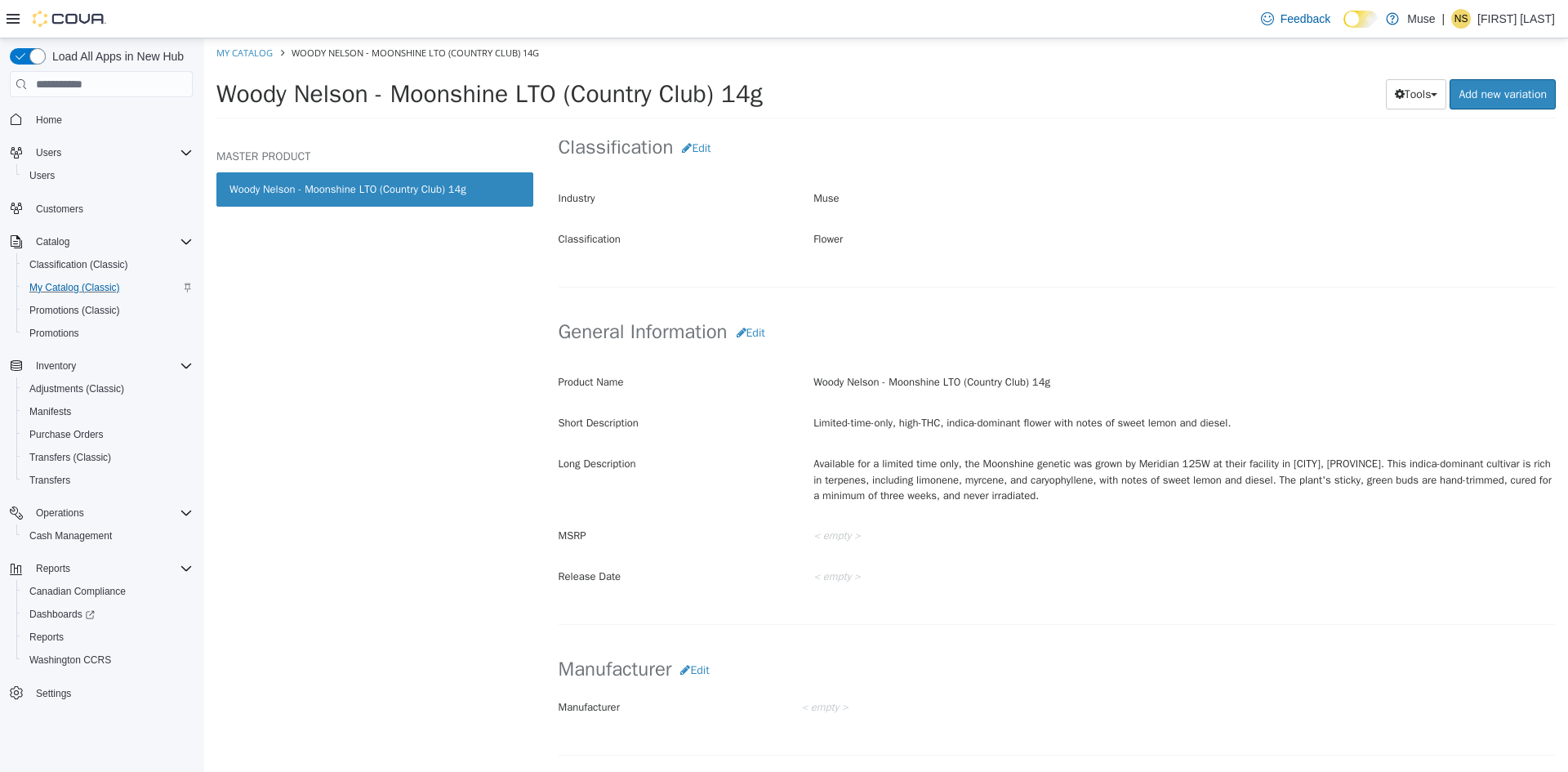 scroll, scrollTop: 245, scrollLeft: 0, axis: vertical 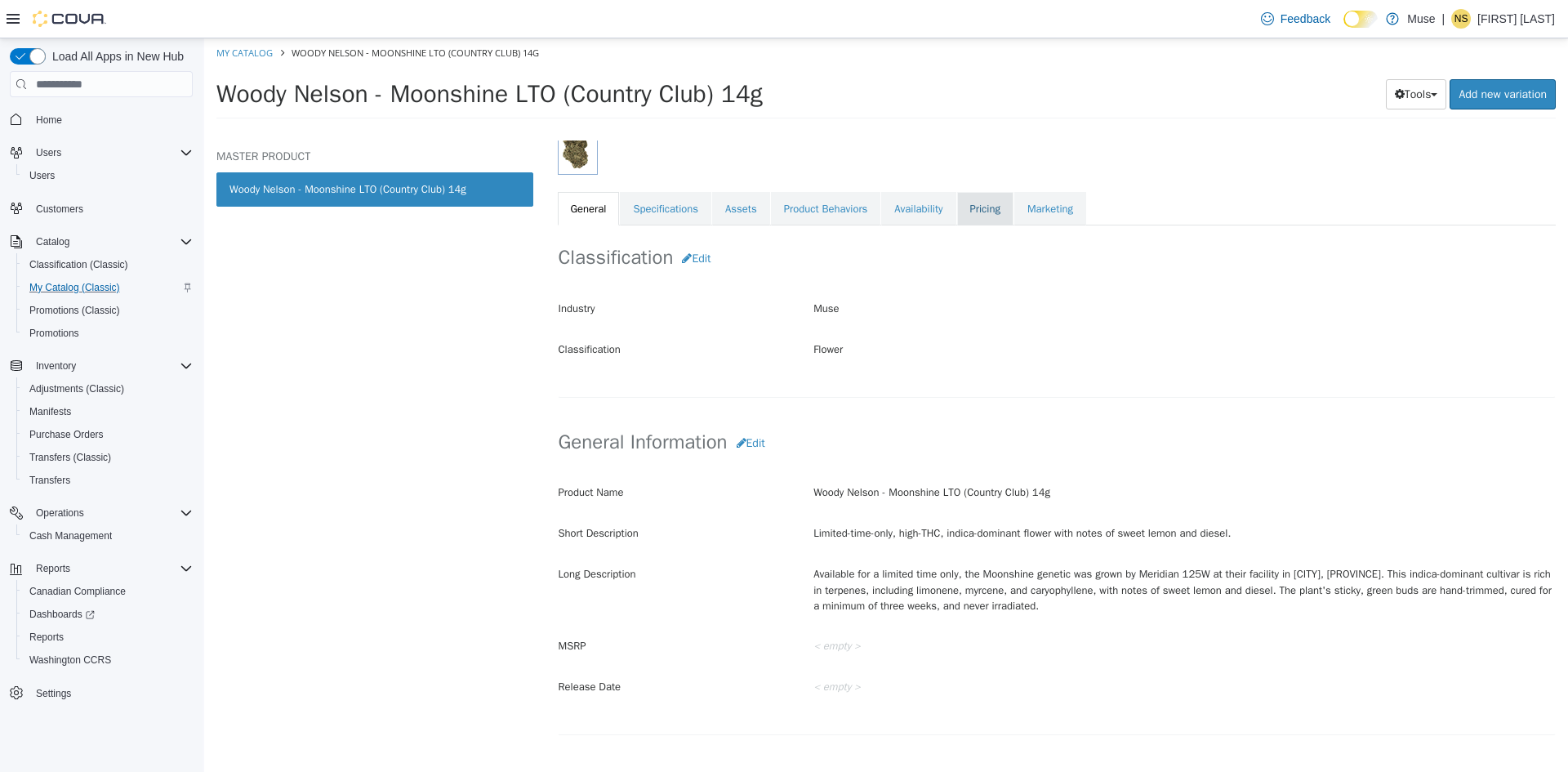 click on "Pricing" at bounding box center (985, 209) 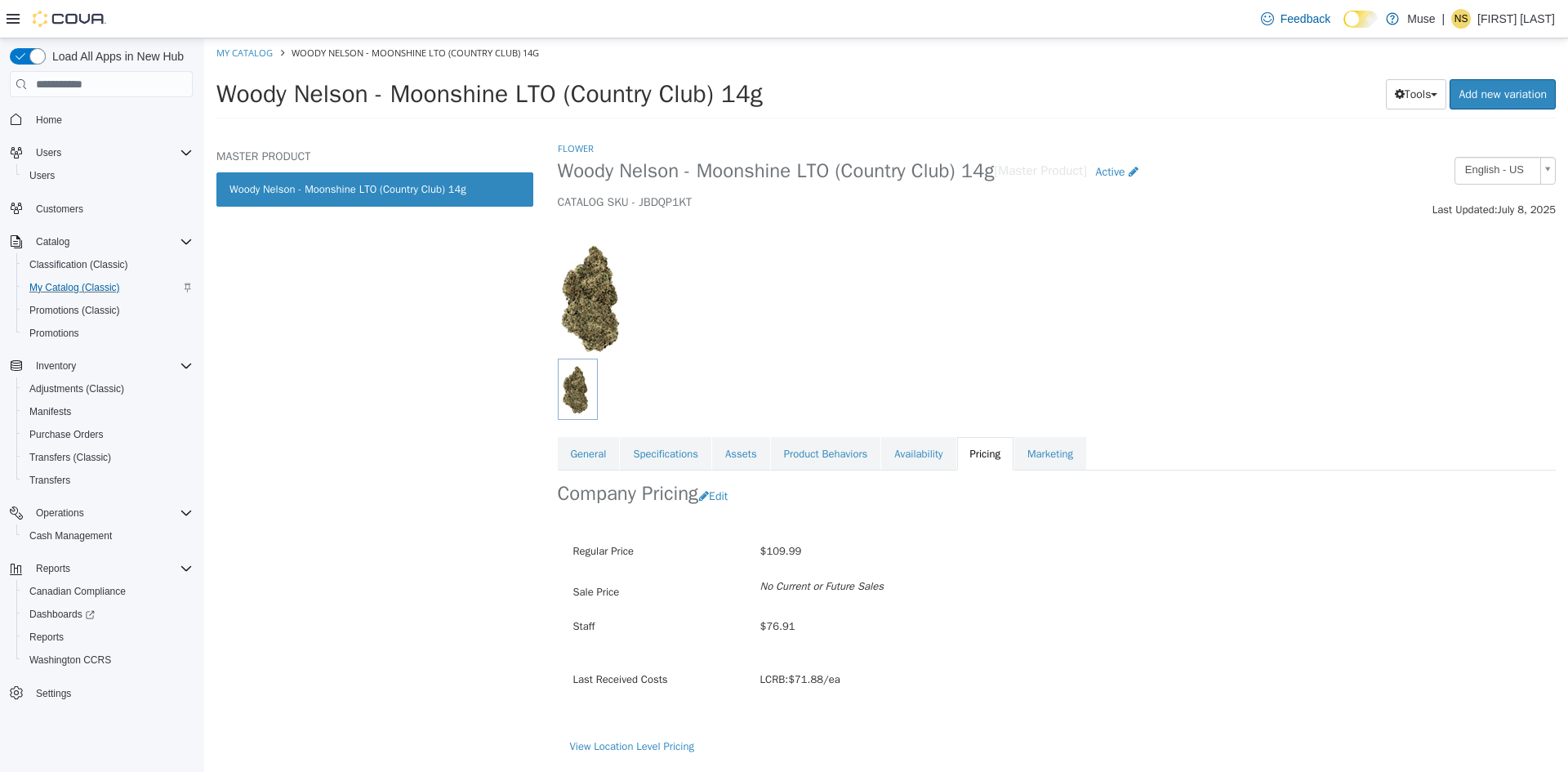 scroll, scrollTop: 0, scrollLeft: 0, axis: both 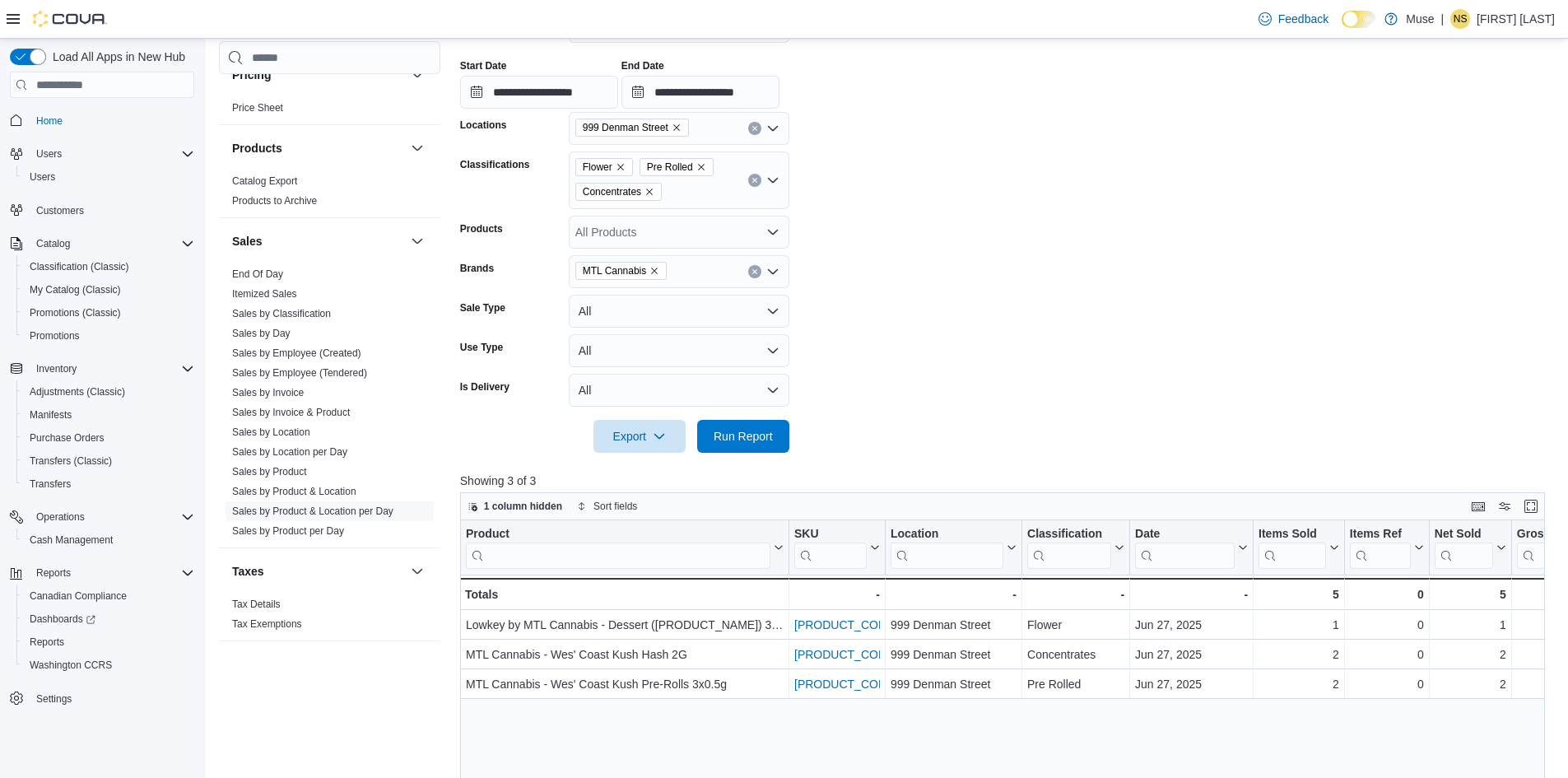 click on "Product Click to view column header actions SKU Click to view column header actions Location Click to view column header actions Classification Click to view column header actions Date Click to view column header actions Items Sold Click to view column header actions Items Ref Click to view column header actions Net Sold Click to view column header actions Gross Sales Click to view column header actions Subtotal Click to view column header actions Total Cost Click to view column header actions Gross Profit Click to view column header actions Gross Margin Click to view column header actions Total Discount Click to view column header actions Markdown Percent Click to view column header actions Avg Regular Price Click to view column header actions Avg Sold At Price Click to view column header actions Unit Type Click to view column header actions Net Weight Click to view column header actions Total Net Weight Click to view column header actions Brand Click to view column header actions Supplier Supplier SKUs GST" at bounding box center (1008, 818) 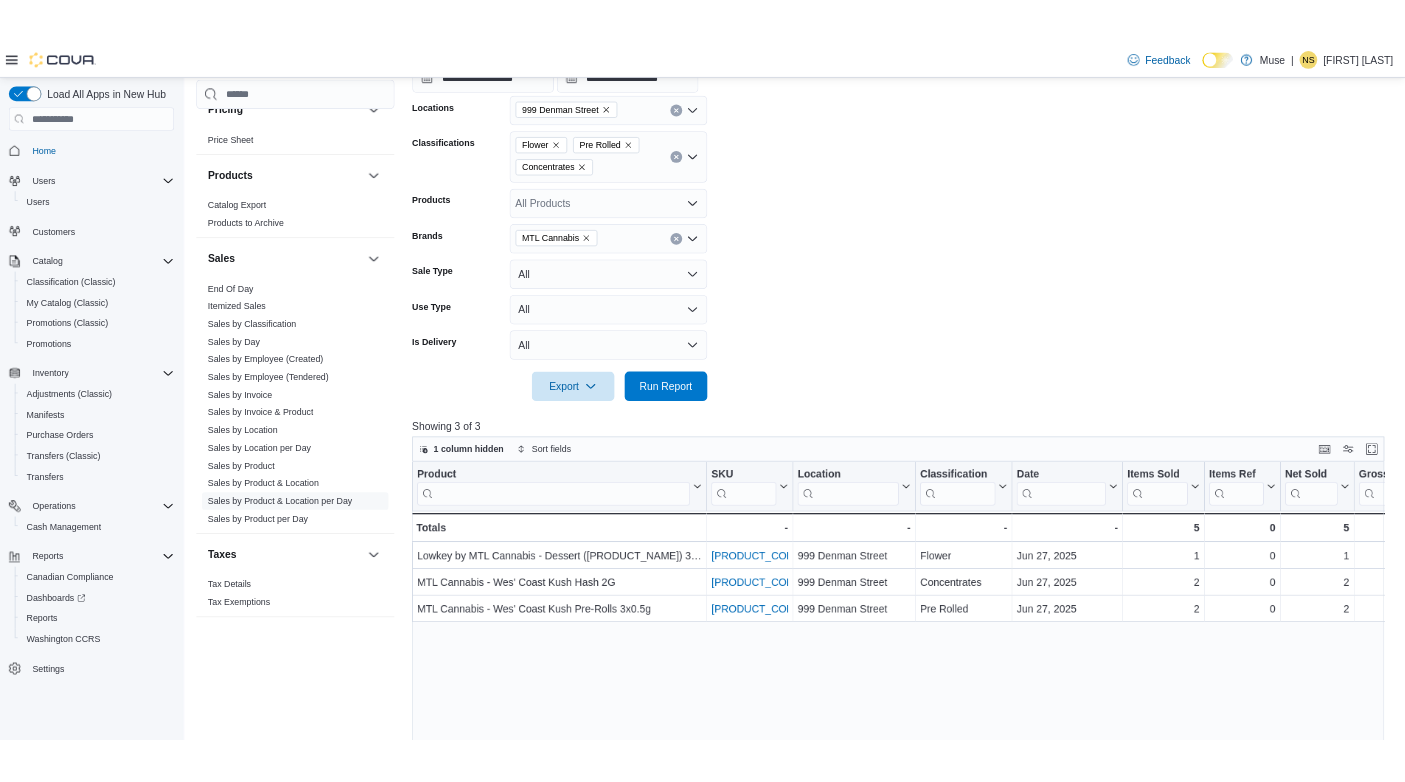 scroll, scrollTop: 445, scrollLeft: 0, axis: vertical 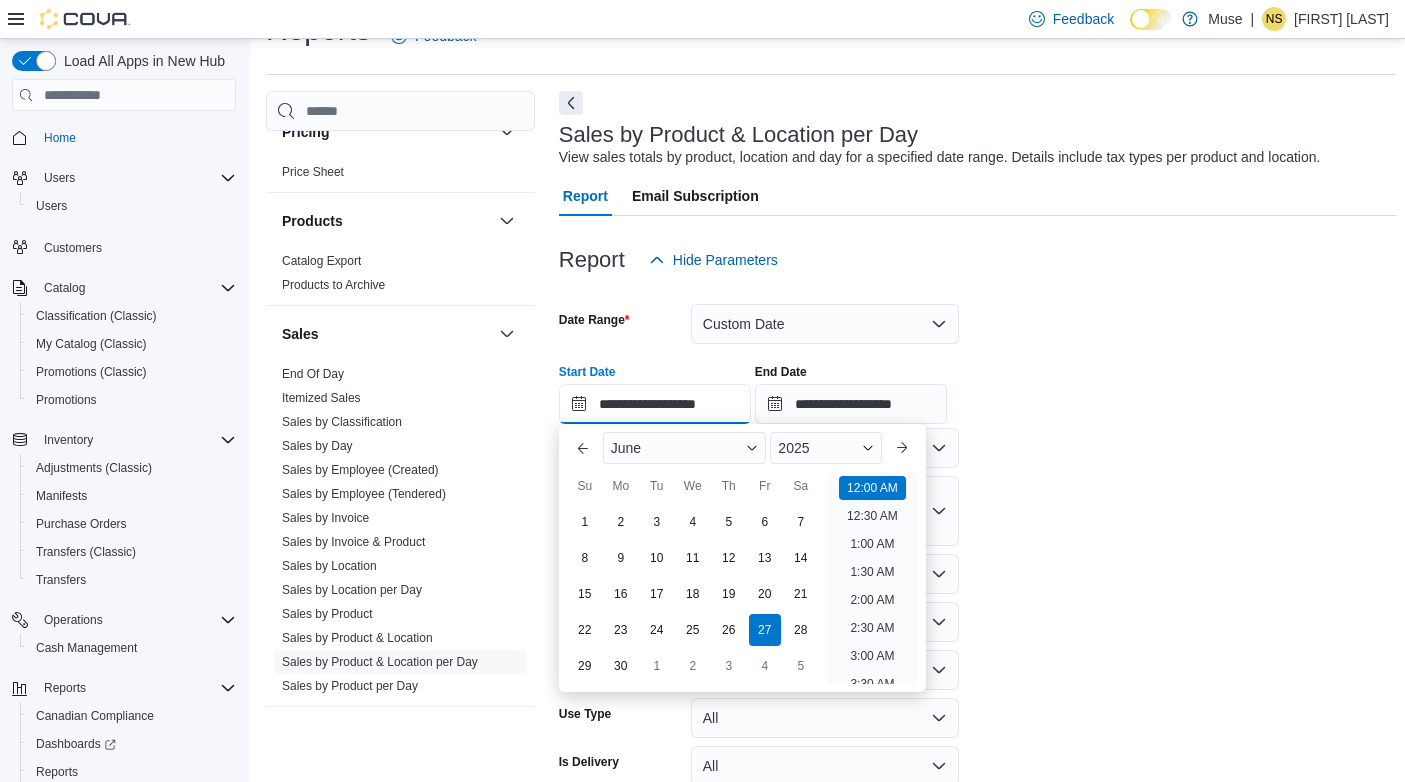 click on "**********" at bounding box center (655, 404) 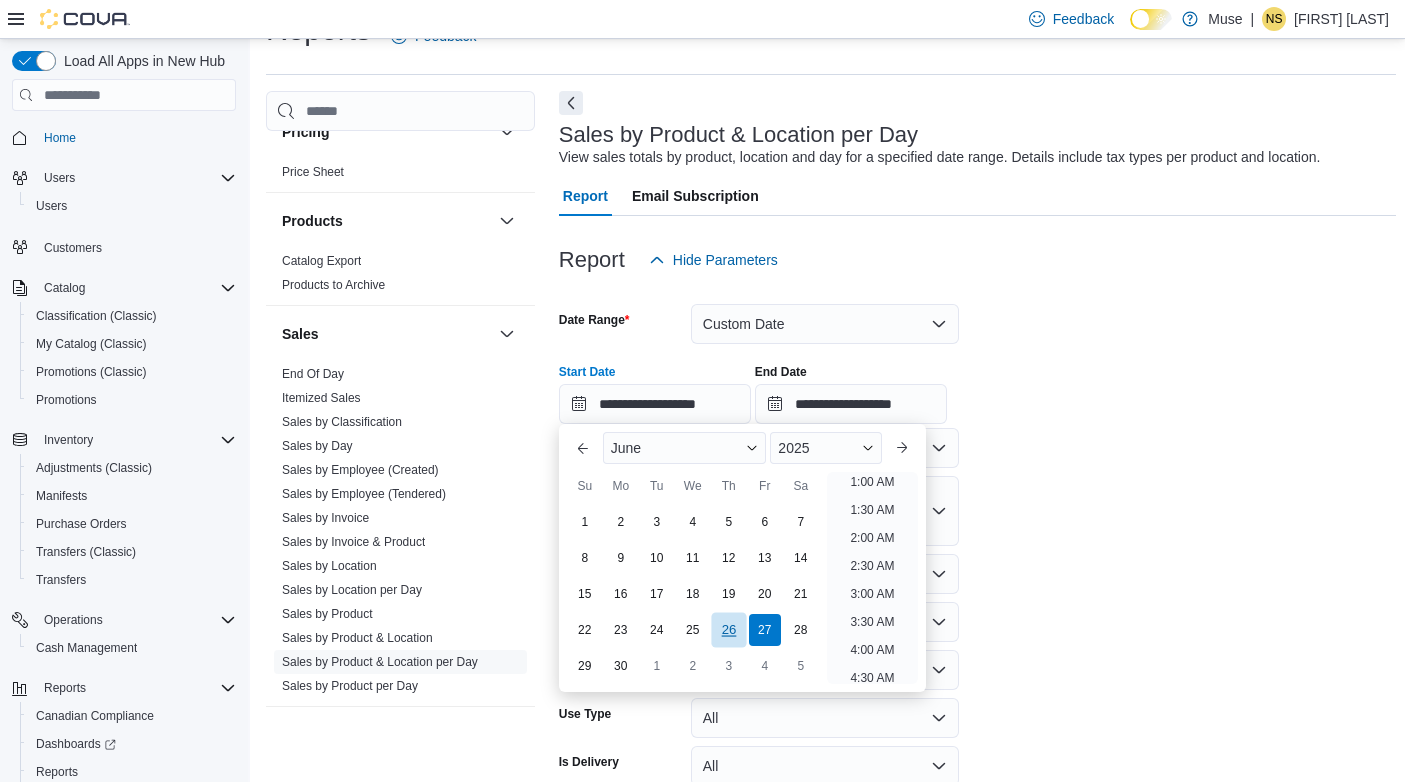 click on "26" at bounding box center [728, 629] 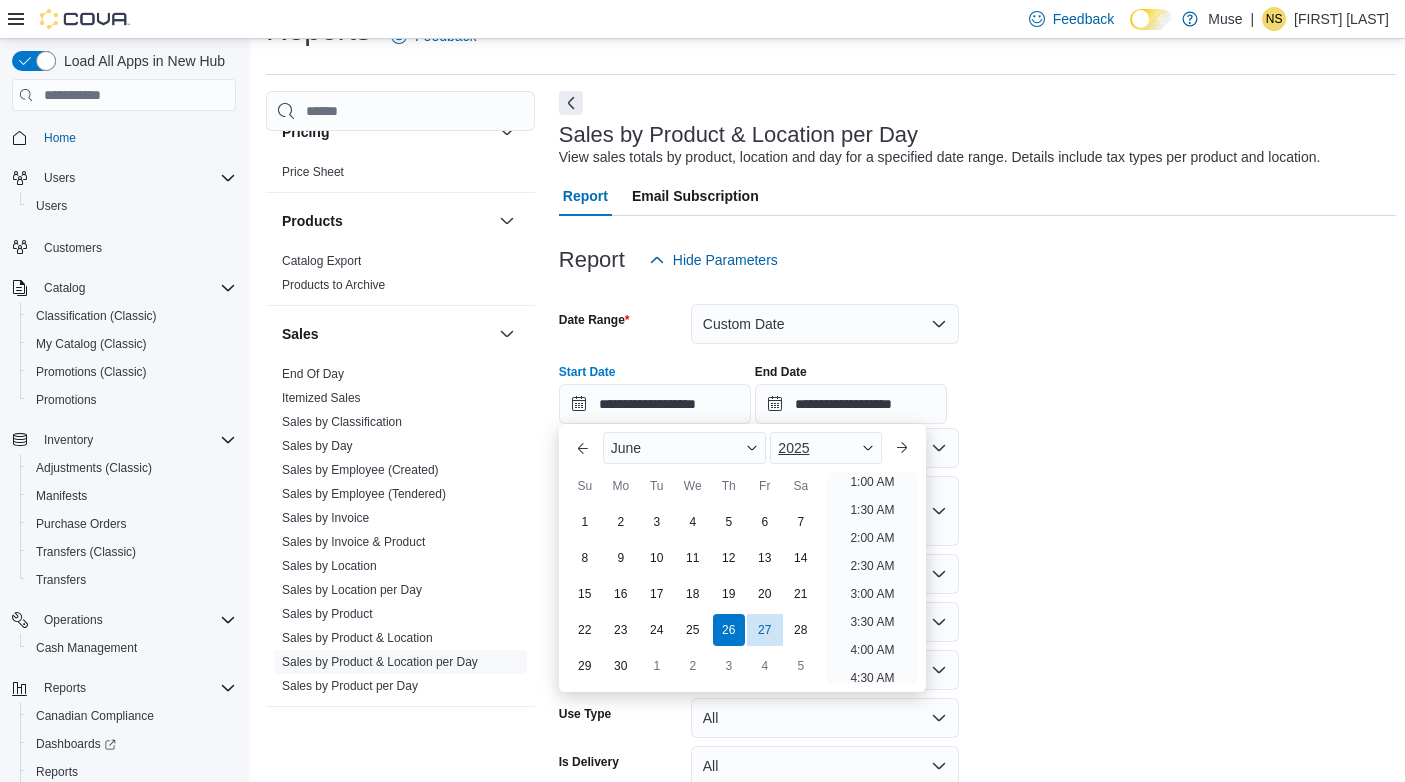 scroll, scrollTop: 4, scrollLeft: 0, axis: vertical 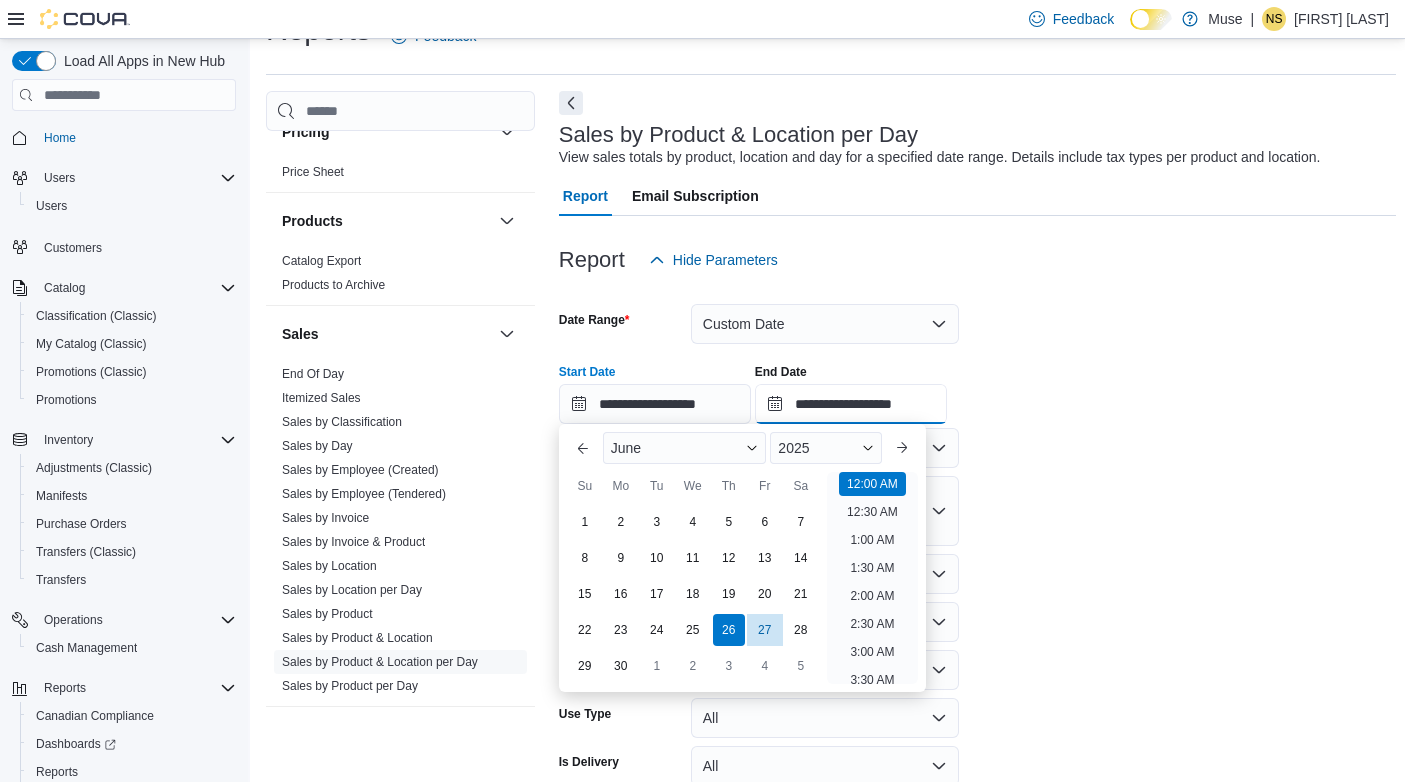 click on "**********" at bounding box center (851, 404) 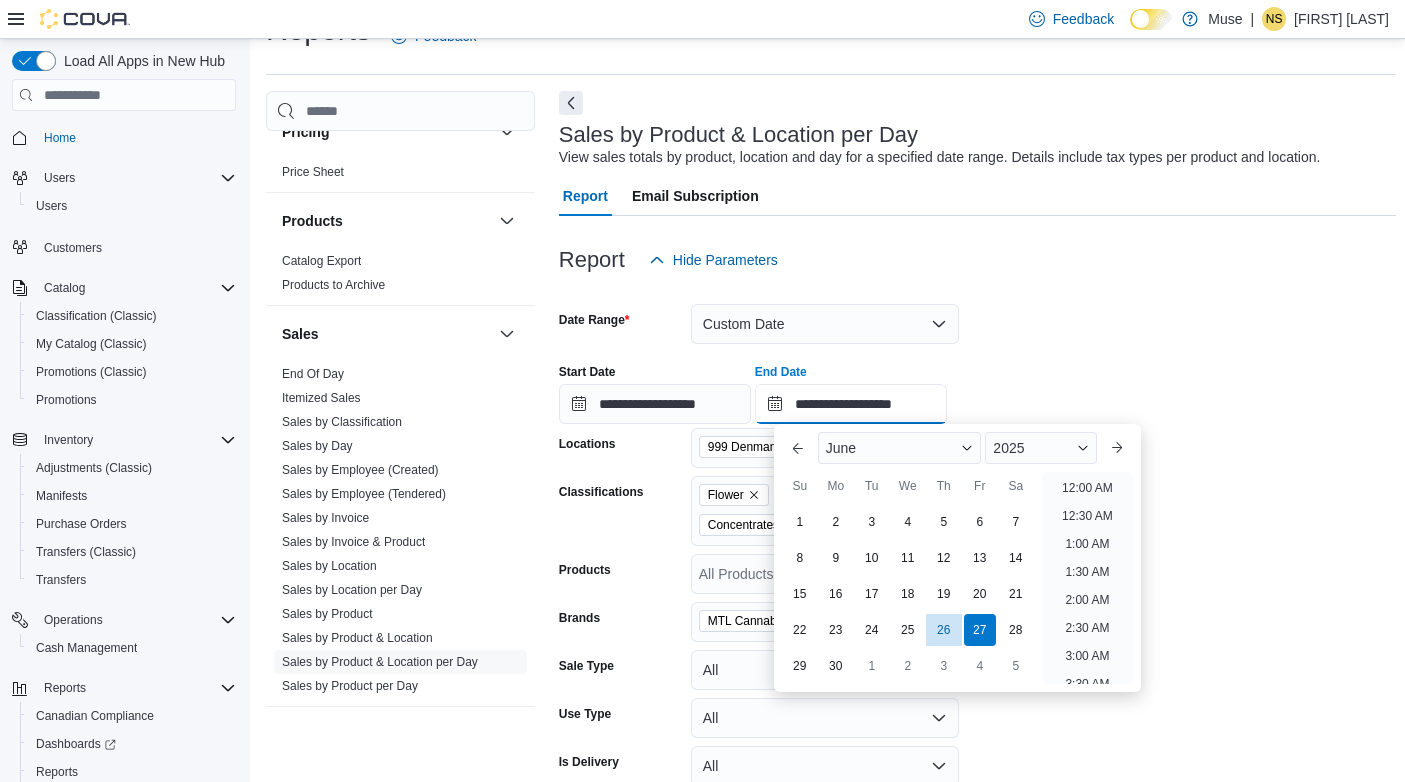 scroll, scrollTop: 1136, scrollLeft: 0, axis: vertical 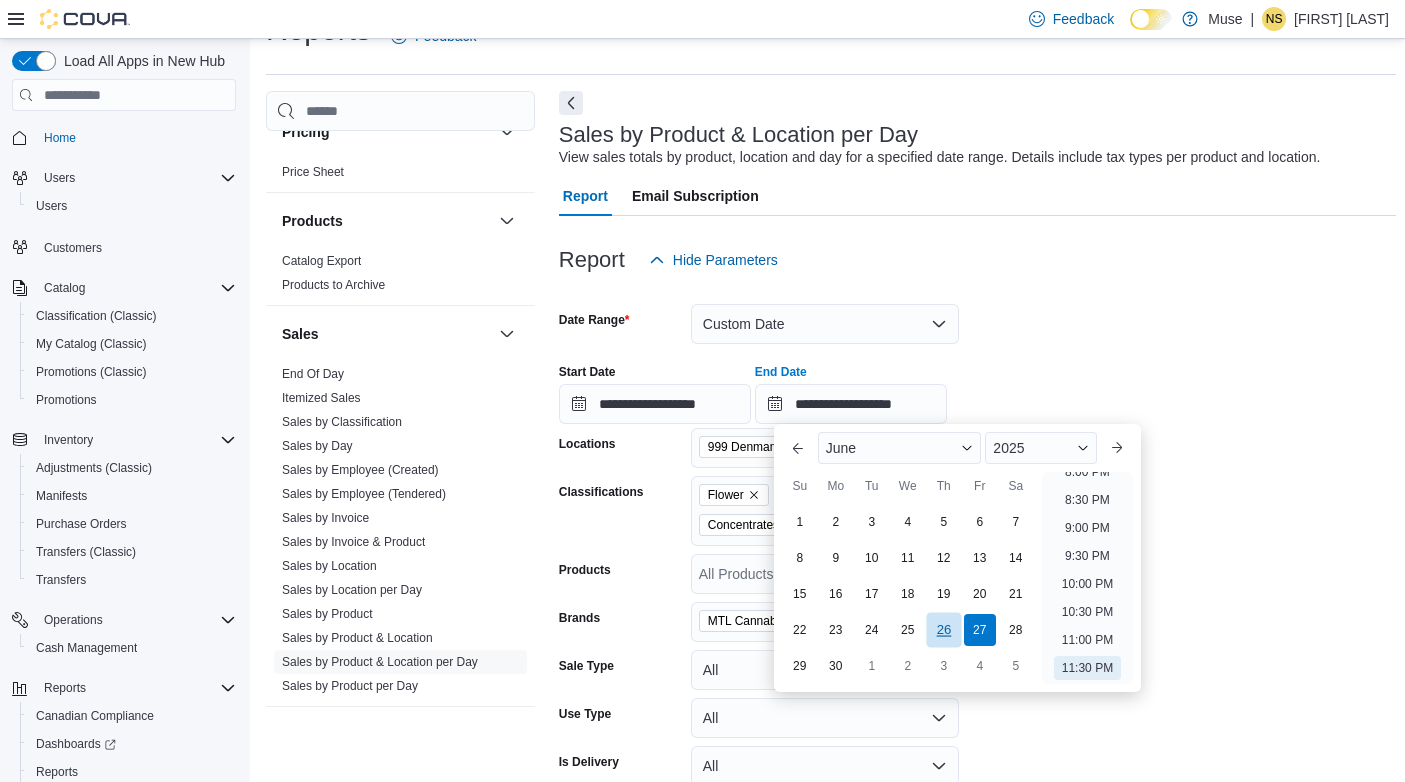 click on "26" at bounding box center (943, 629) 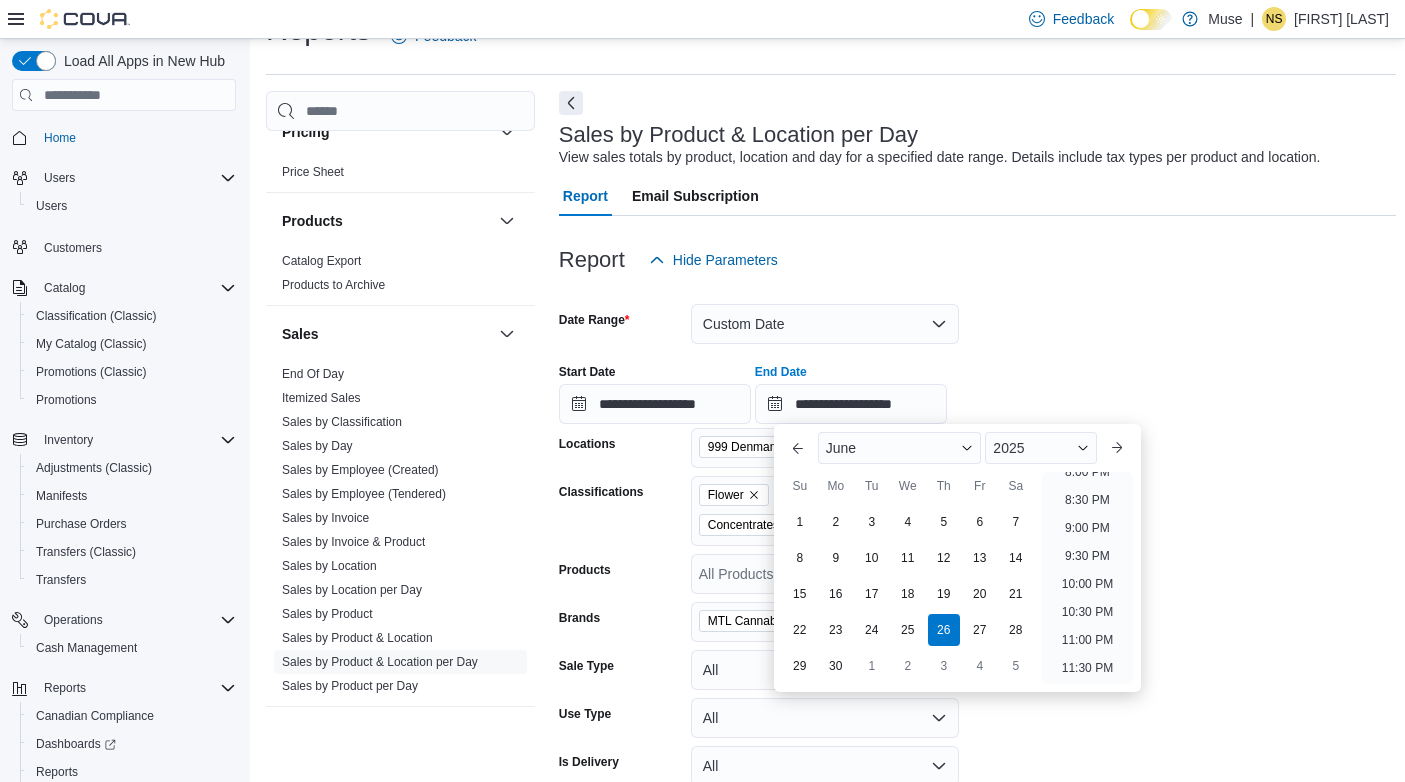 click on "**********" at bounding box center [977, 561] 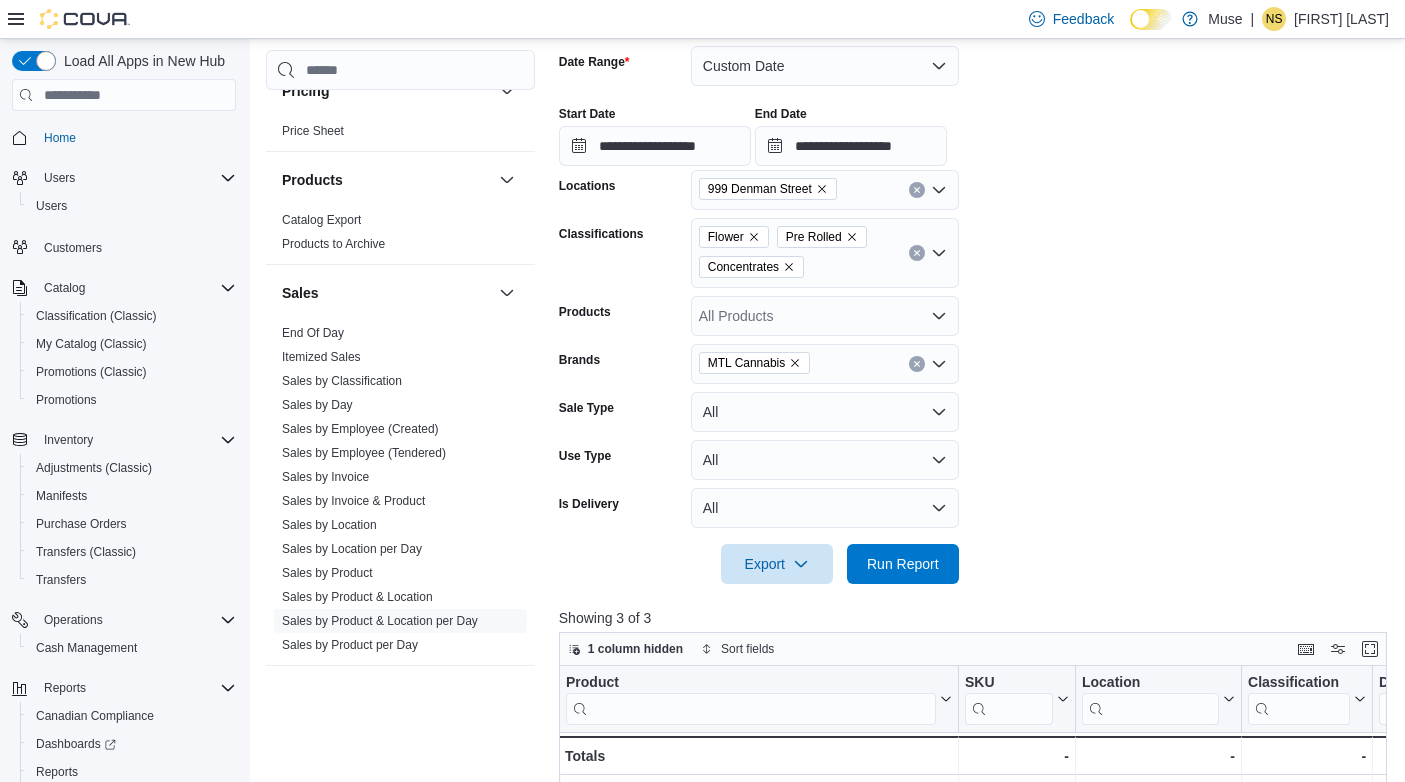 scroll, scrollTop: 445, scrollLeft: 0, axis: vertical 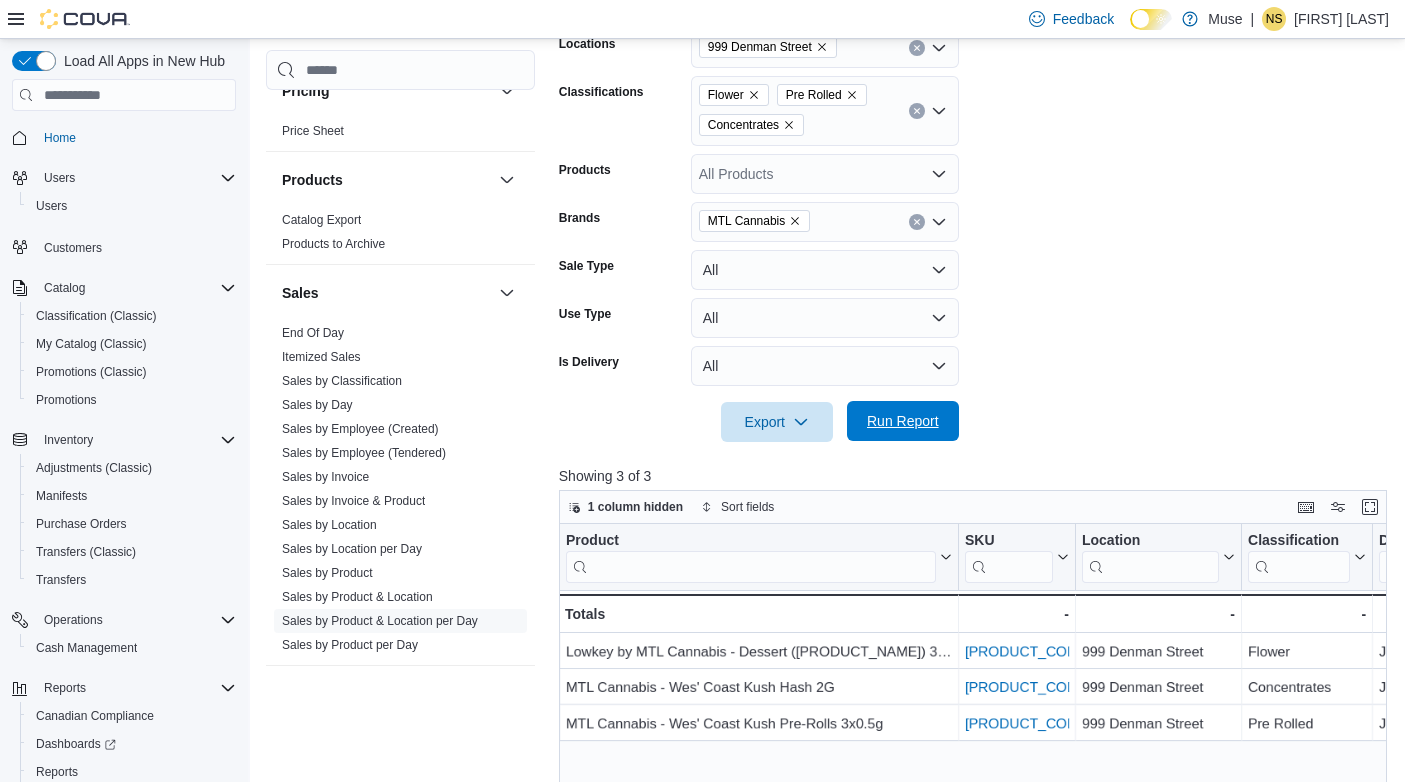 click on "Run Report" at bounding box center [903, 421] 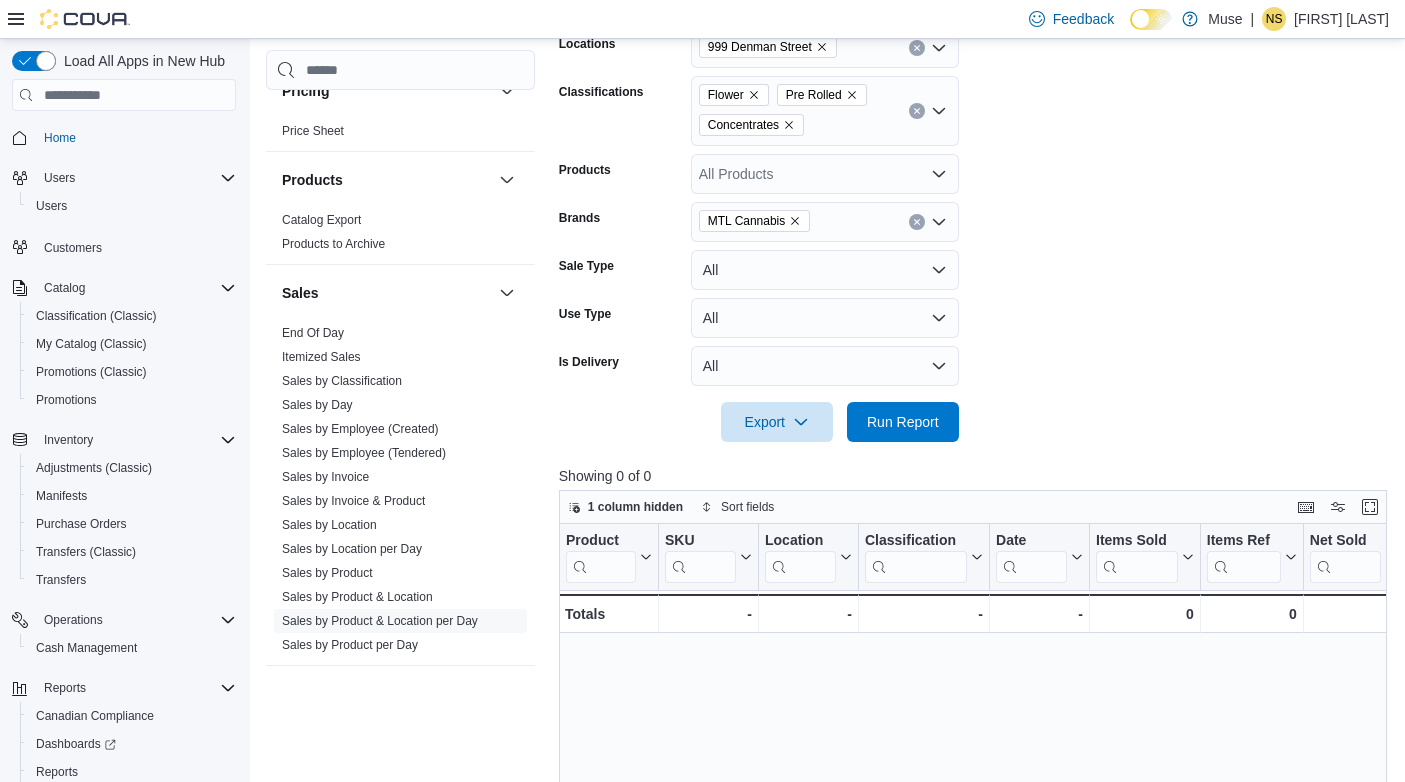 scroll, scrollTop: 0, scrollLeft: 0, axis: both 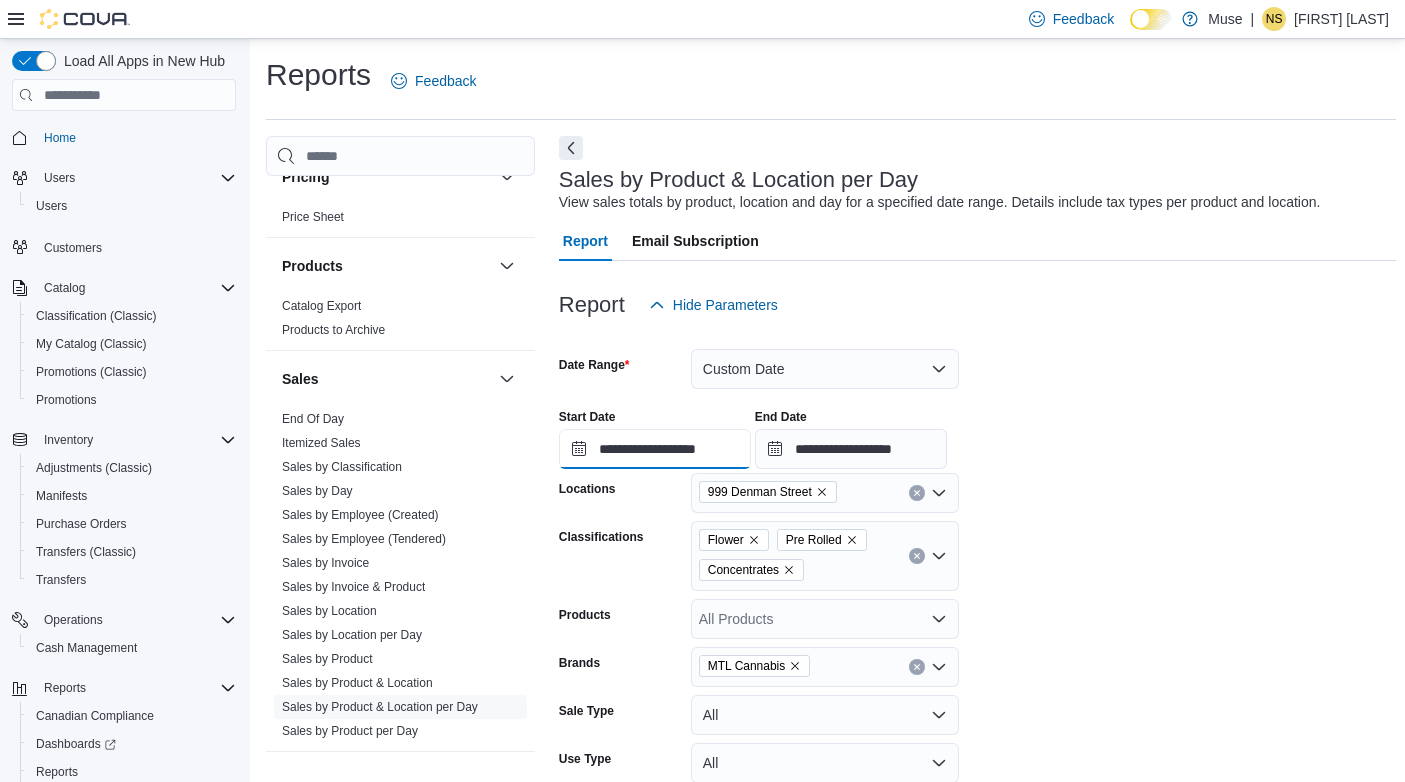 click on "**********" at bounding box center (655, 449) 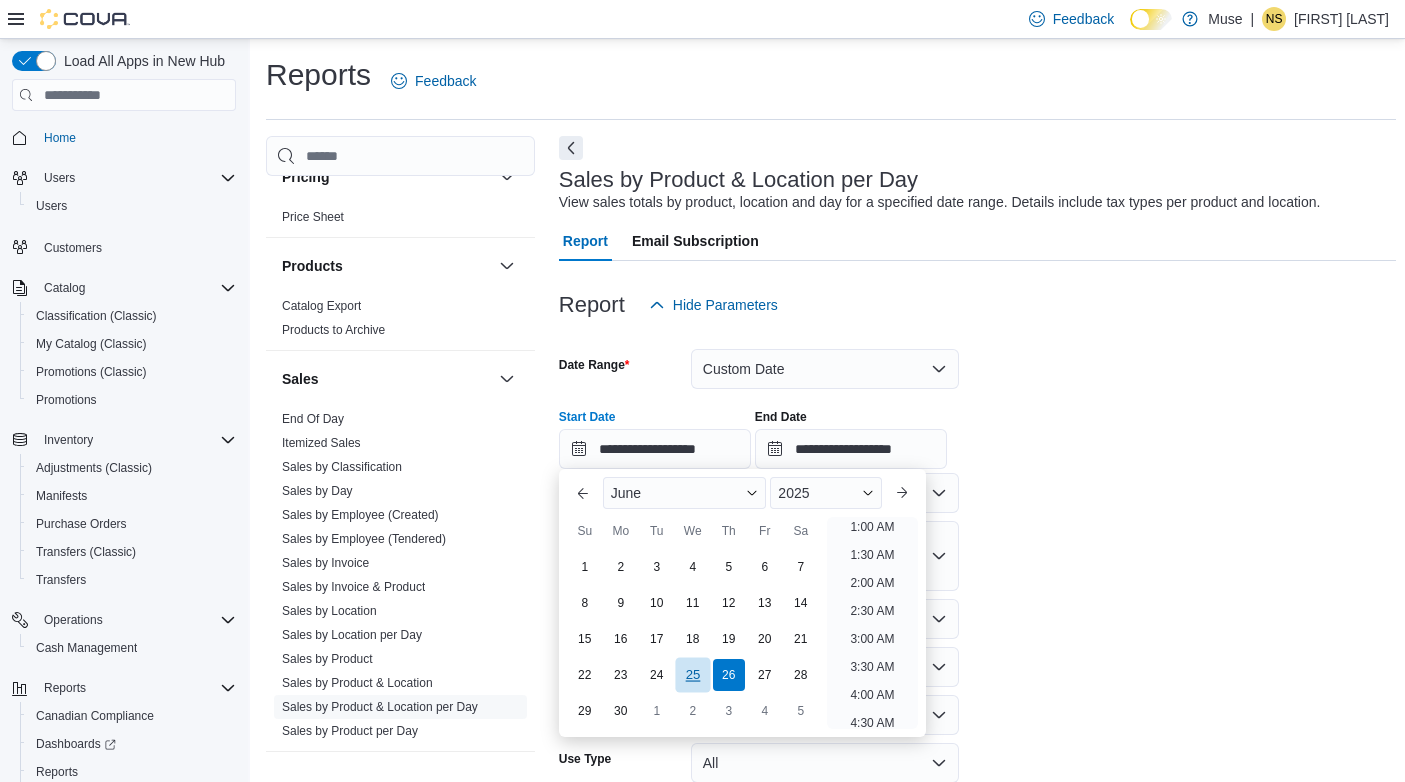 click on "25" at bounding box center [692, 674] 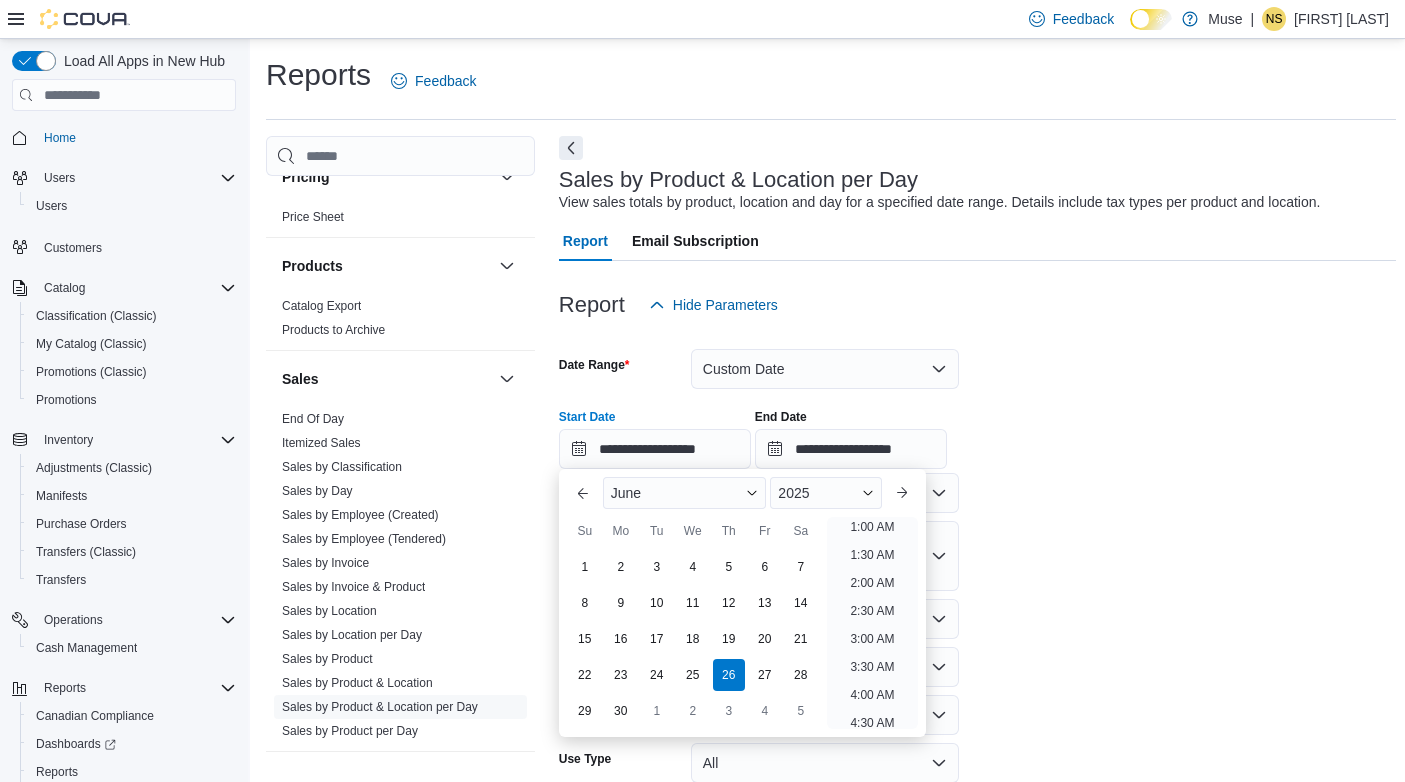 type on "**********" 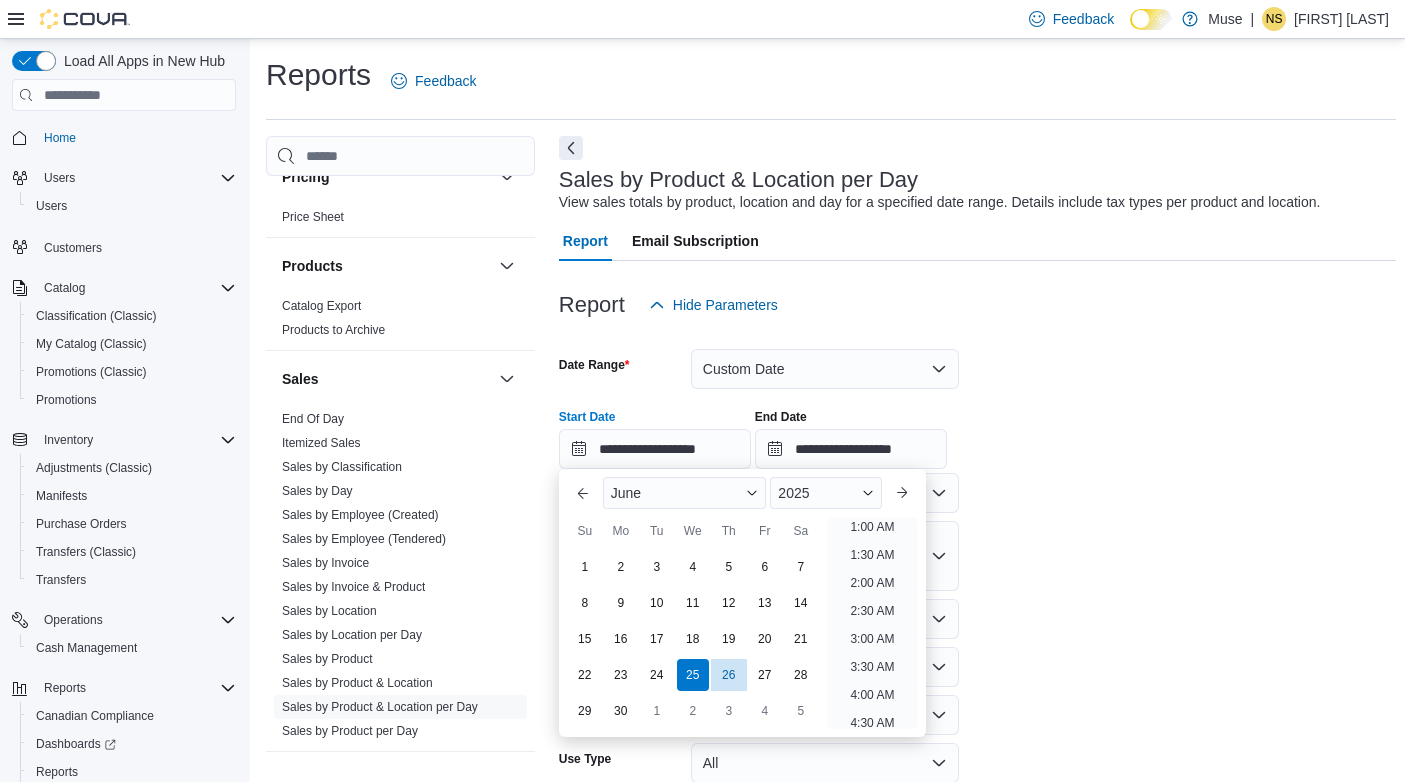 scroll, scrollTop: 4, scrollLeft: 0, axis: vertical 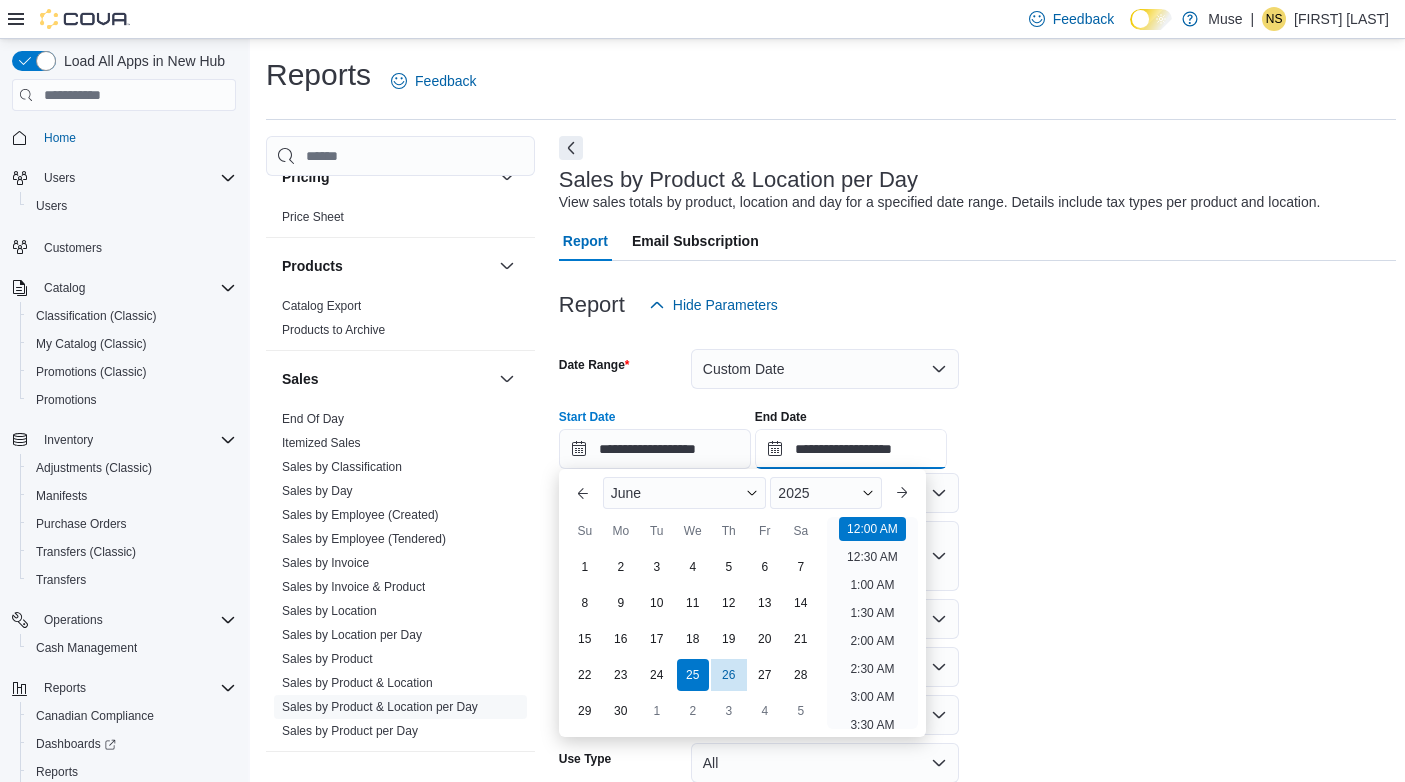 click on "**********" at bounding box center (851, 449) 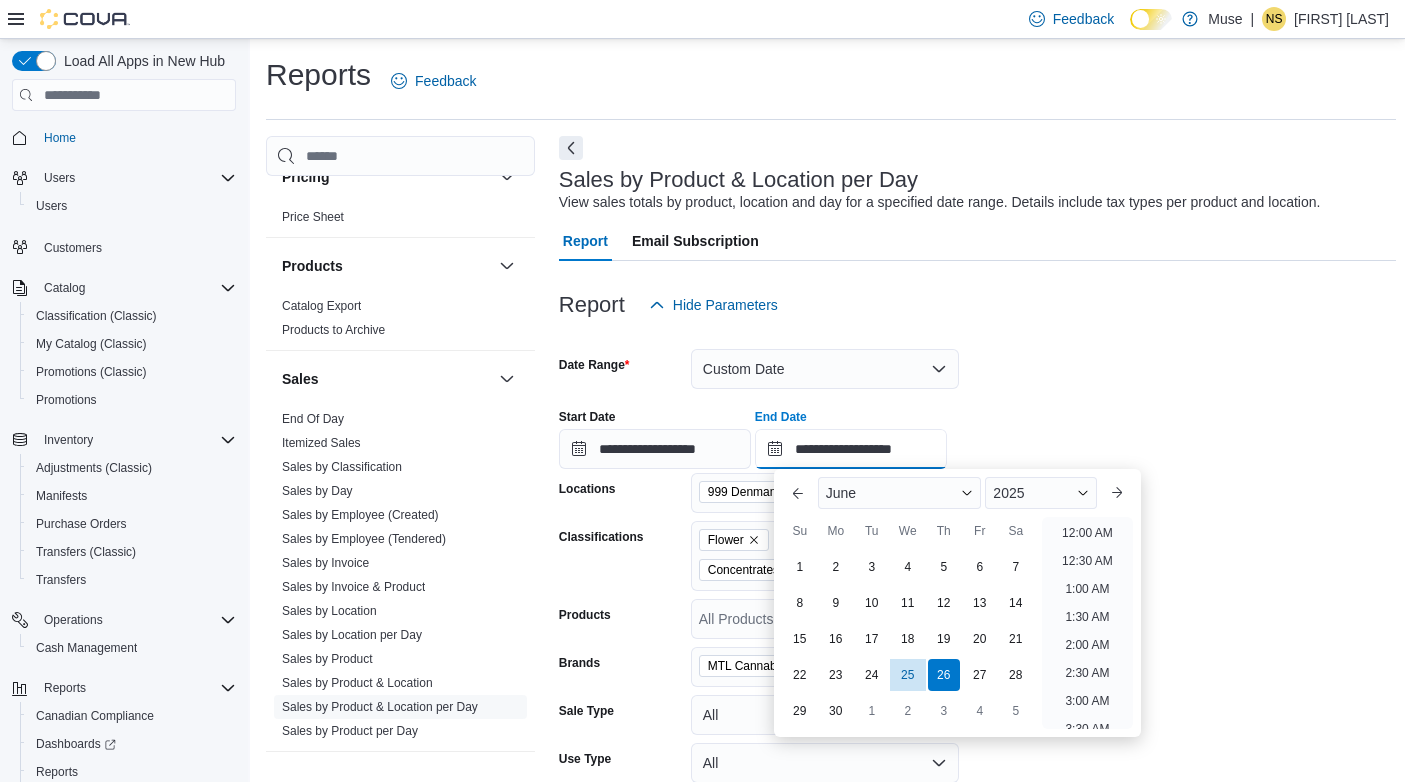 scroll, scrollTop: 1136, scrollLeft: 0, axis: vertical 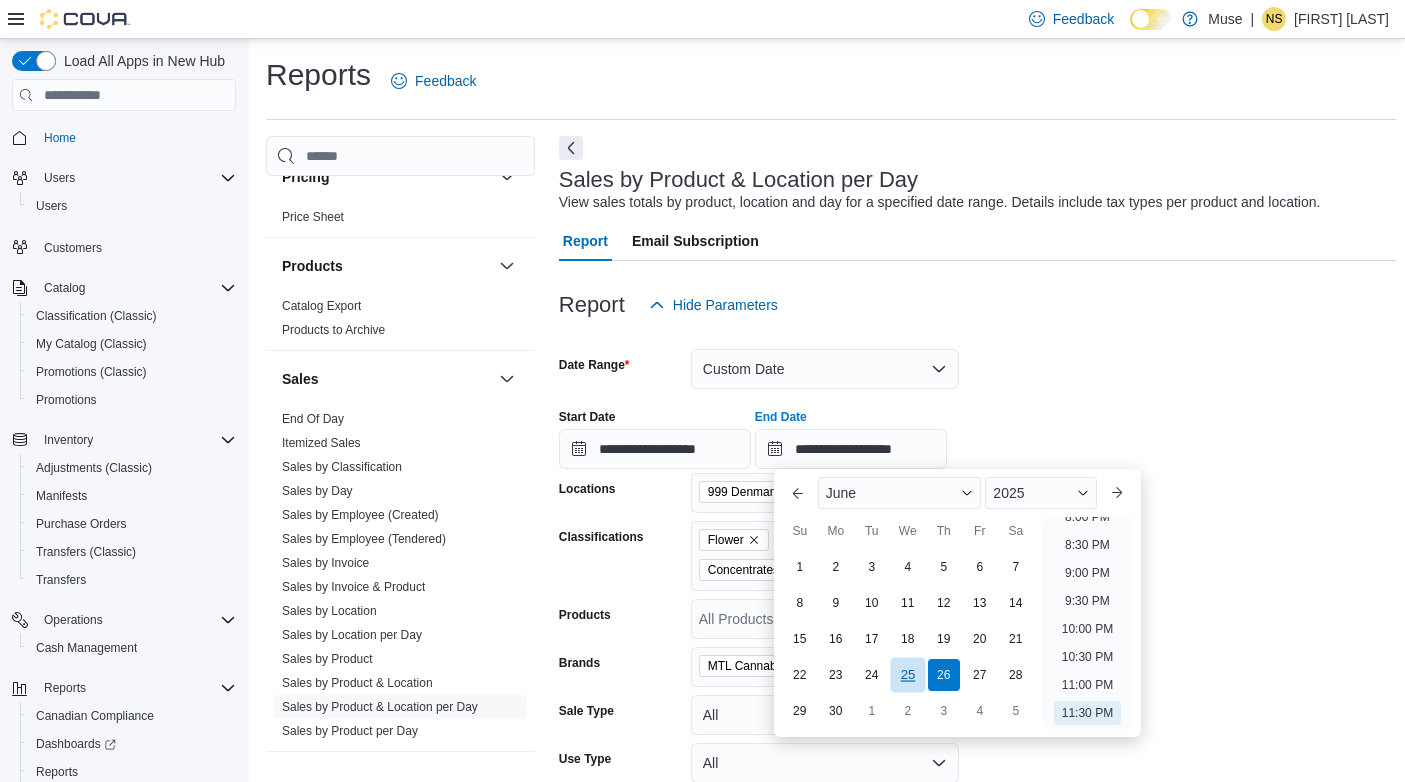 click on "25" at bounding box center [907, 674] 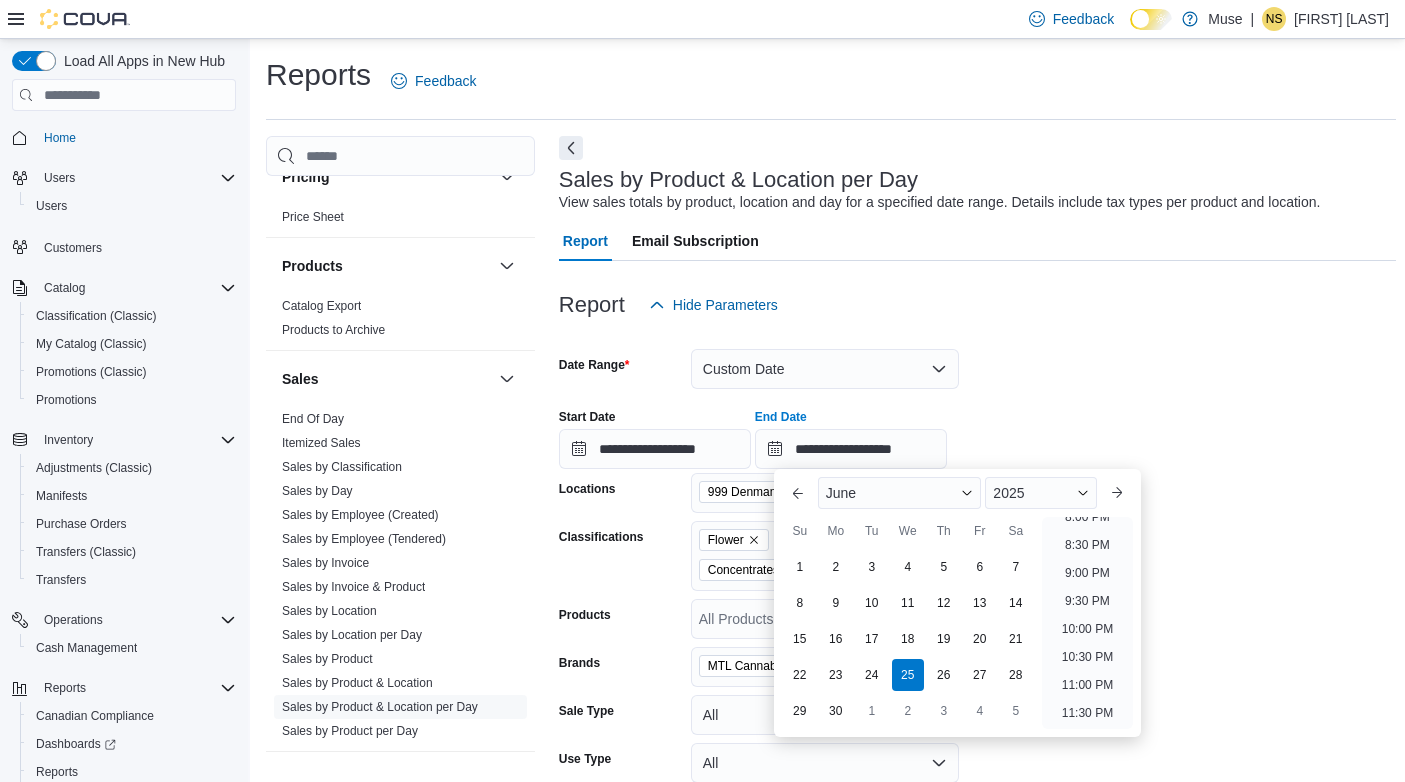 click on "**********" at bounding box center (977, 431) 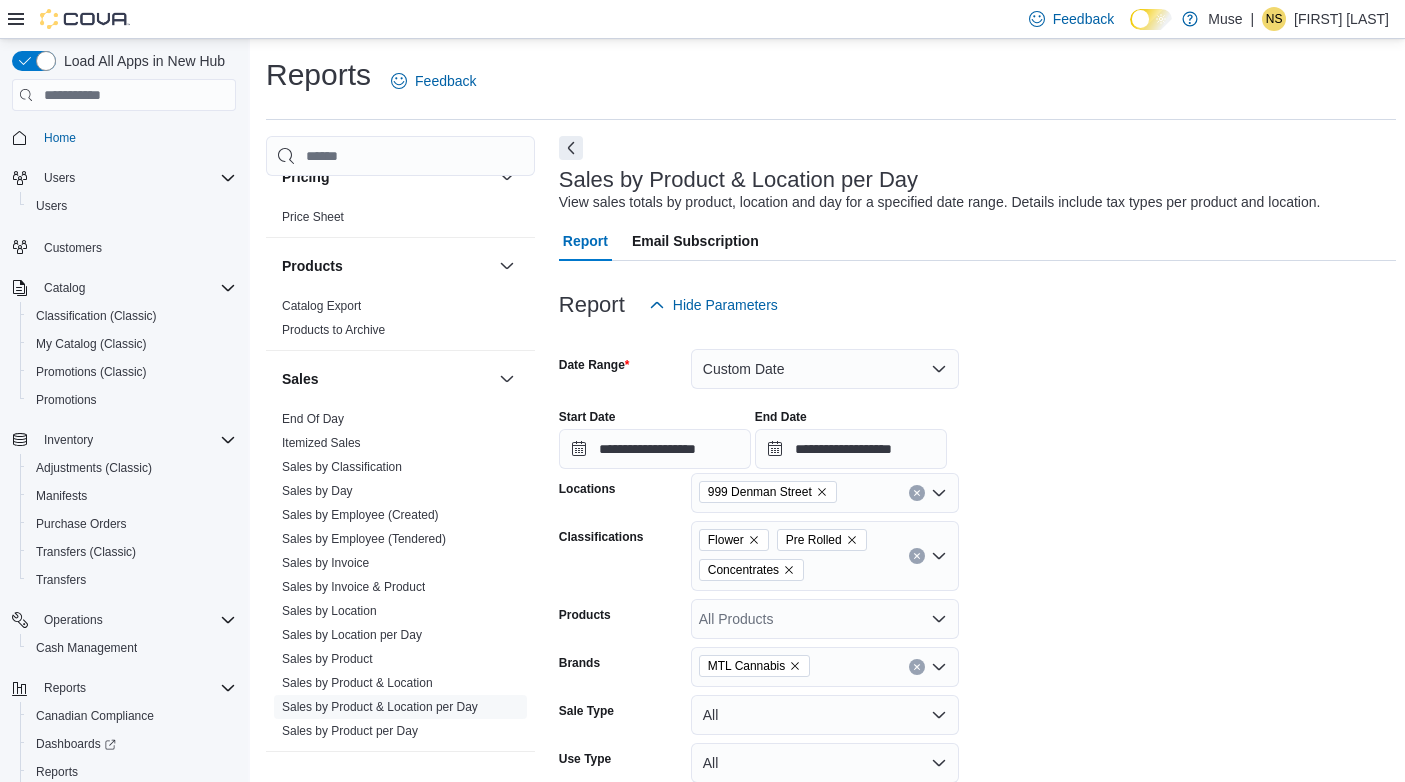 scroll, scrollTop: 400, scrollLeft: 0, axis: vertical 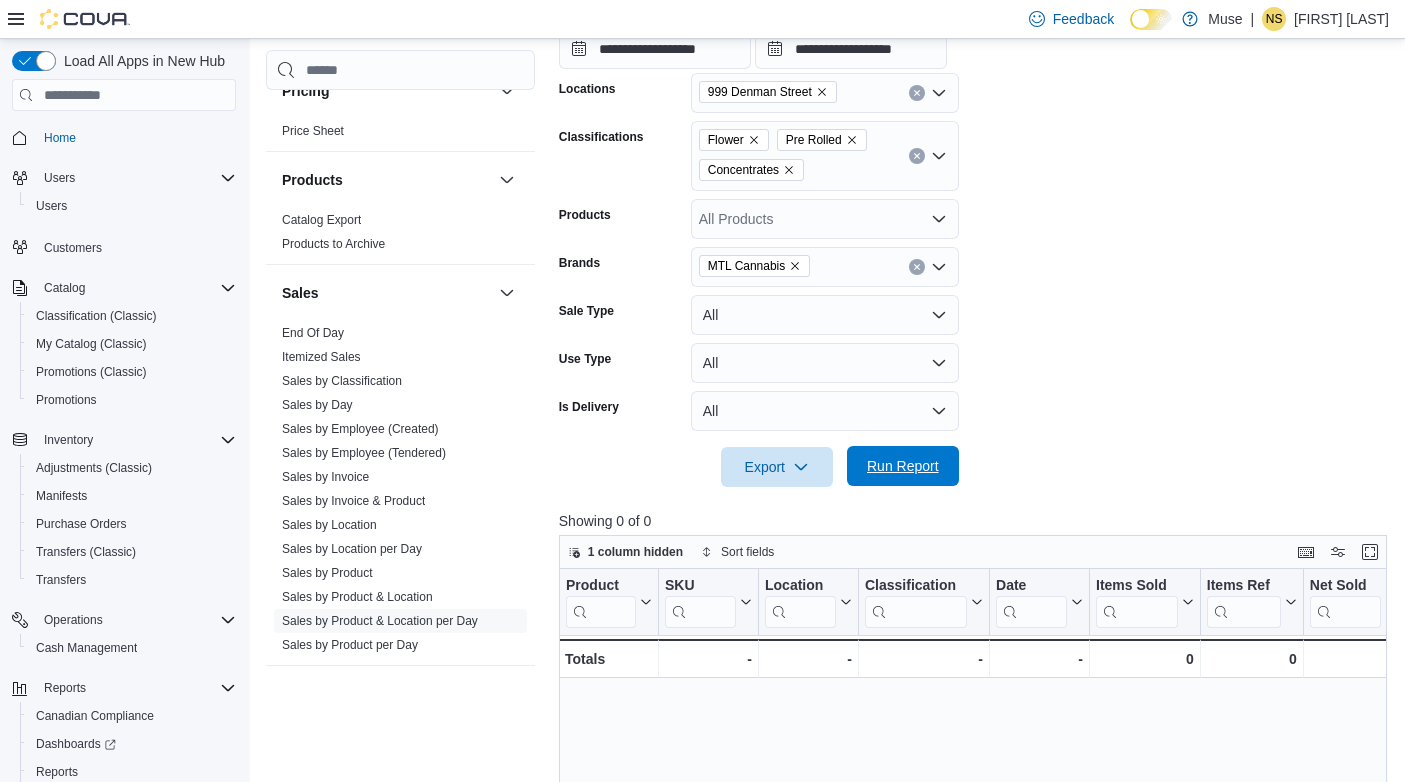 click on "Run Report" at bounding box center (903, 466) 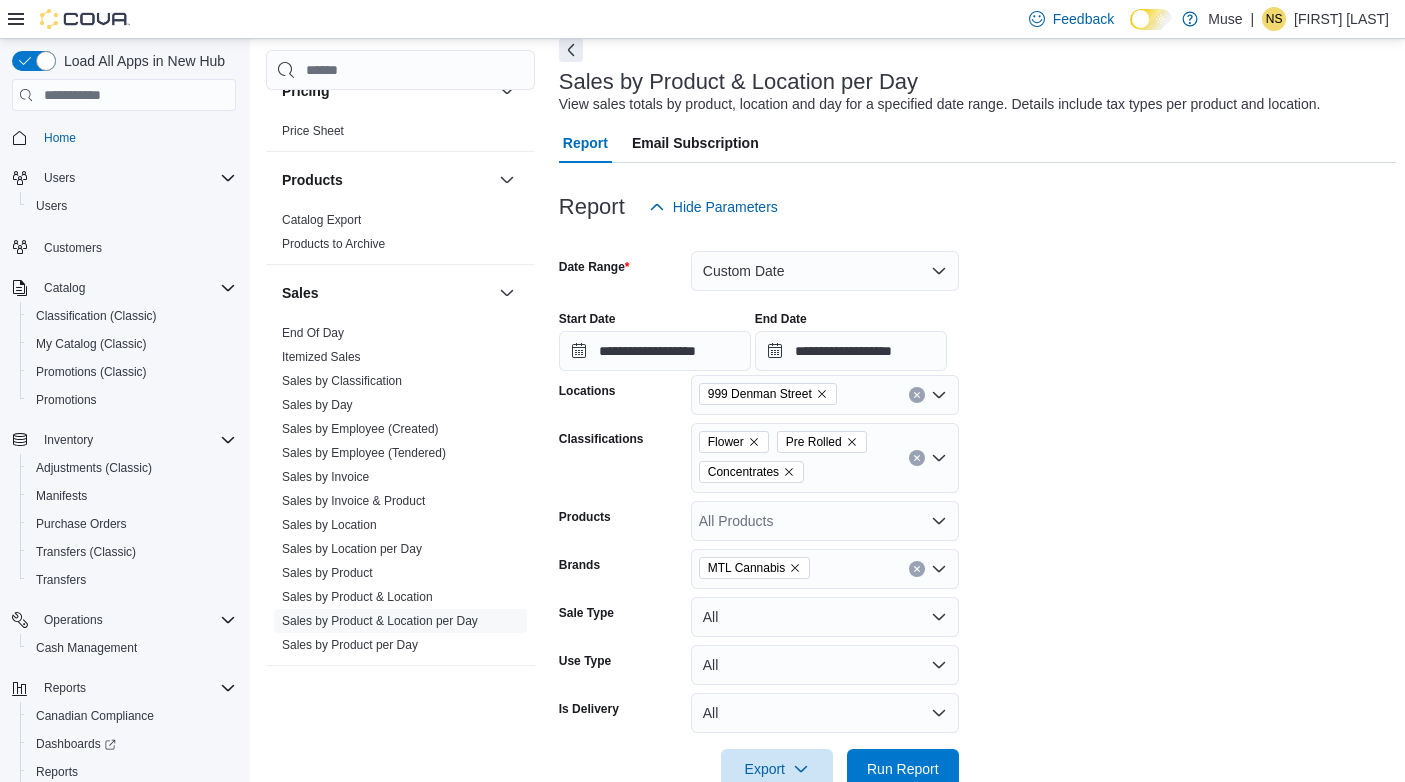 scroll, scrollTop: 95, scrollLeft: 0, axis: vertical 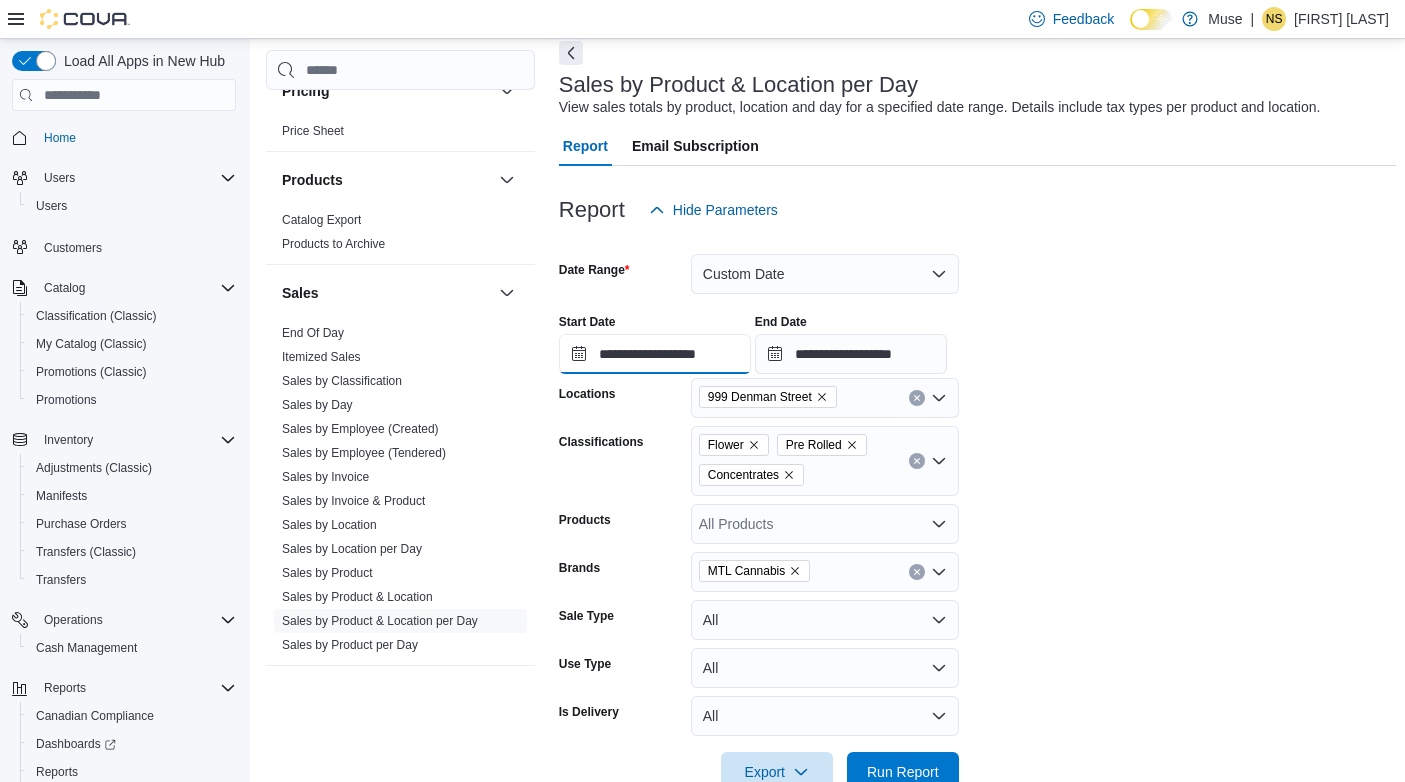 click on "**********" at bounding box center [655, 354] 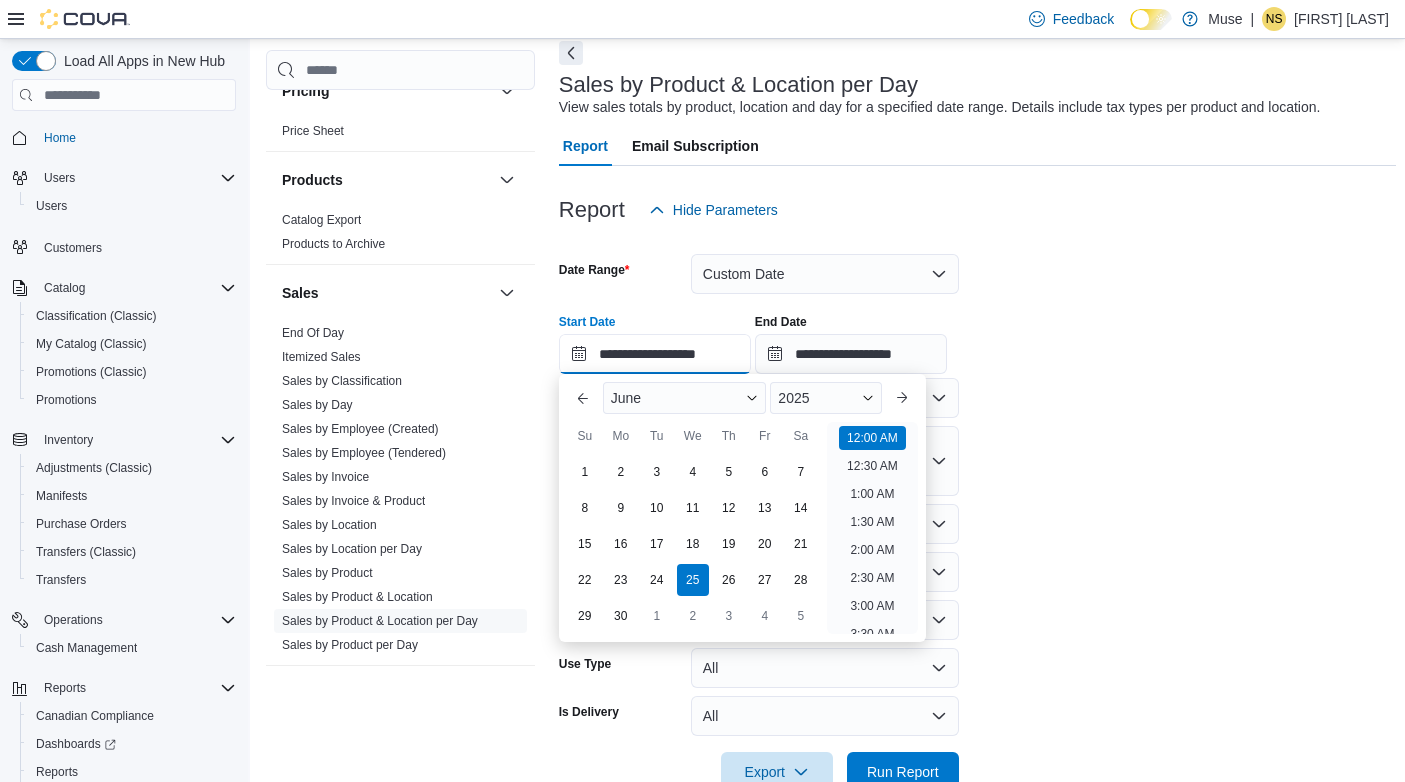 scroll, scrollTop: 62, scrollLeft: 0, axis: vertical 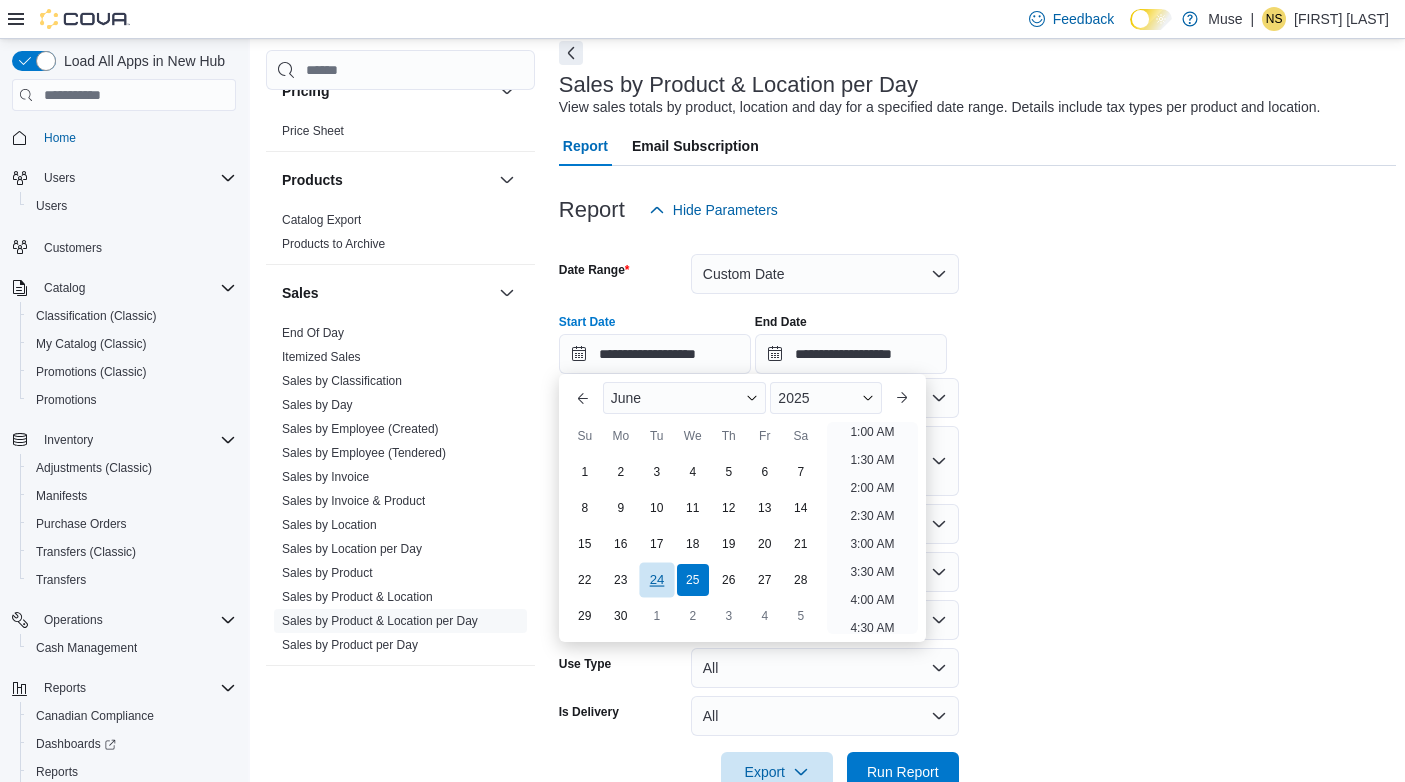 click on "24" at bounding box center (656, 579) 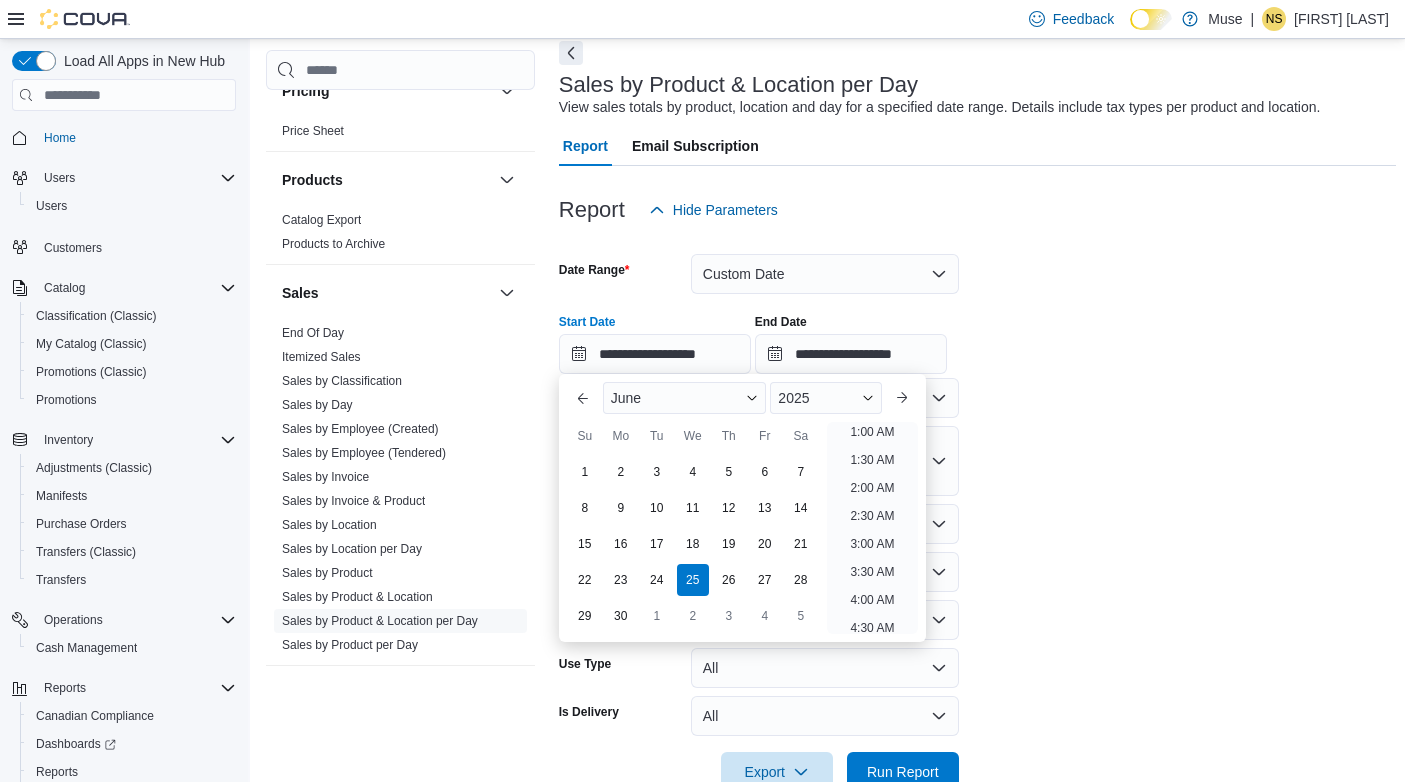 scroll, scrollTop: 4, scrollLeft: 0, axis: vertical 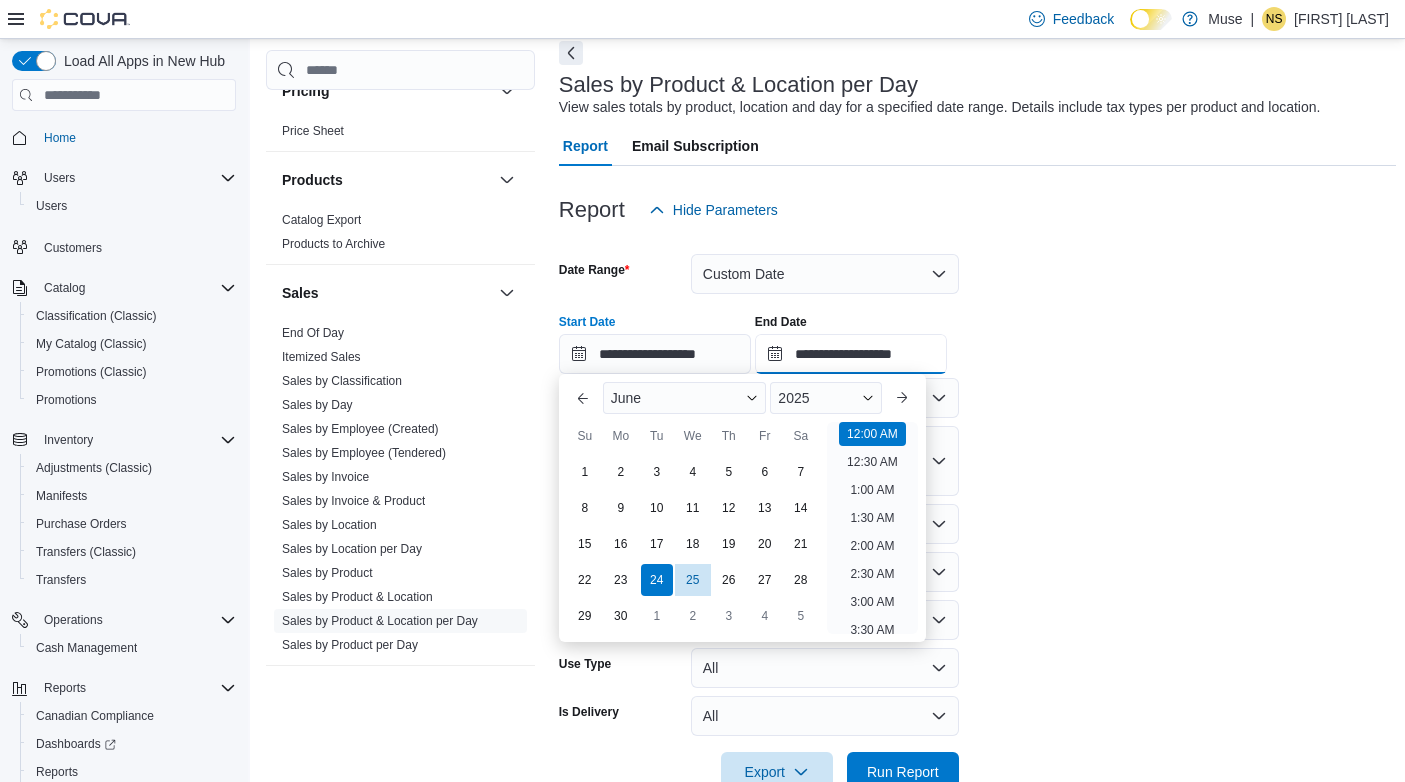 click on "**********" at bounding box center [851, 354] 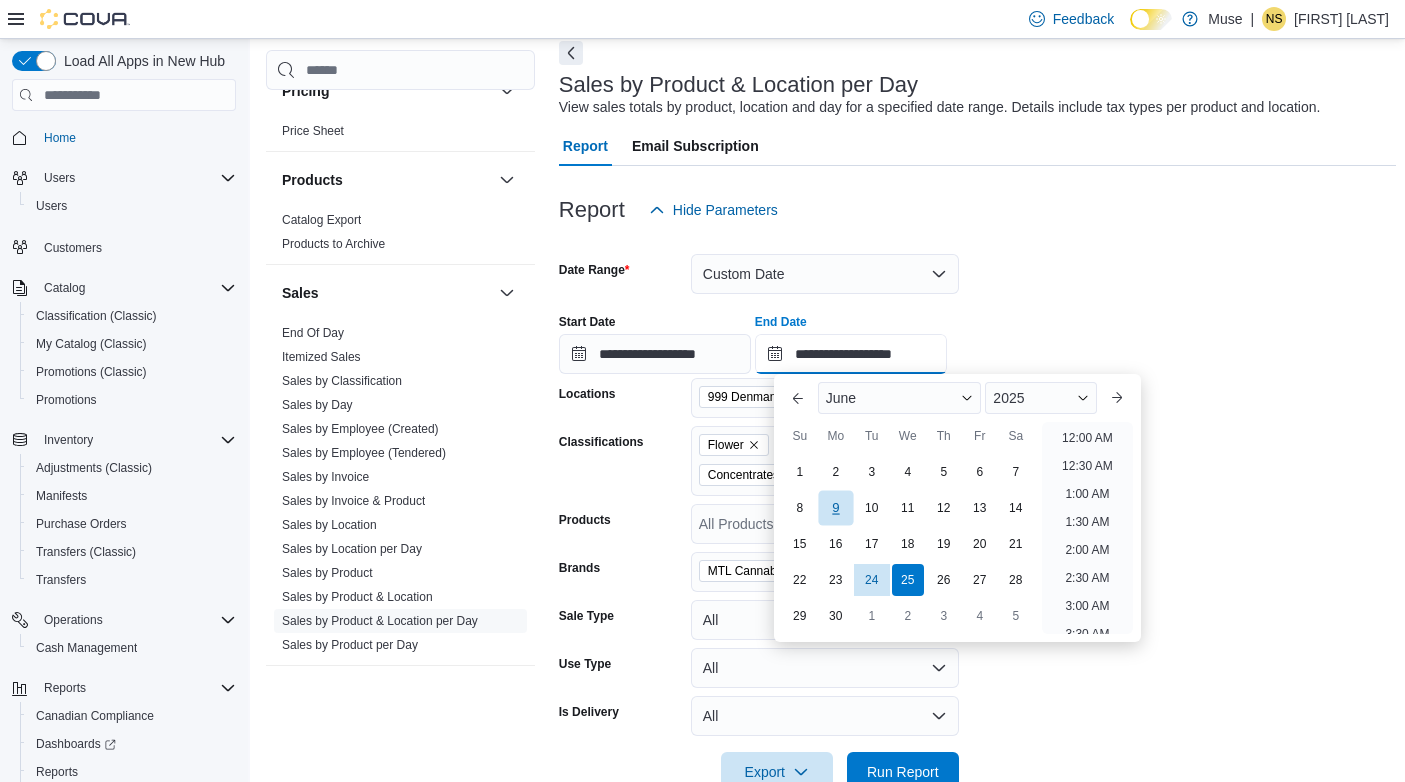 scroll, scrollTop: 1136, scrollLeft: 0, axis: vertical 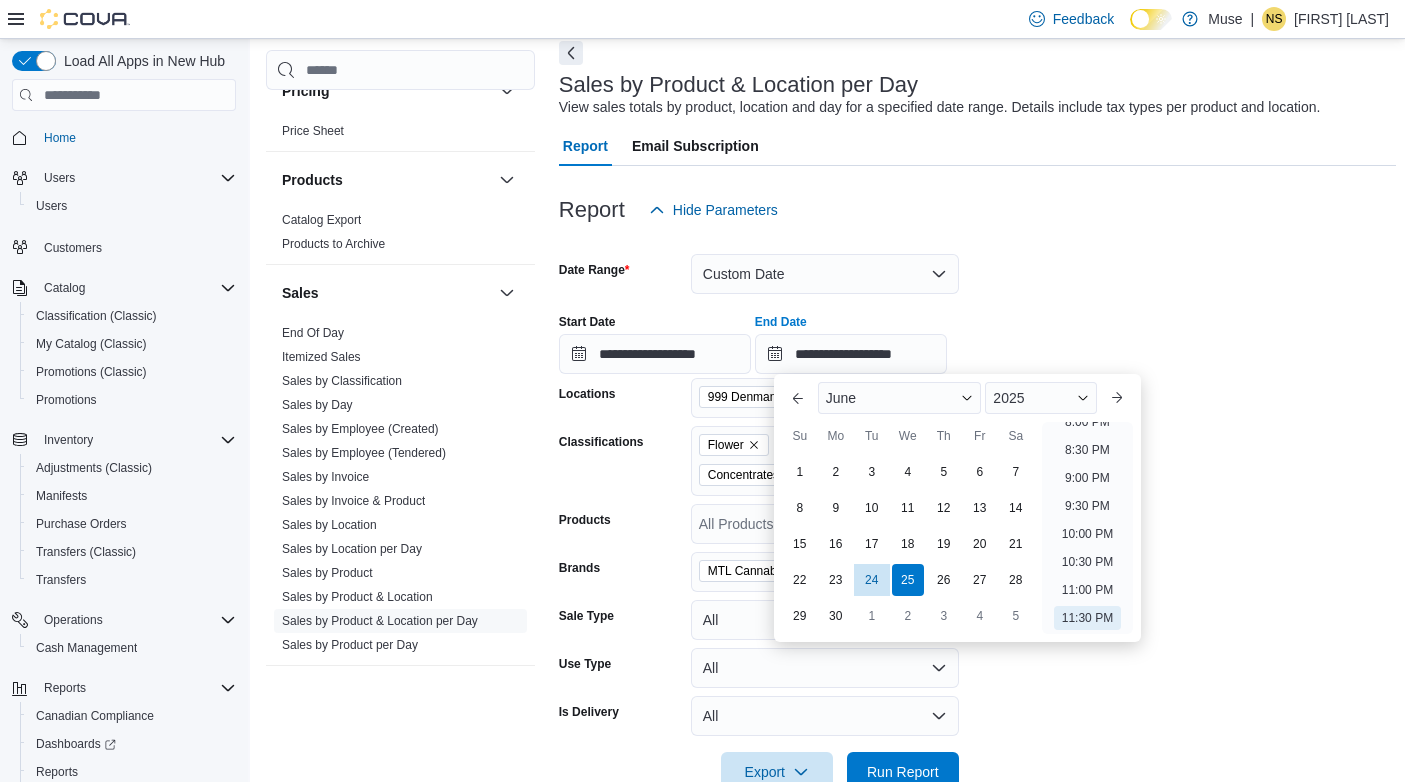 click on "22 23 24 25 26 27 28" at bounding box center [908, 580] 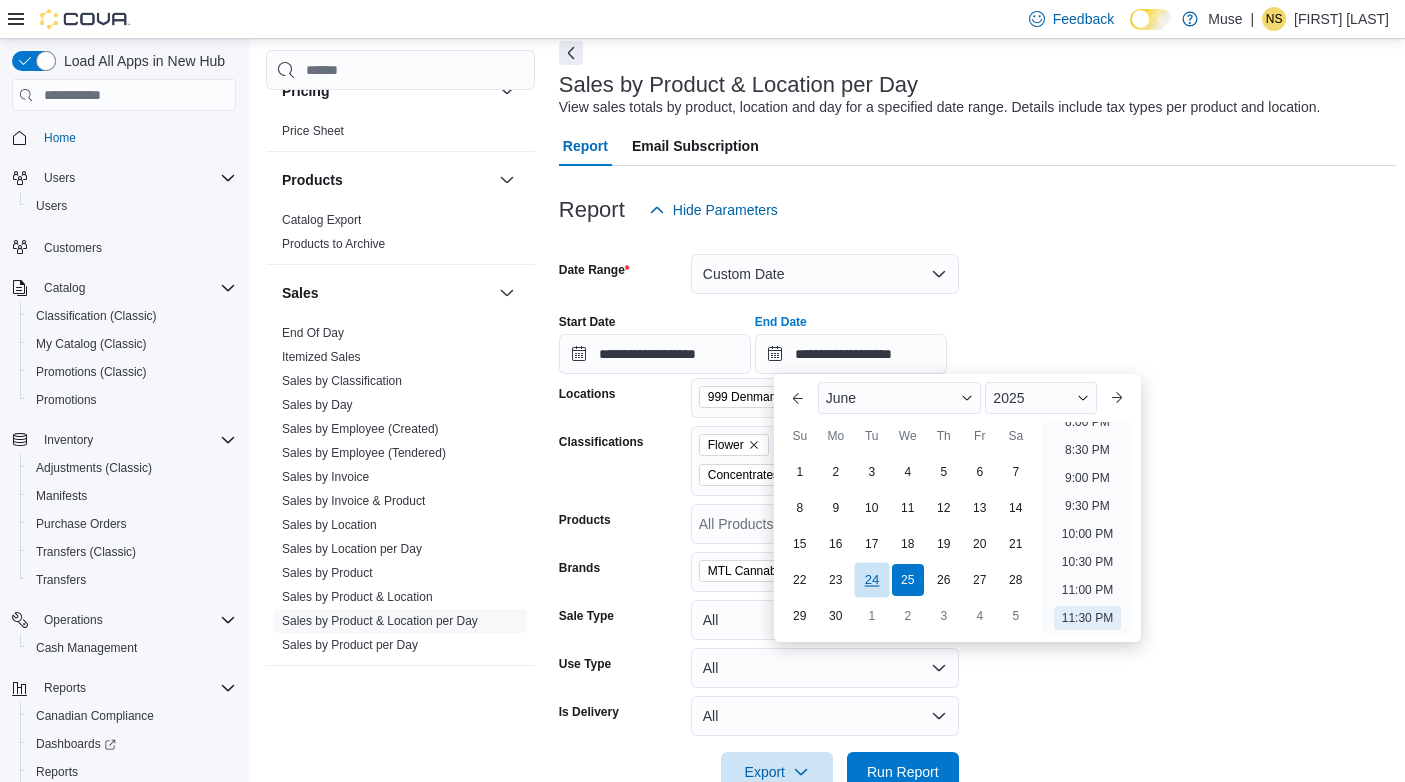 click on "24" at bounding box center (871, 579) 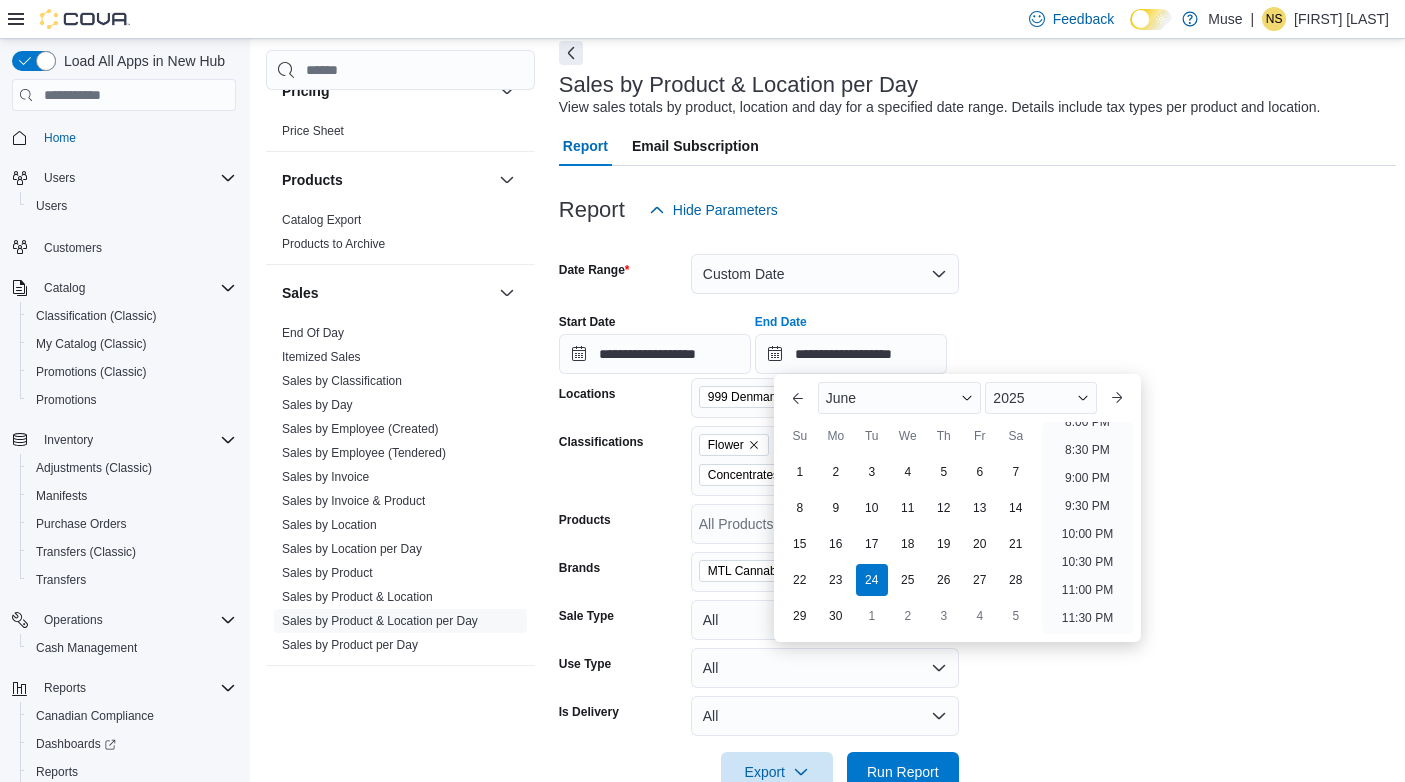 click on "**********" at bounding box center [977, 511] 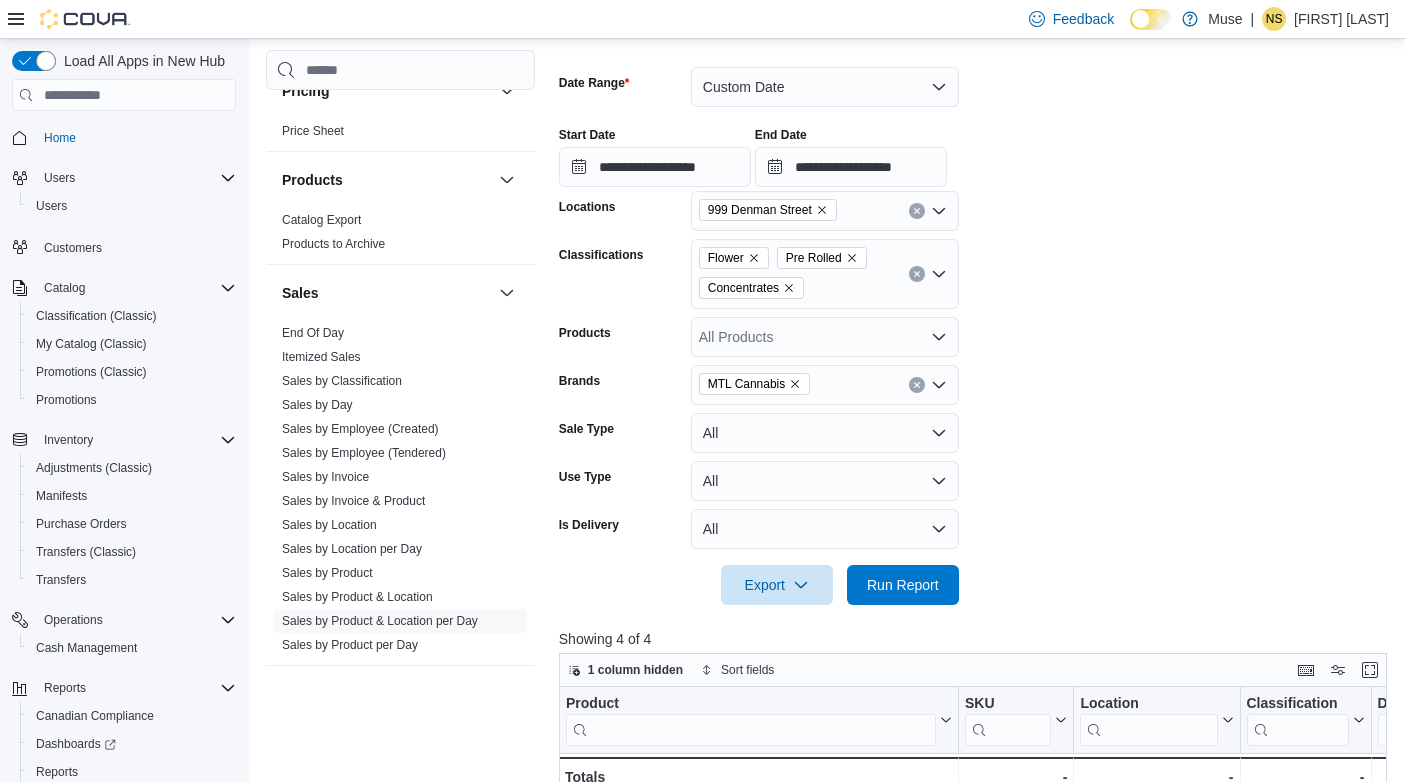 scroll, scrollTop: 495, scrollLeft: 0, axis: vertical 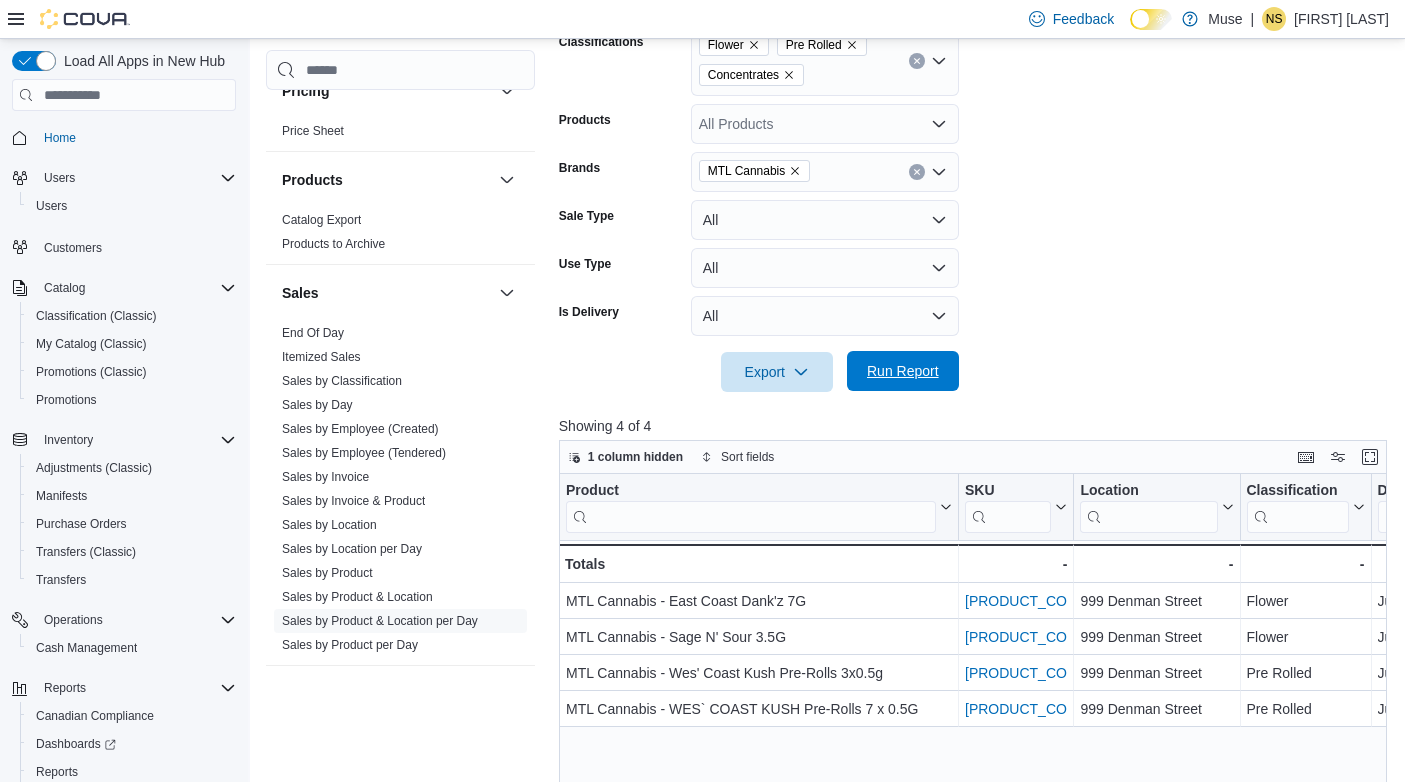 click on "Run Report" at bounding box center [903, 371] 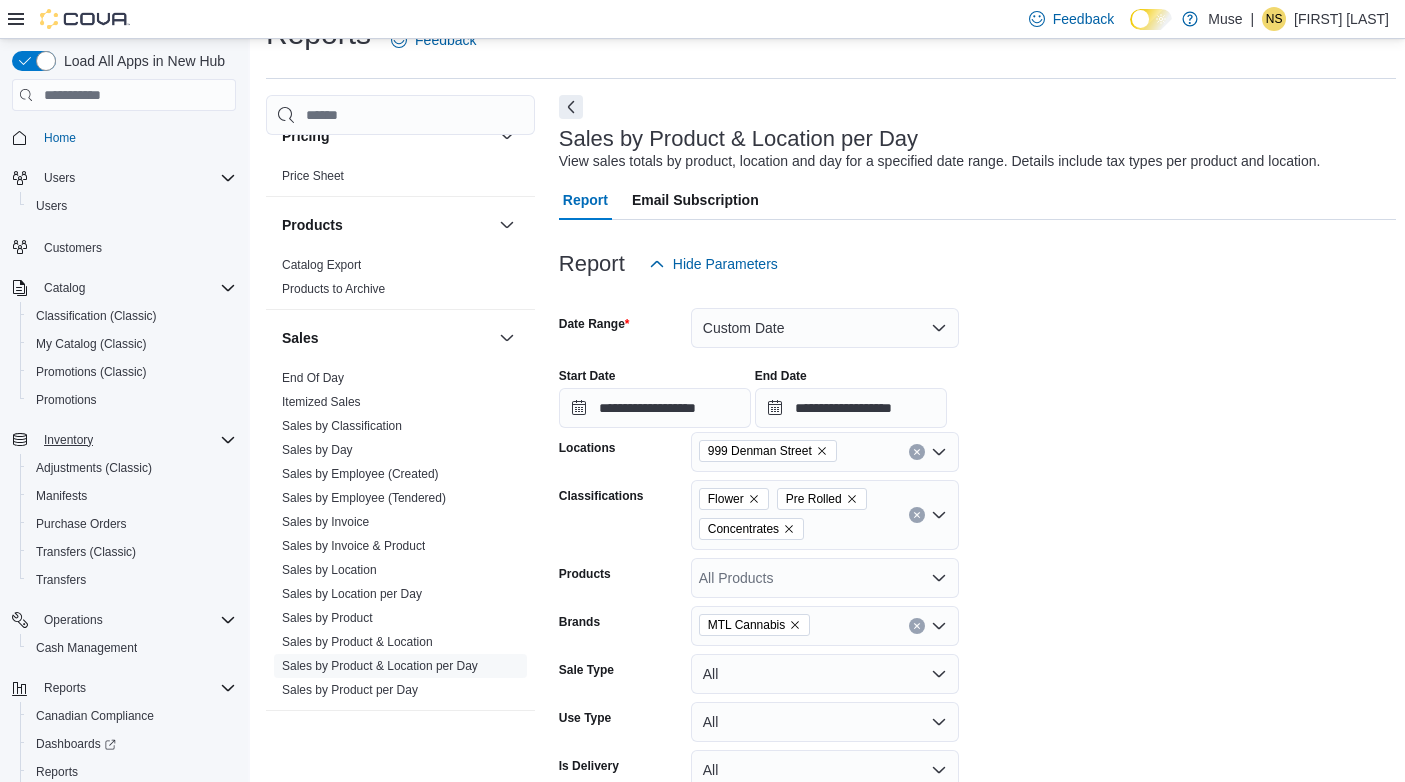 scroll, scrollTop: 0, scrollLeft: 0, axis: both 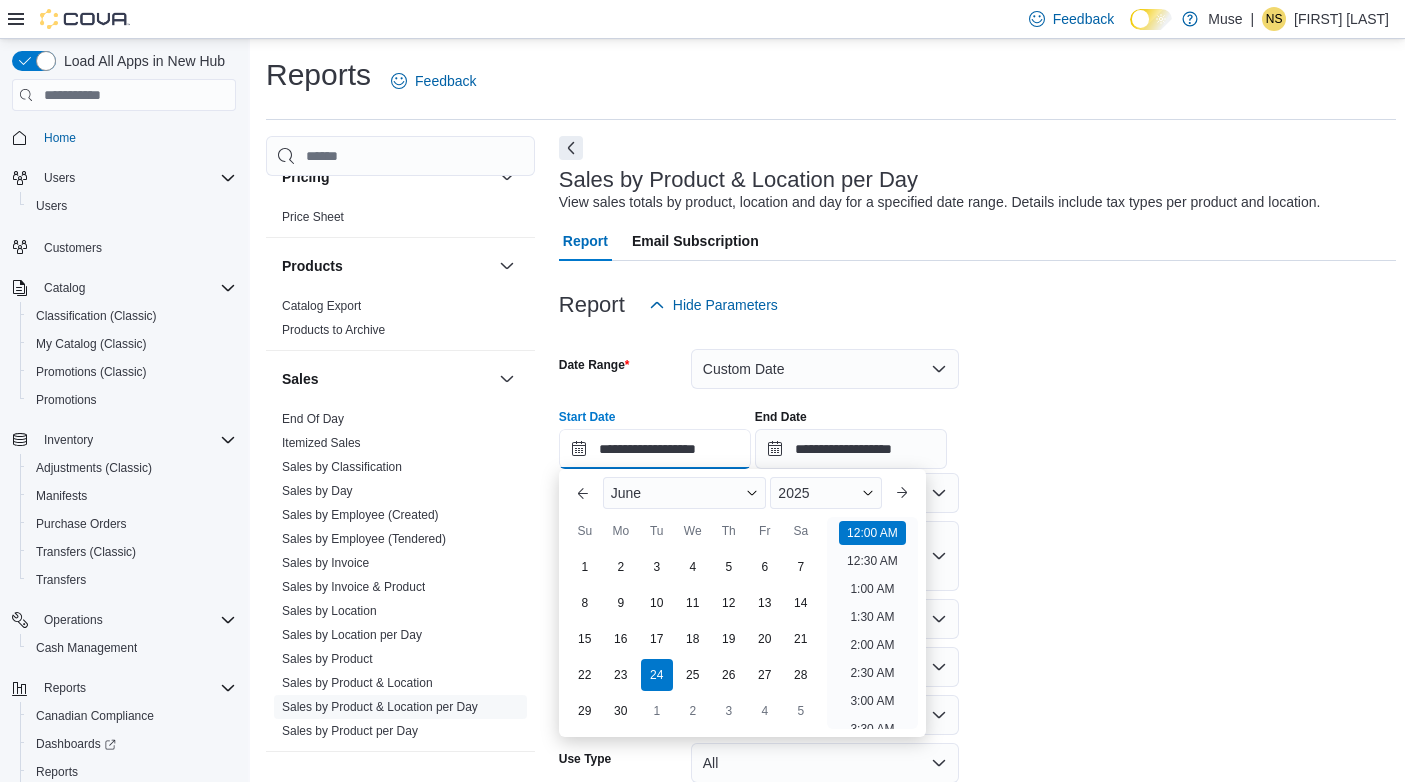 click on "**********" at bounding box center (655, 449) 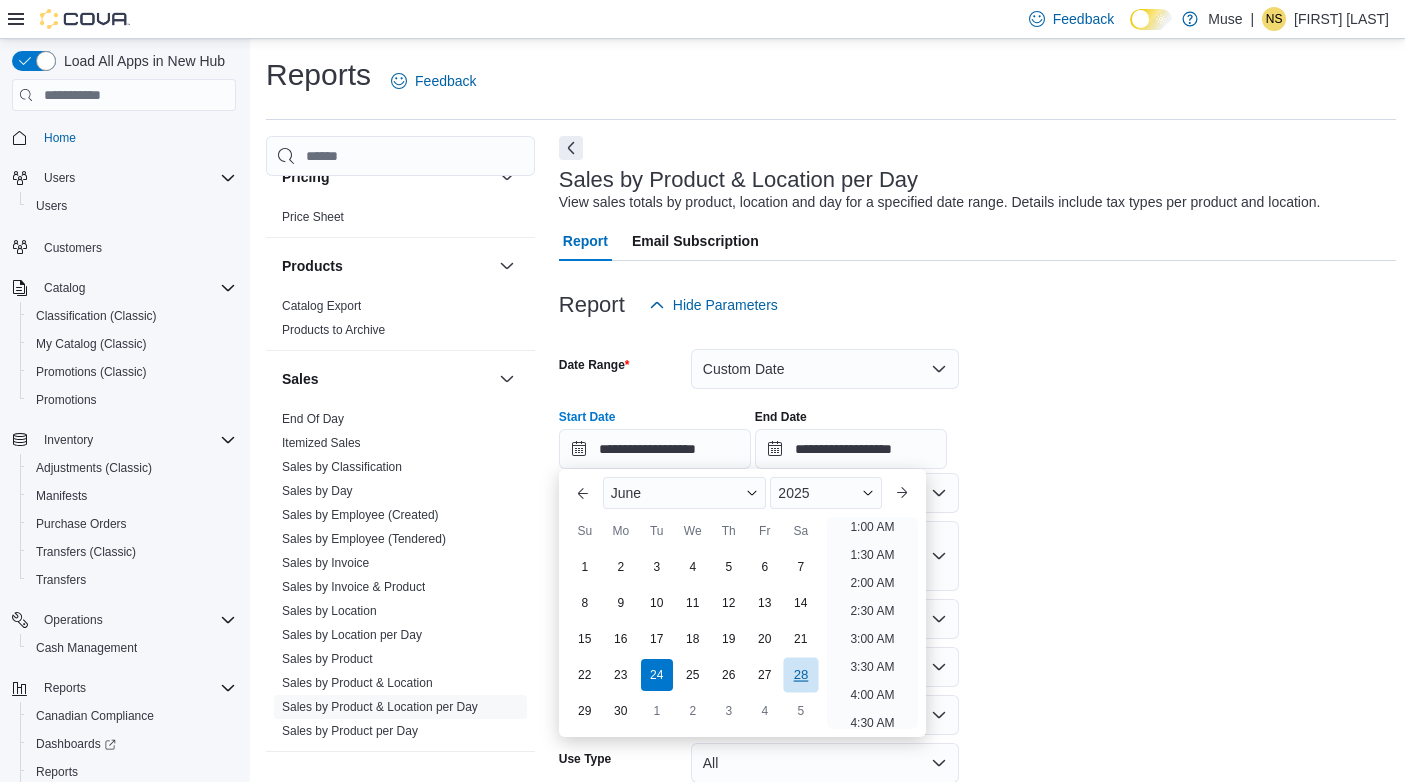 click on "28" at bounding box center (800, 674) 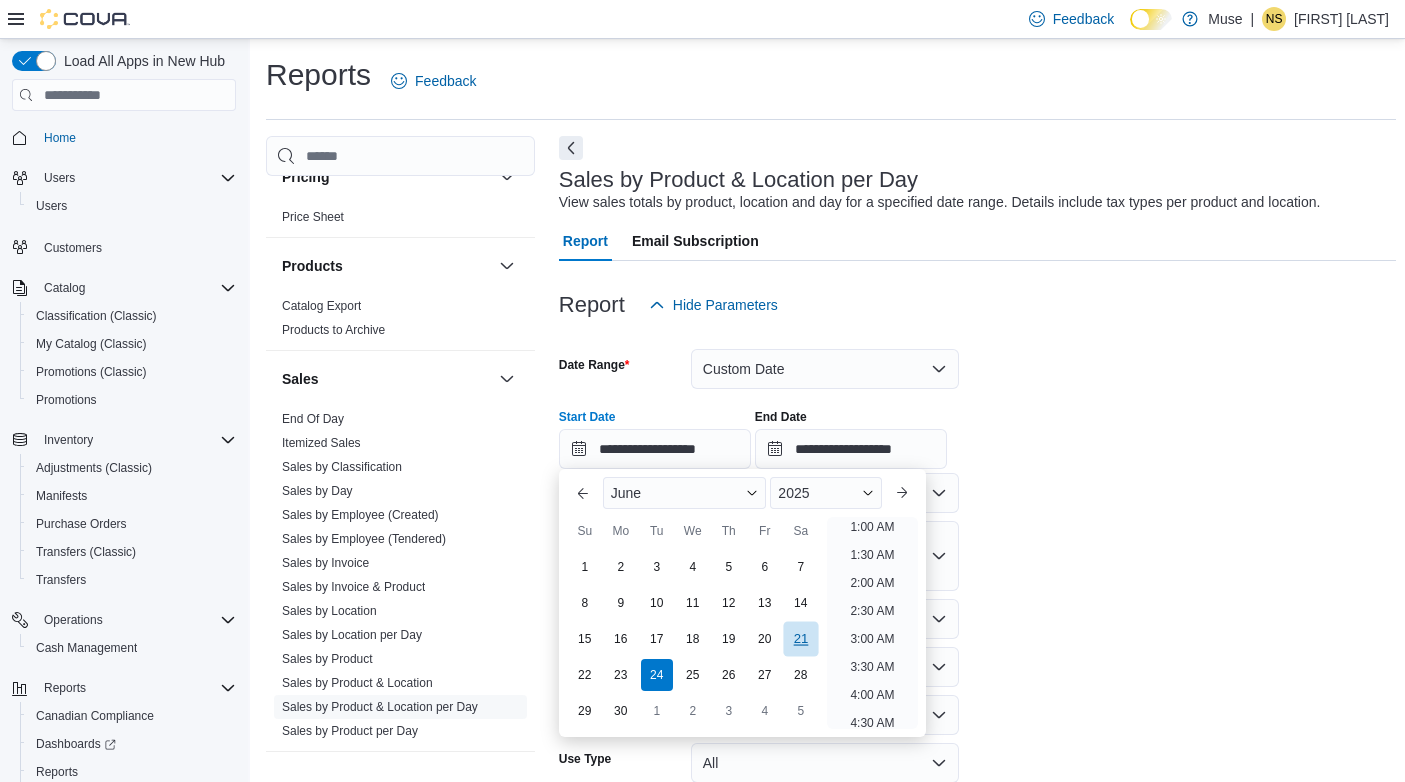 type on "**********" 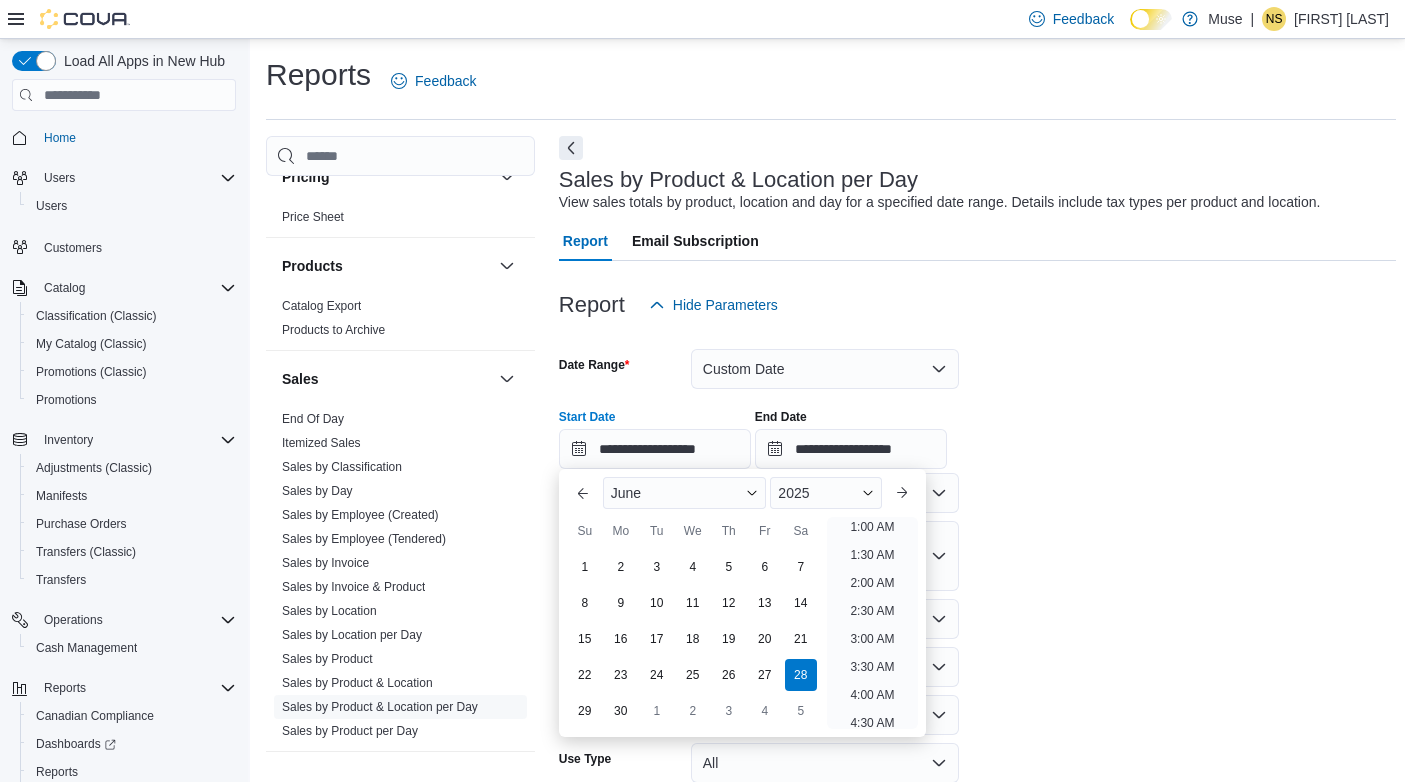 scroll, scrollTop: 4, scrollLeft: 0, axis: vertical 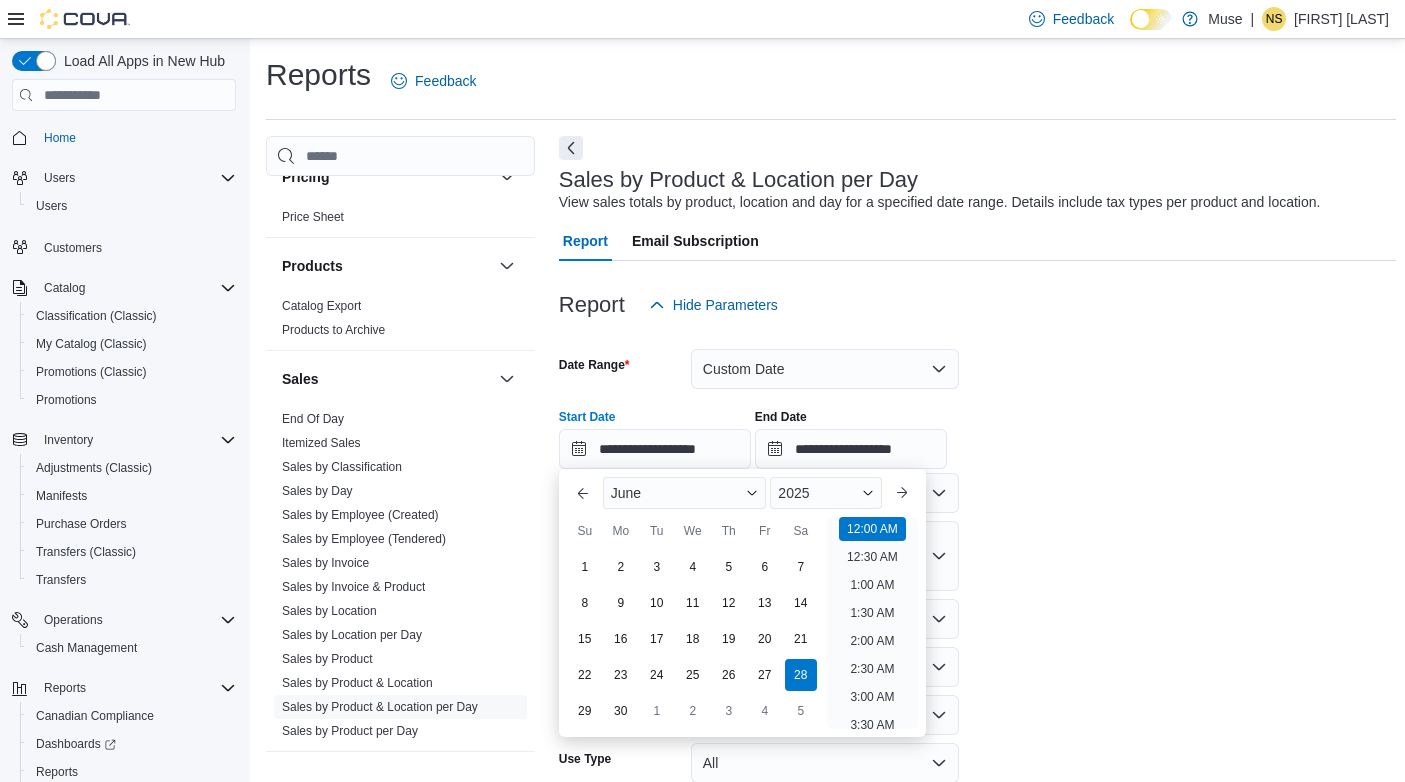 click on "**********" at bounding box center [977, 431] 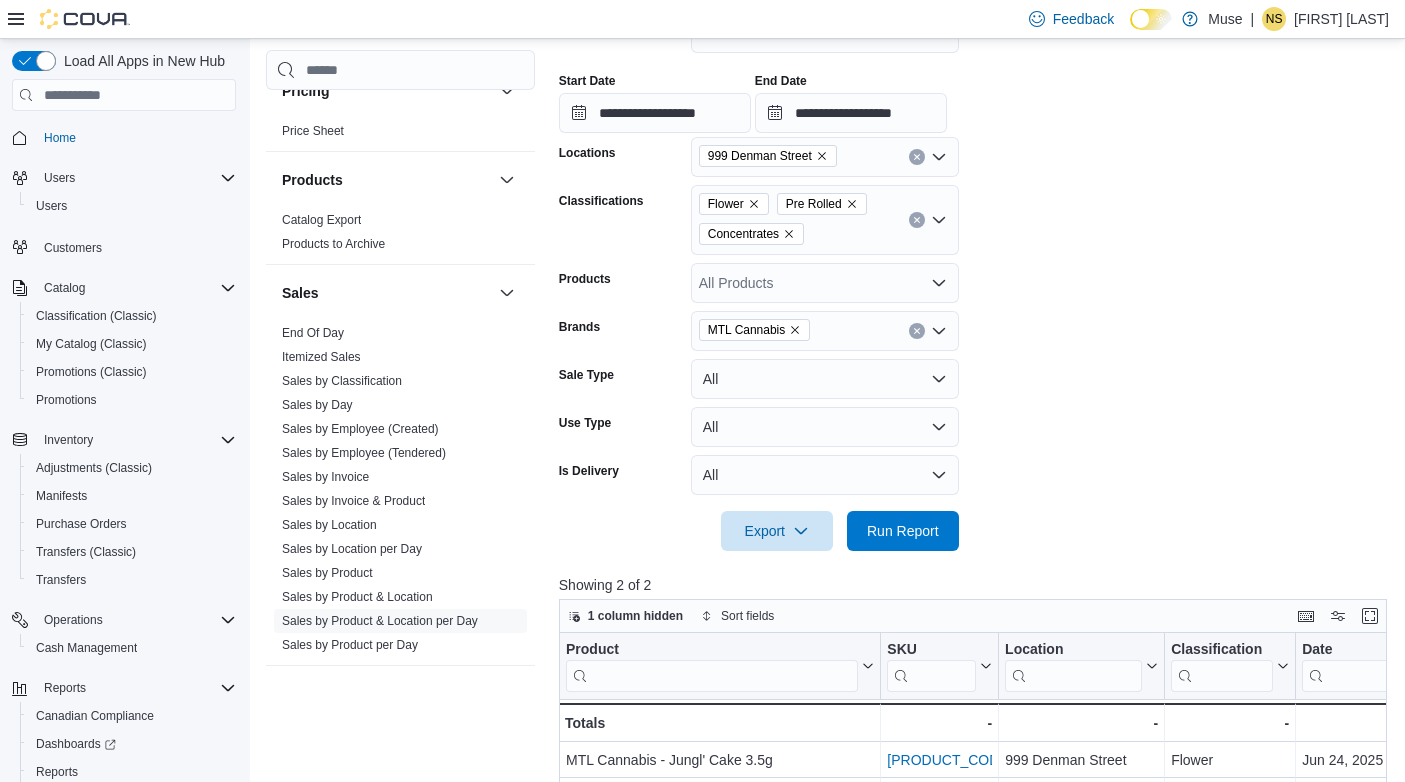 scroll, scrollTop: 500, scrollLeft: 0, axis: vertical 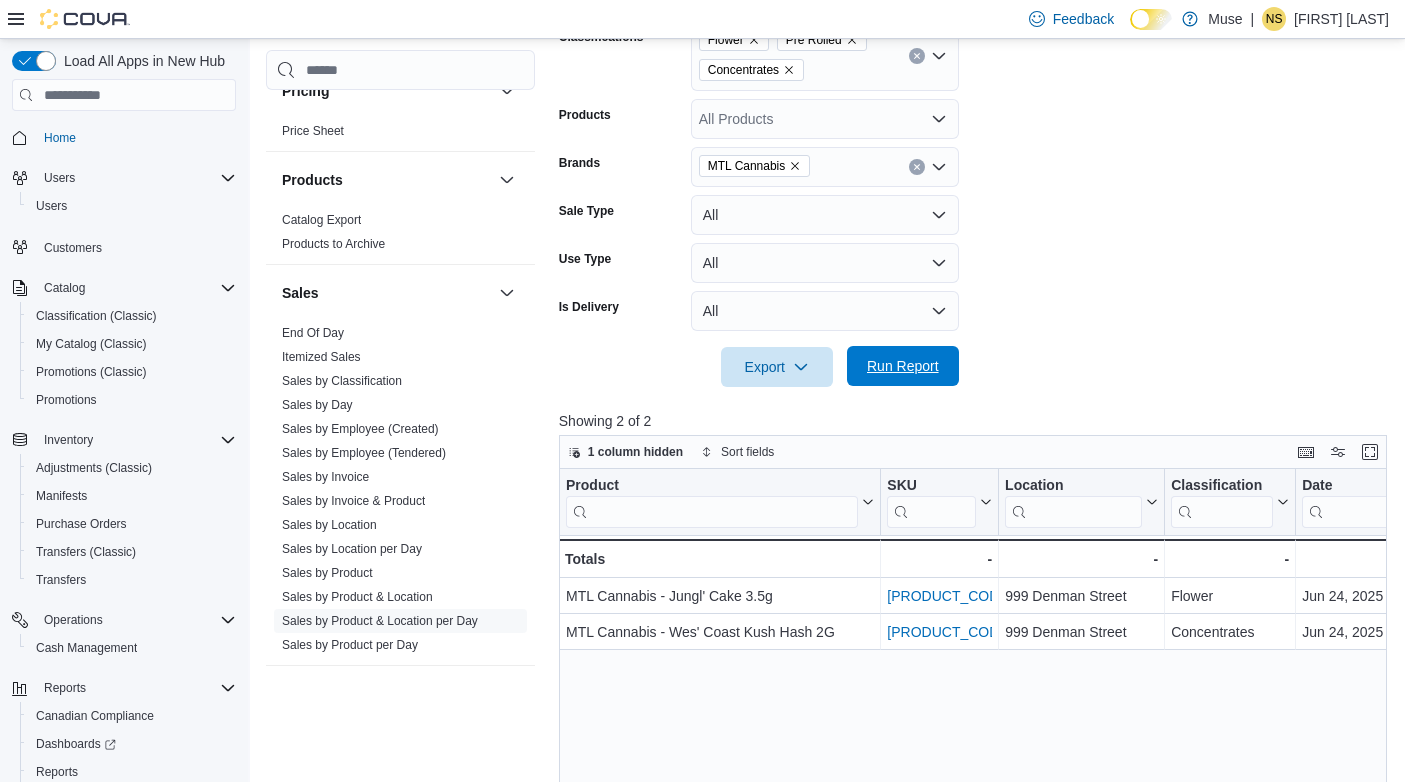 click on "Run Report" at bounding box center [903, 366] 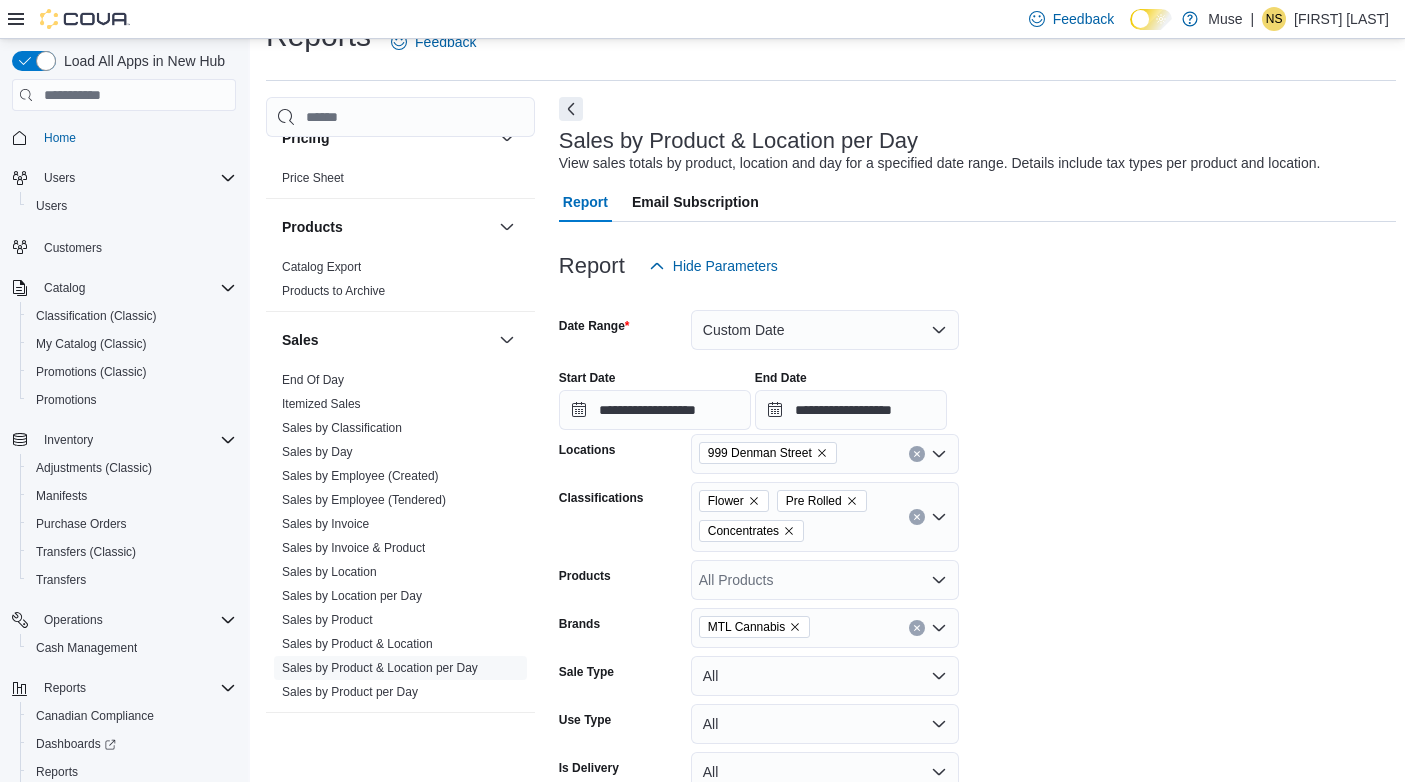 scroll, scrollTop: 100, scrollLeft: 0, axis: vertical 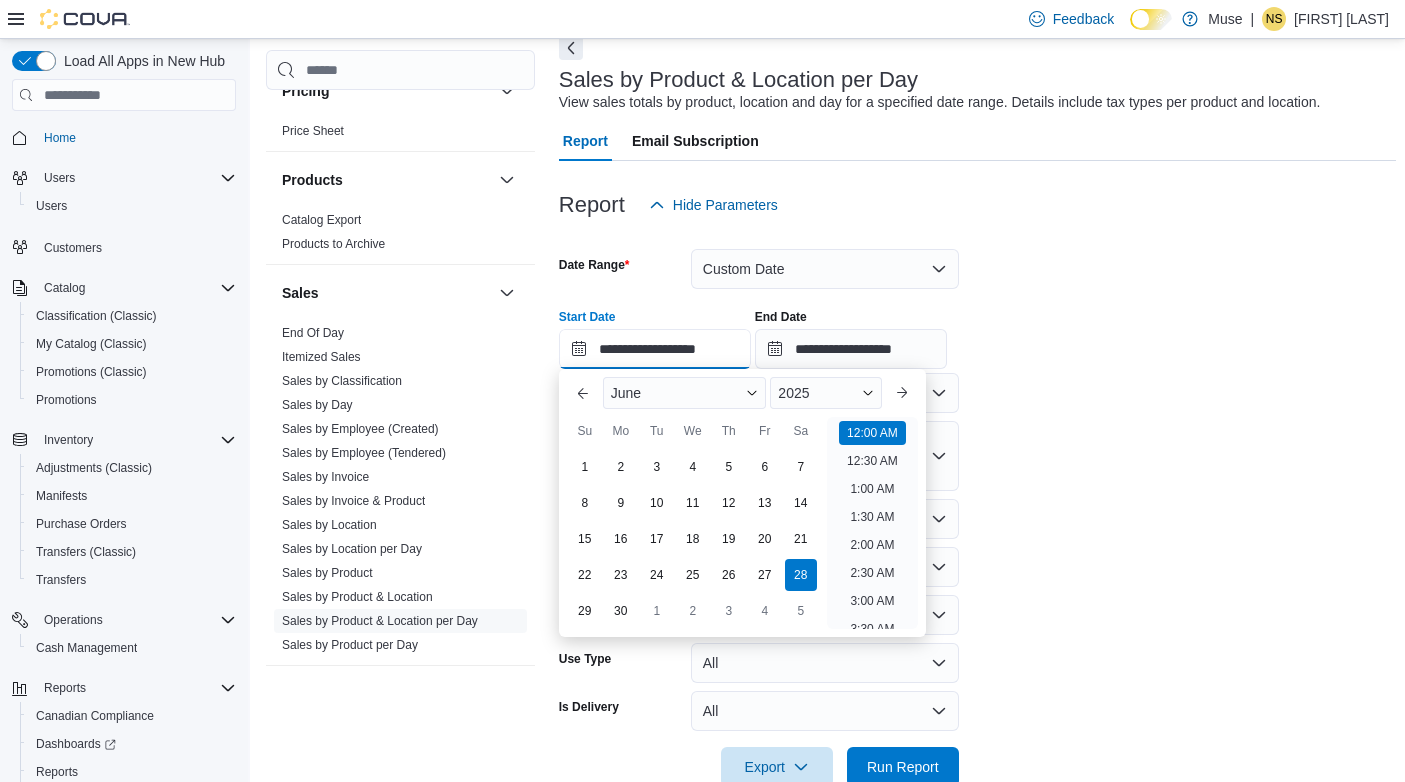 click on "**********" at bounding box center (655, 349) 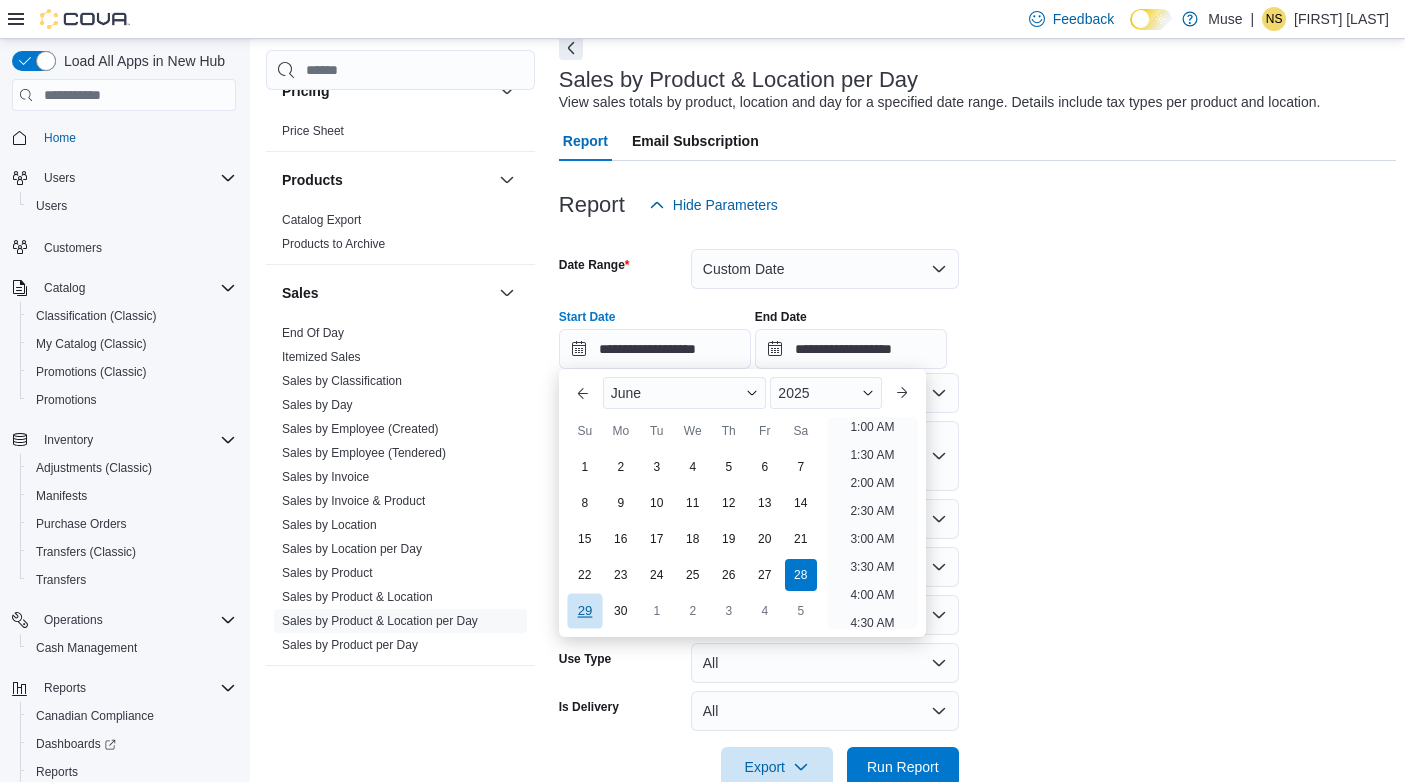 click on "29" at bounding box center [584, 610] 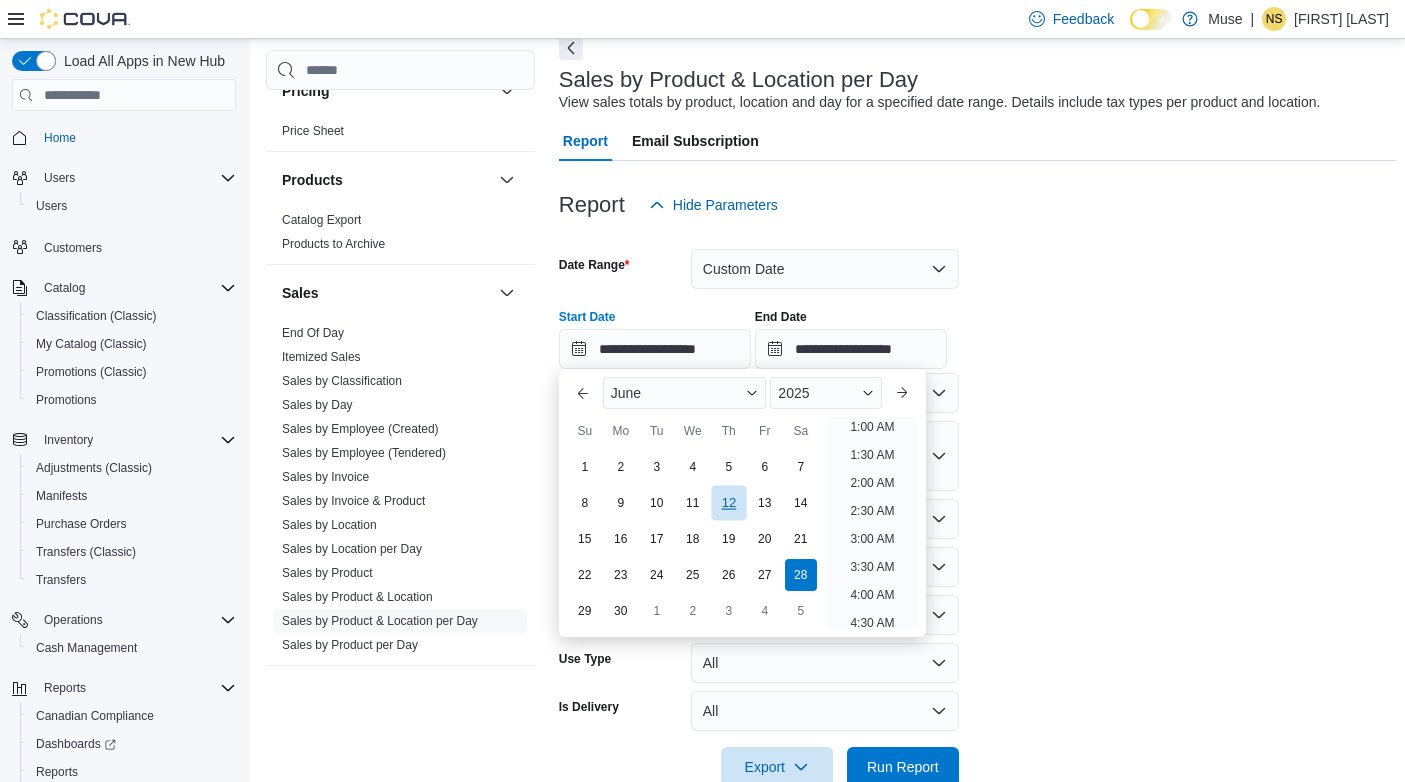 type on "**********" 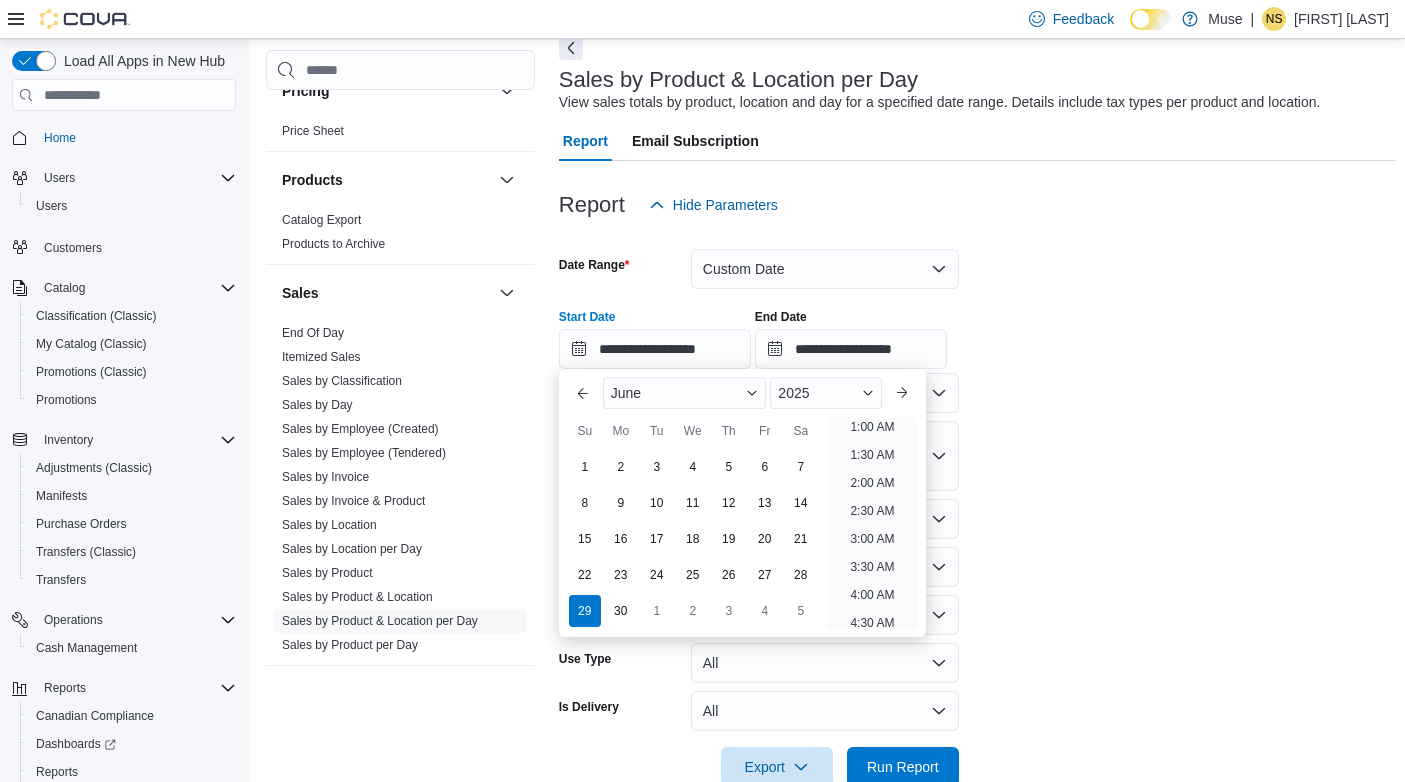 scroll, scrollTop: 4, scrollLeft: 0, axis: vertical 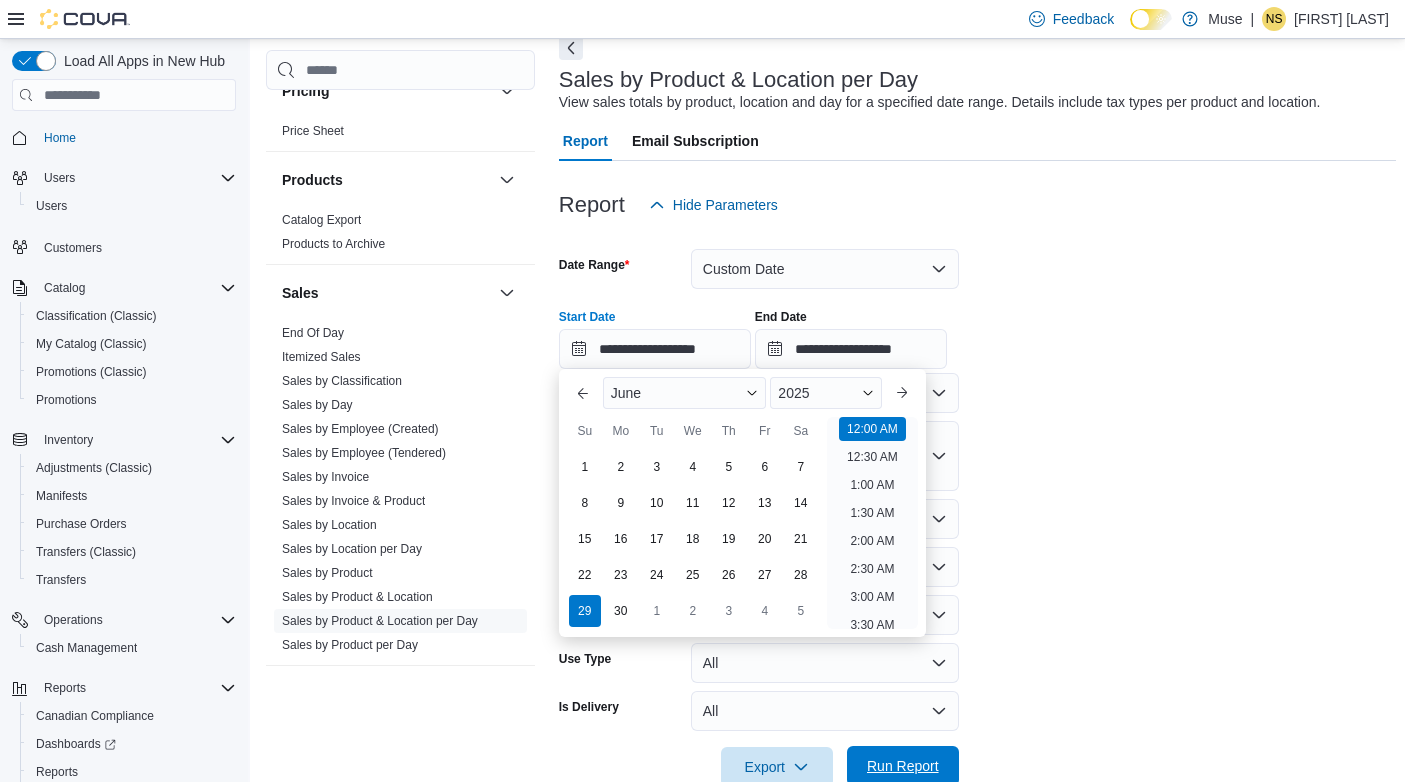 click on "Run Report" at bounding box center (903, 766) 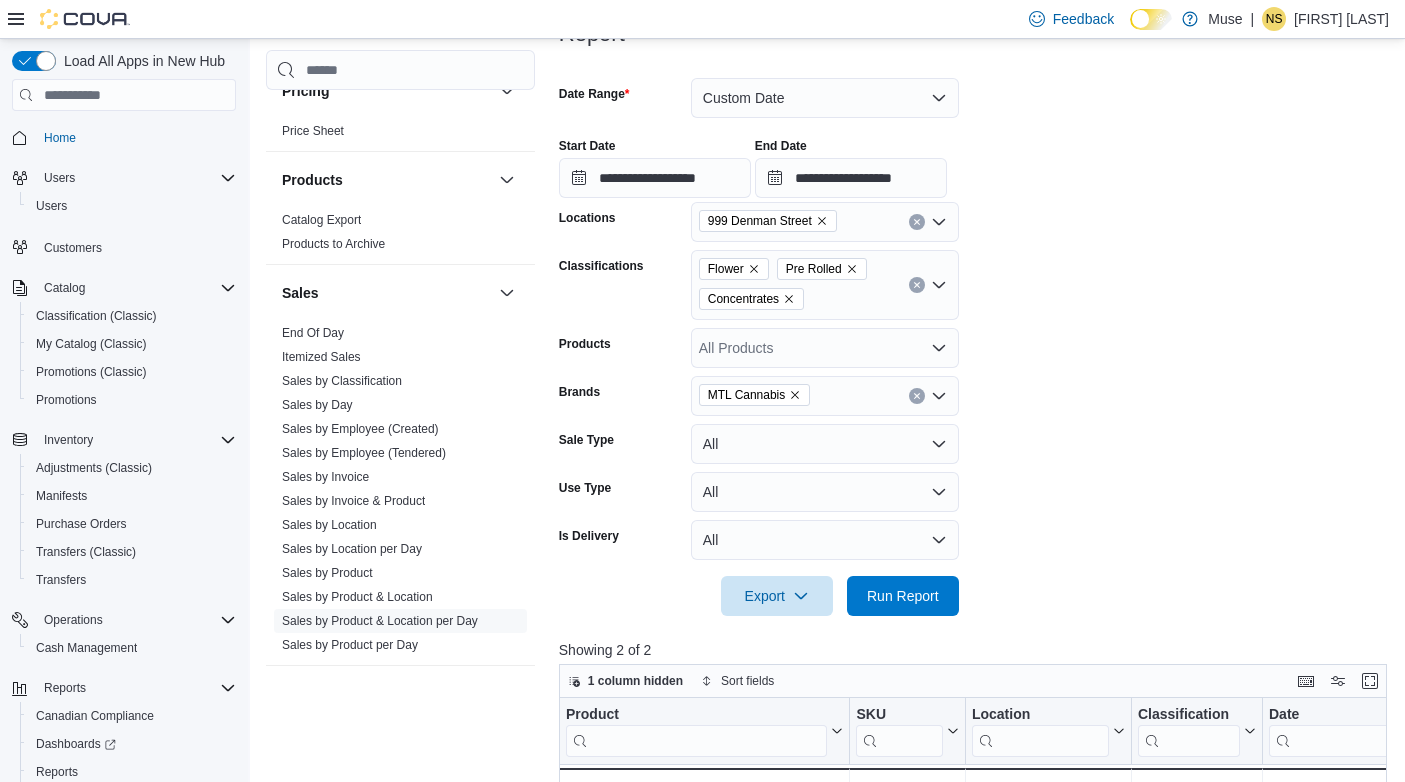 scroll, scrollTop: 0, scrollLeft: 0, axis: both 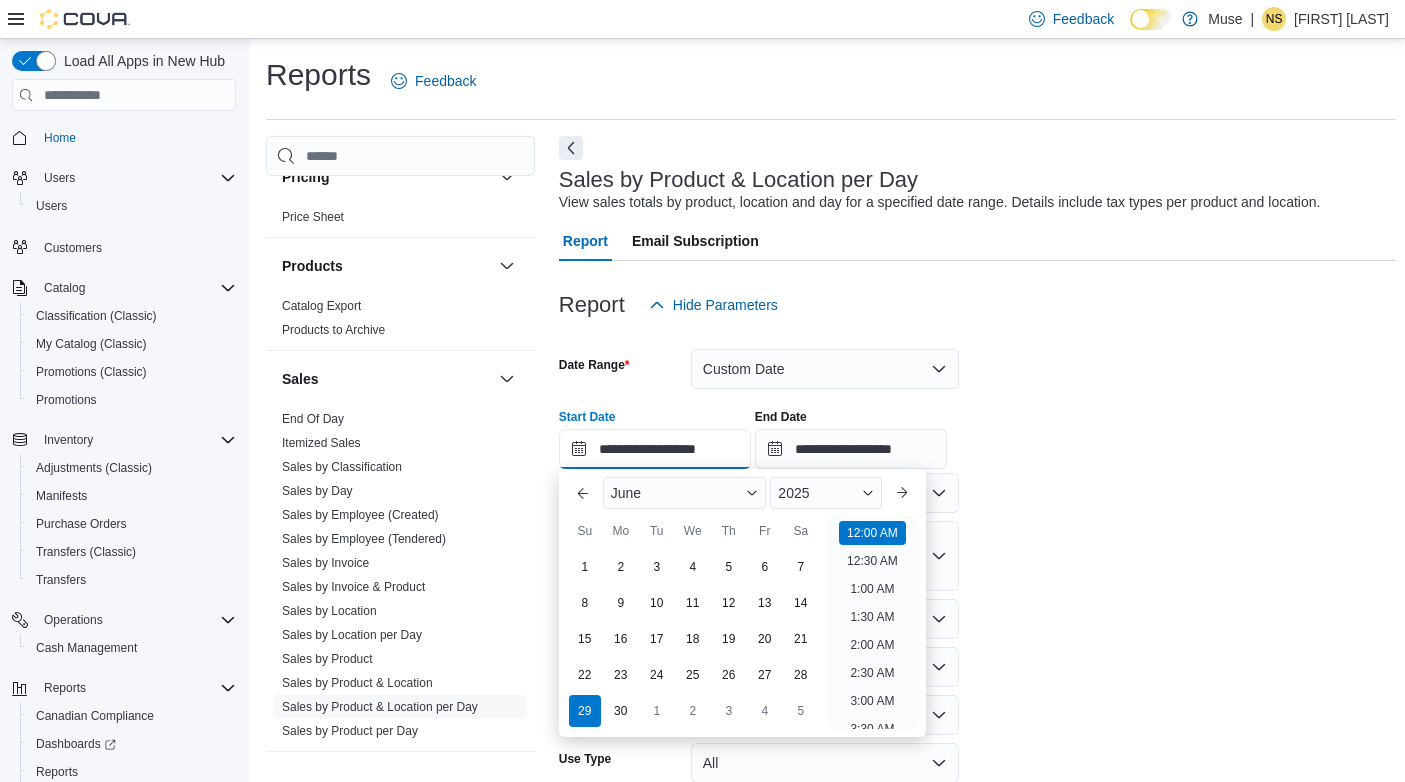 click on "**********" at bounding box center (655, 449) 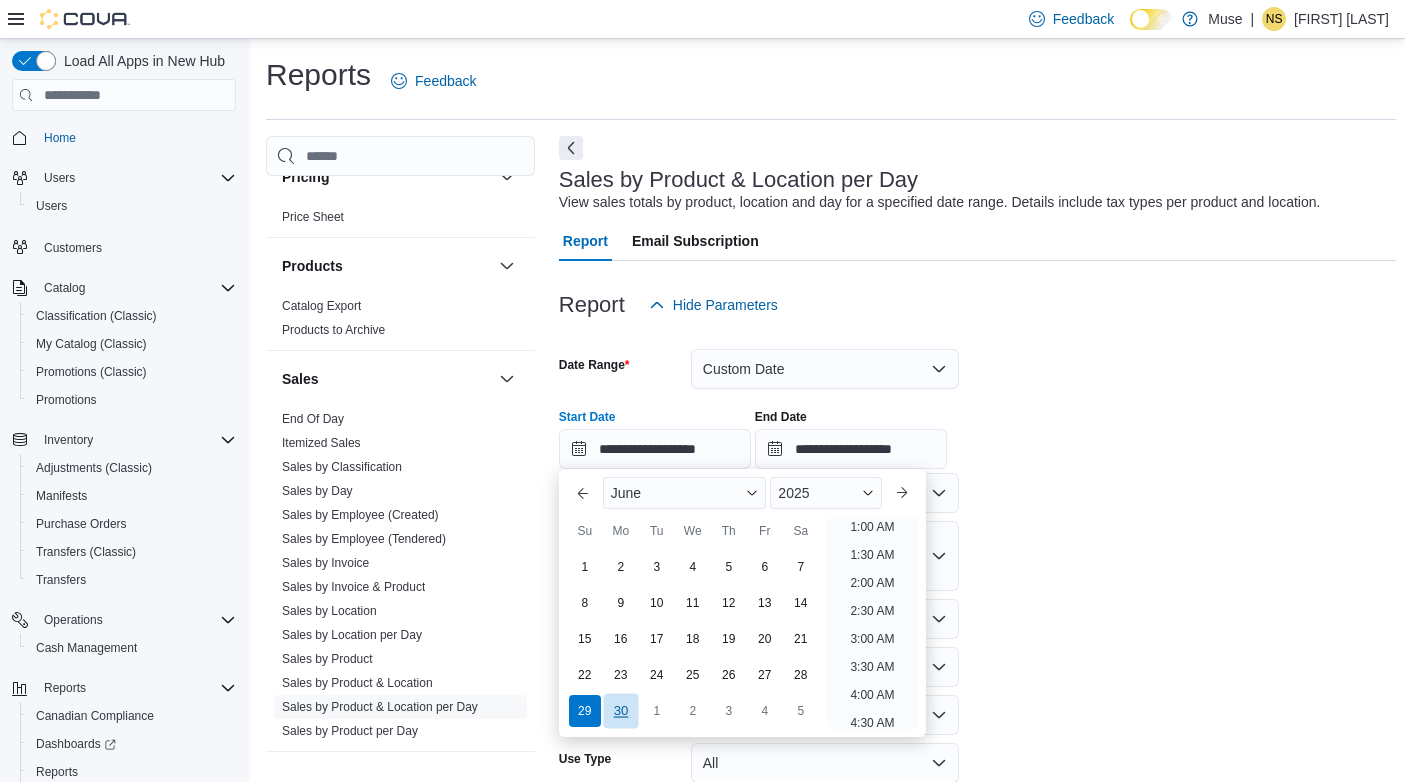 click on "30" at bounding box center (620, 710) 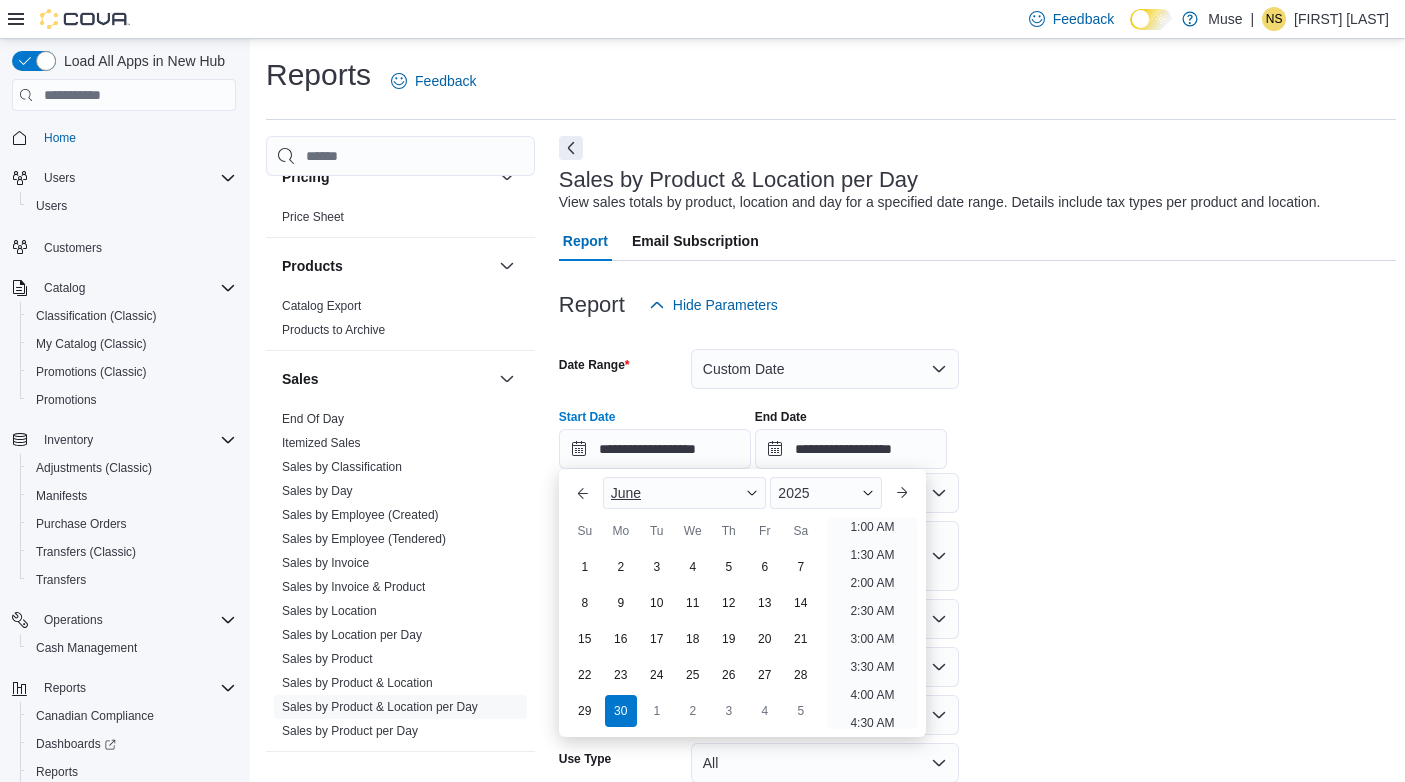 scroll, scrollTop: 4, scrollLeft: 0, axis: vertical 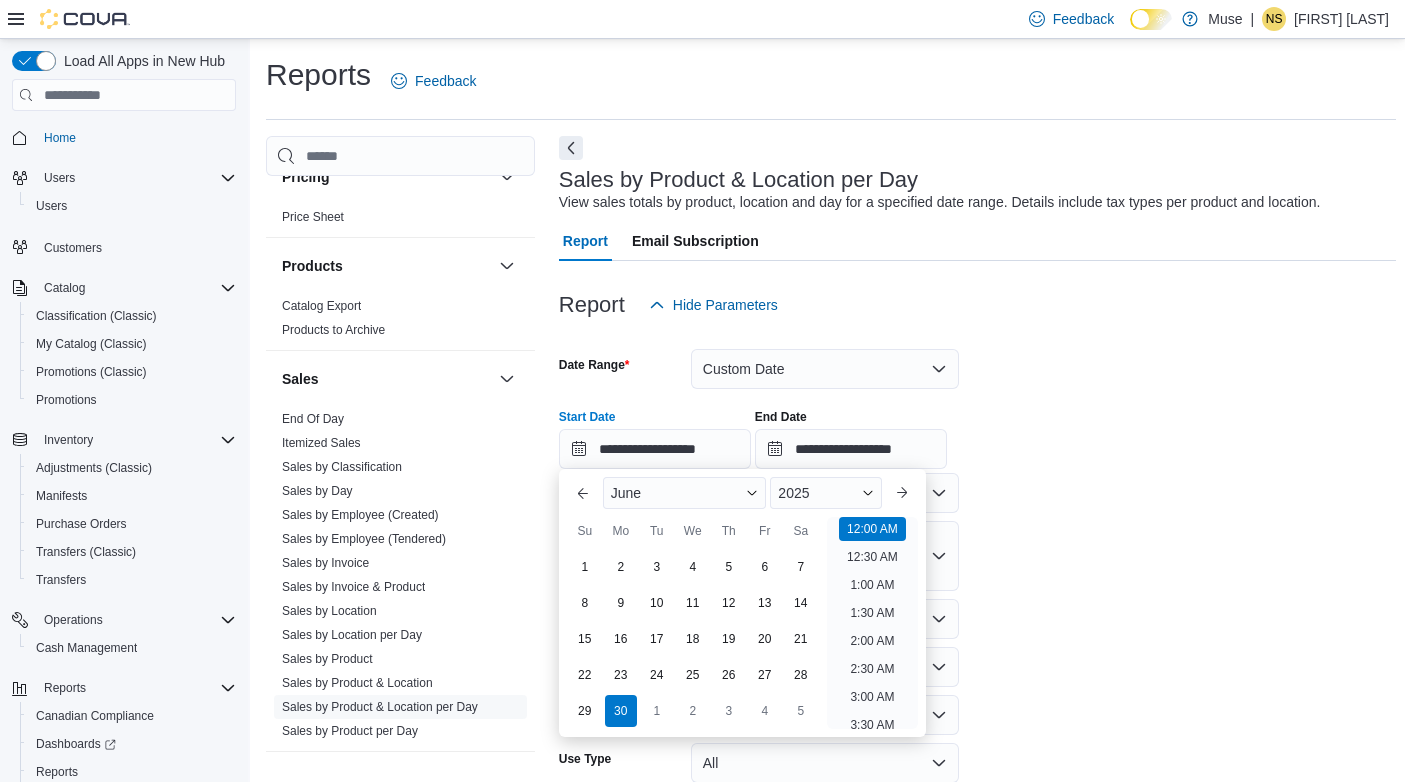 click on "**********" at bounding box center (977, 431) 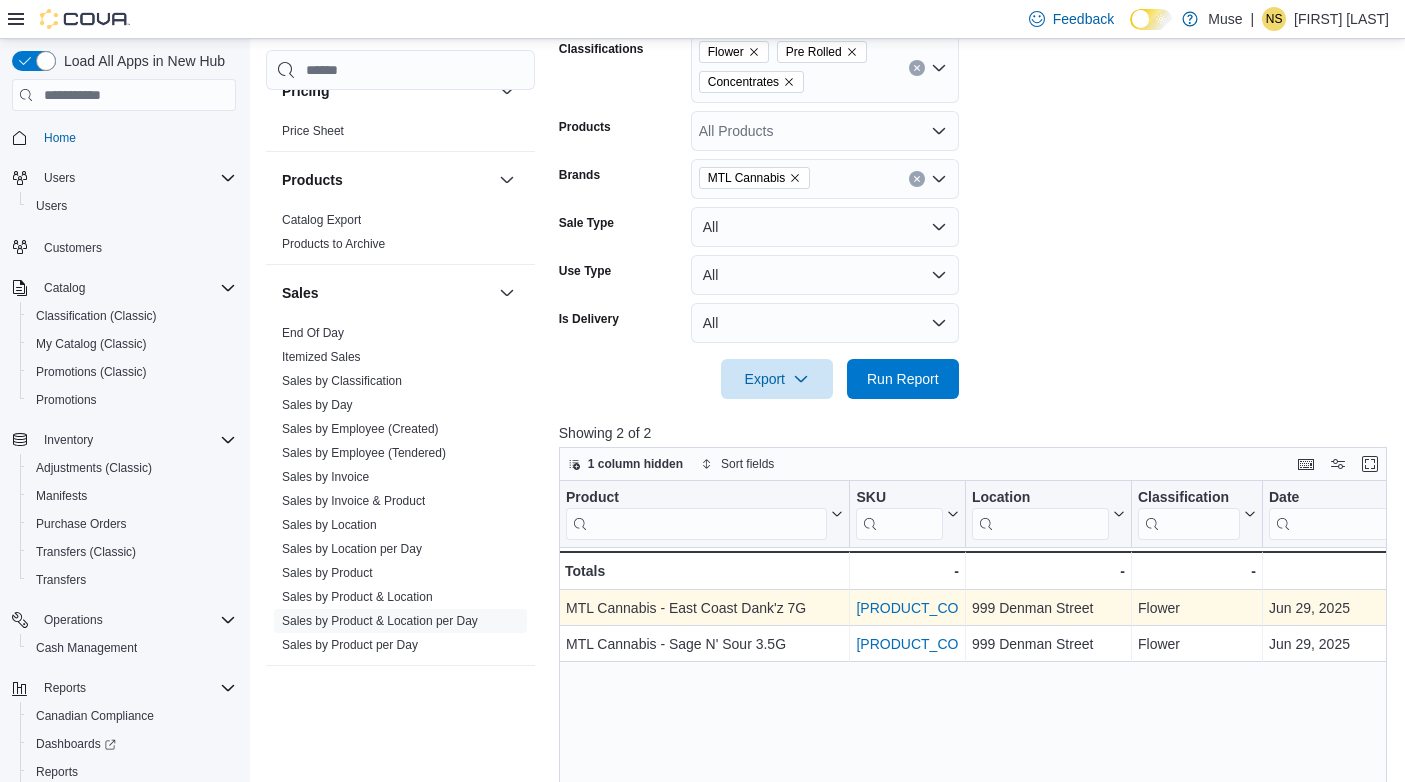 scroll, scrollTop: 500, scrollLeft: 0, axis: vertical 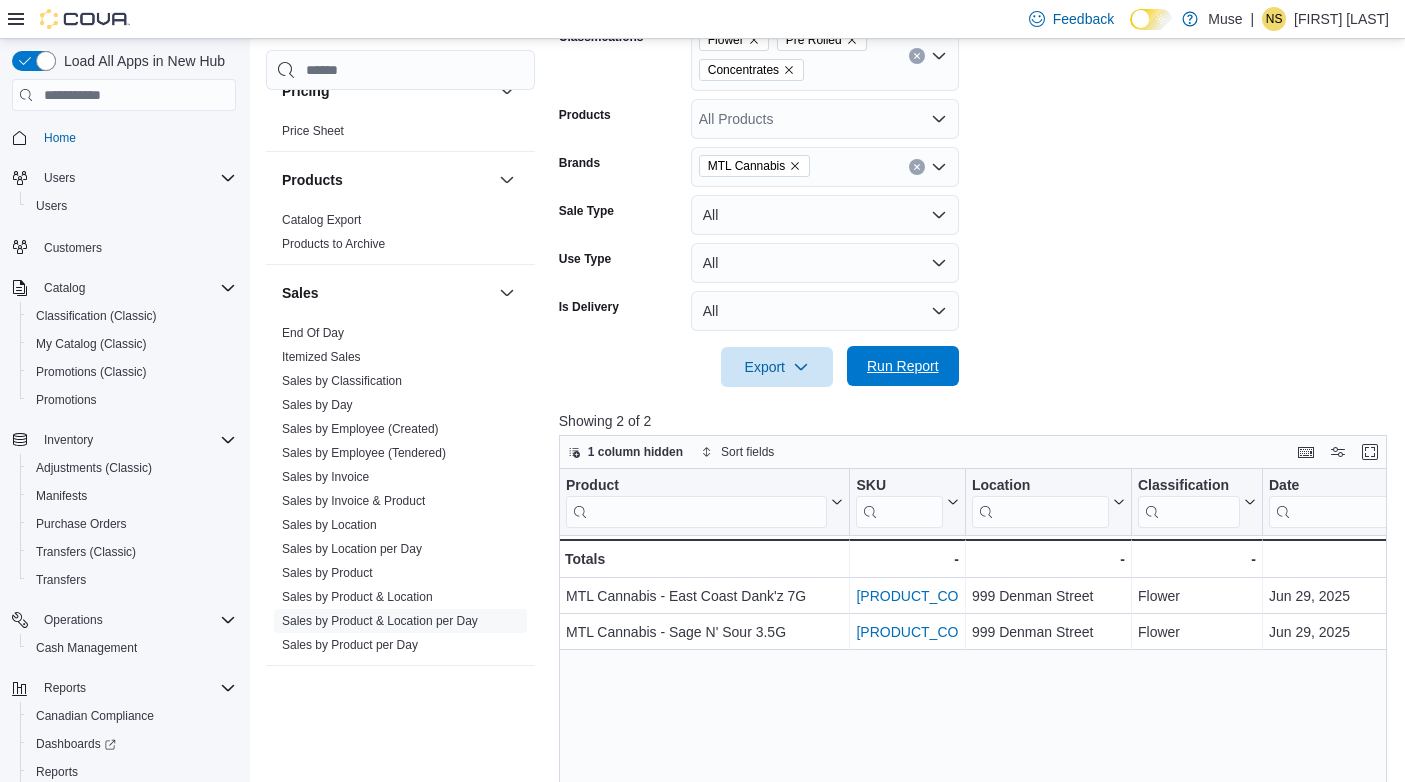click on "Run Report" at bounding box center [903, 366] 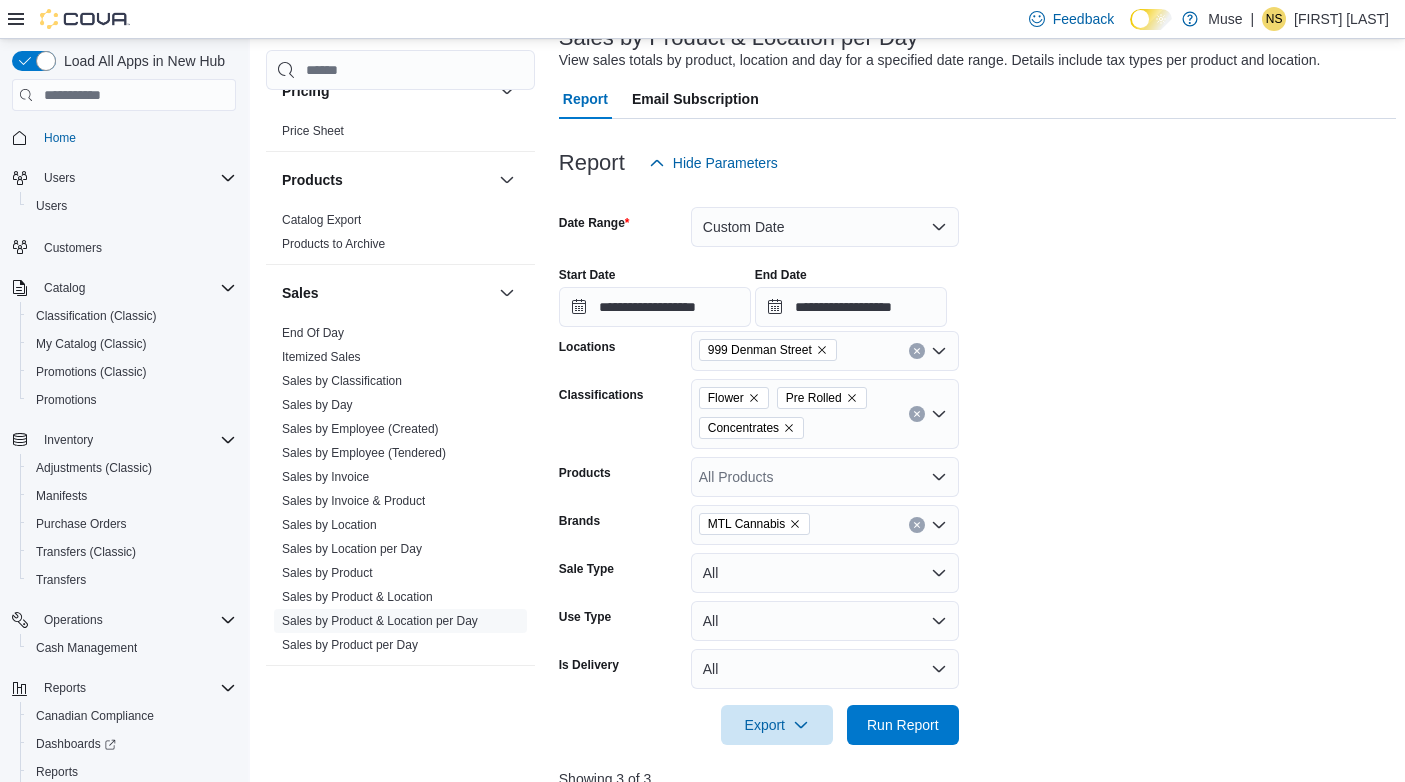 scroll, scrollTop: 100, scrollLeft: 0, axis: vertical 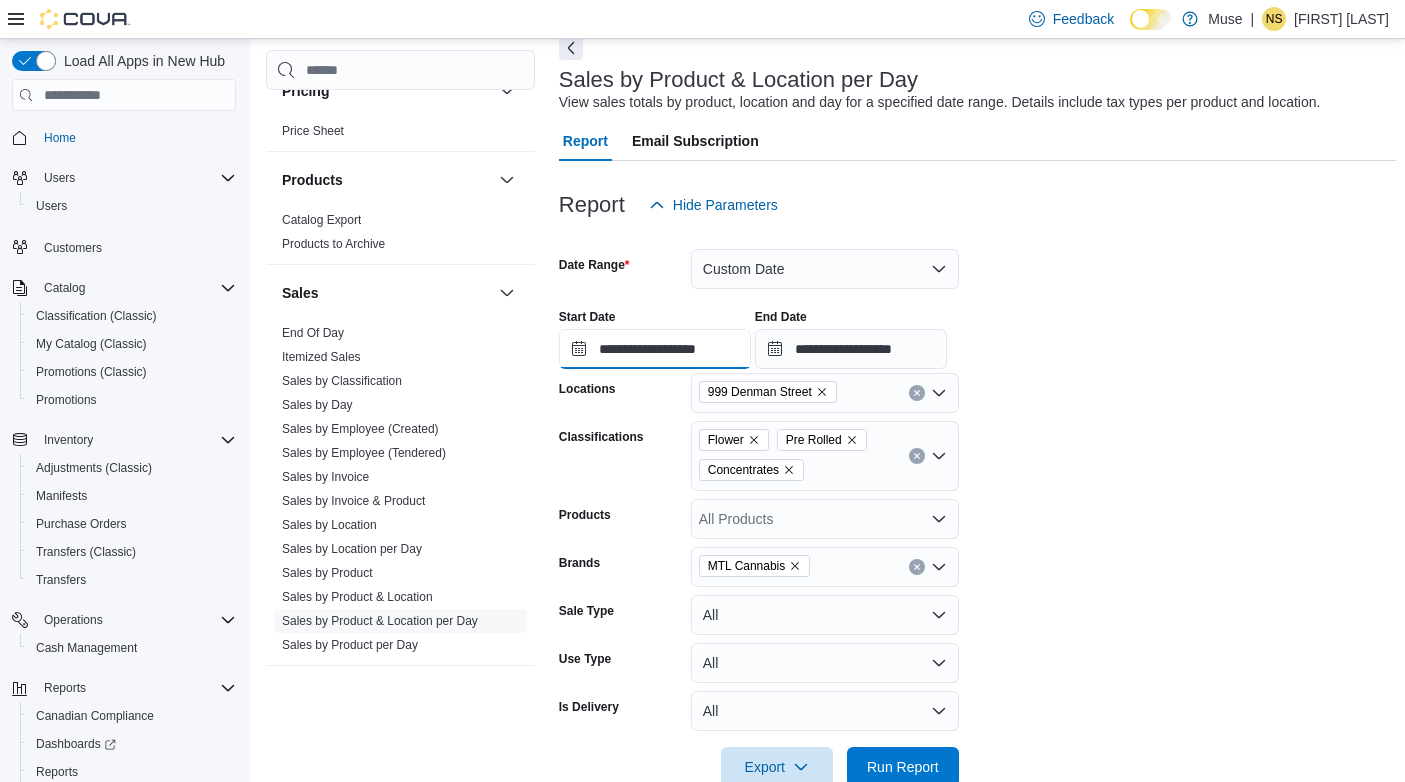 click on "**********" at bounding box center [655, 349] 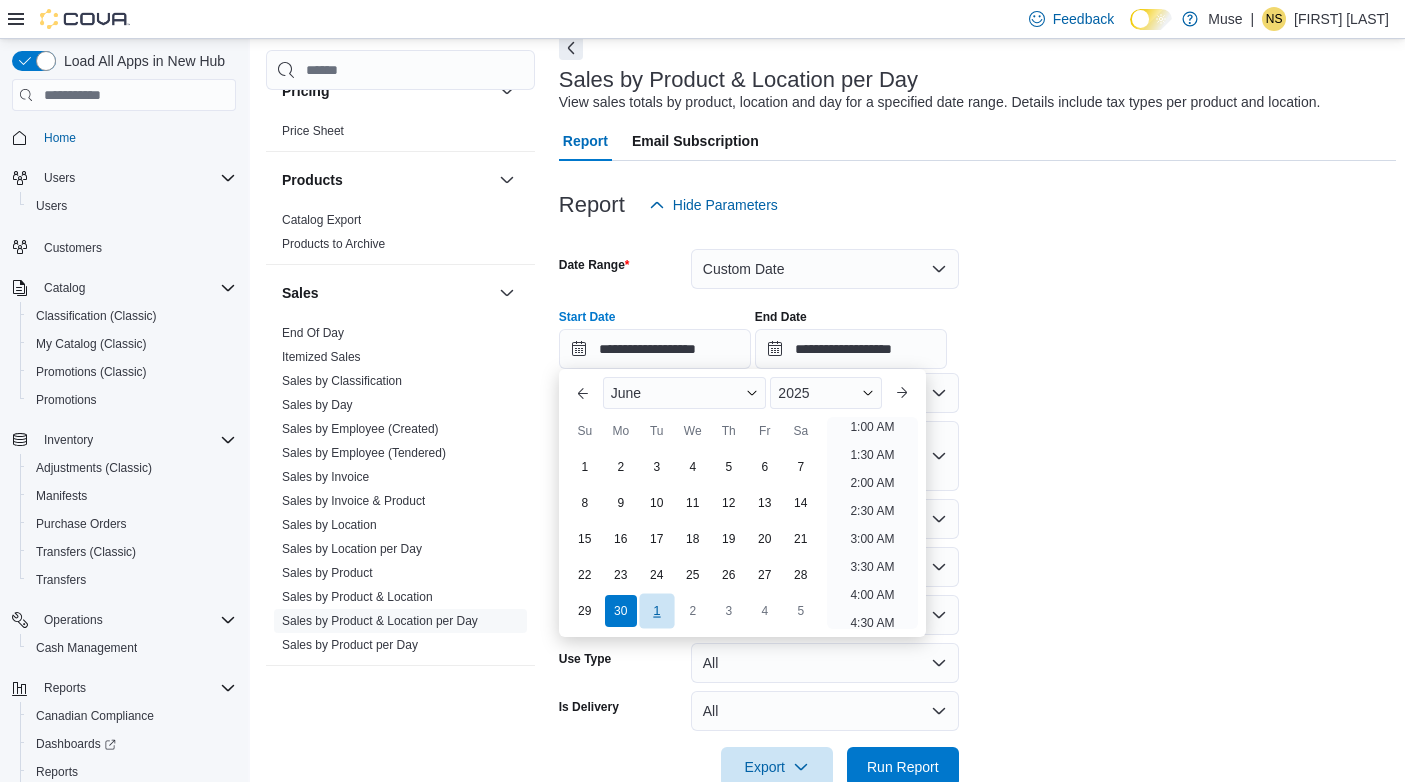 click on "1" at bounding box center (656, 610) 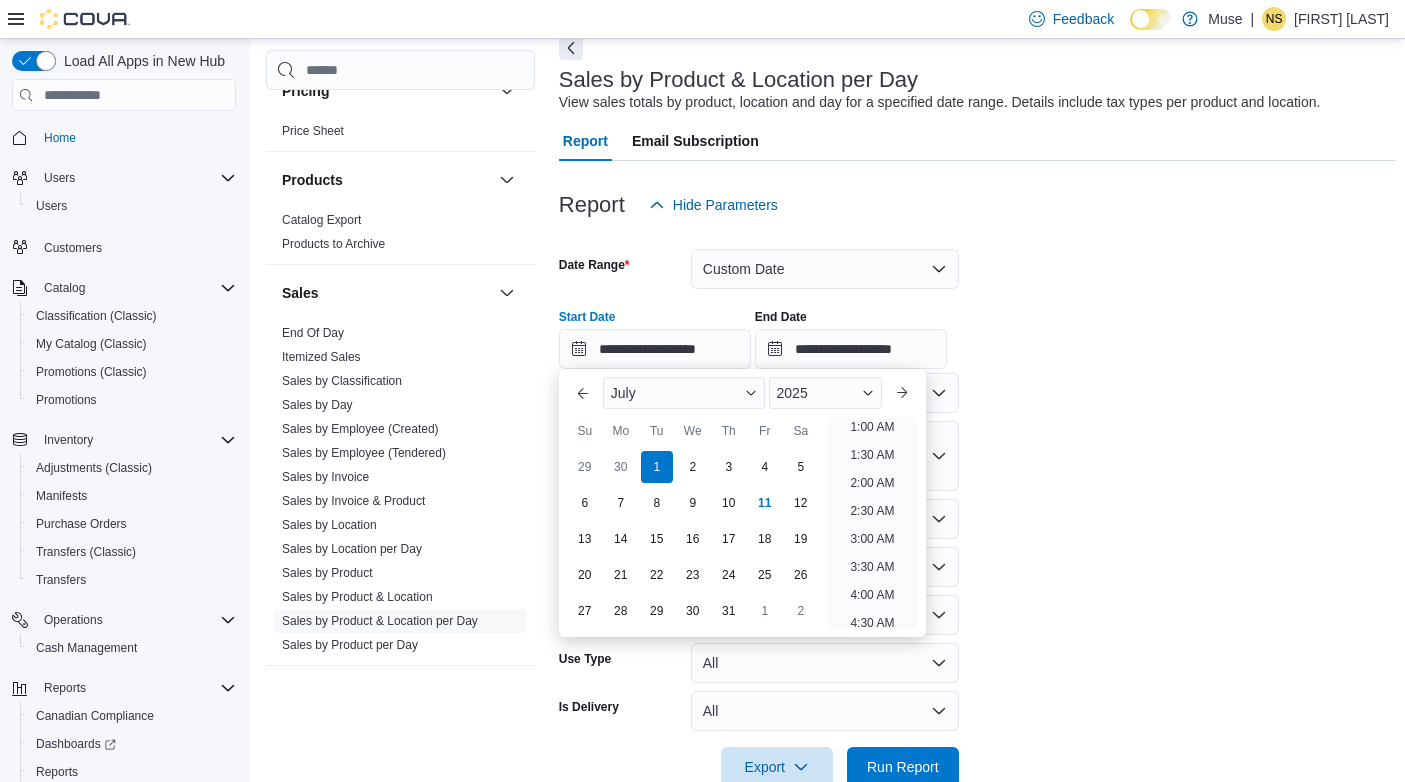 scroll, scrollTop: 4, scrollLeft: 0, axis: vertical 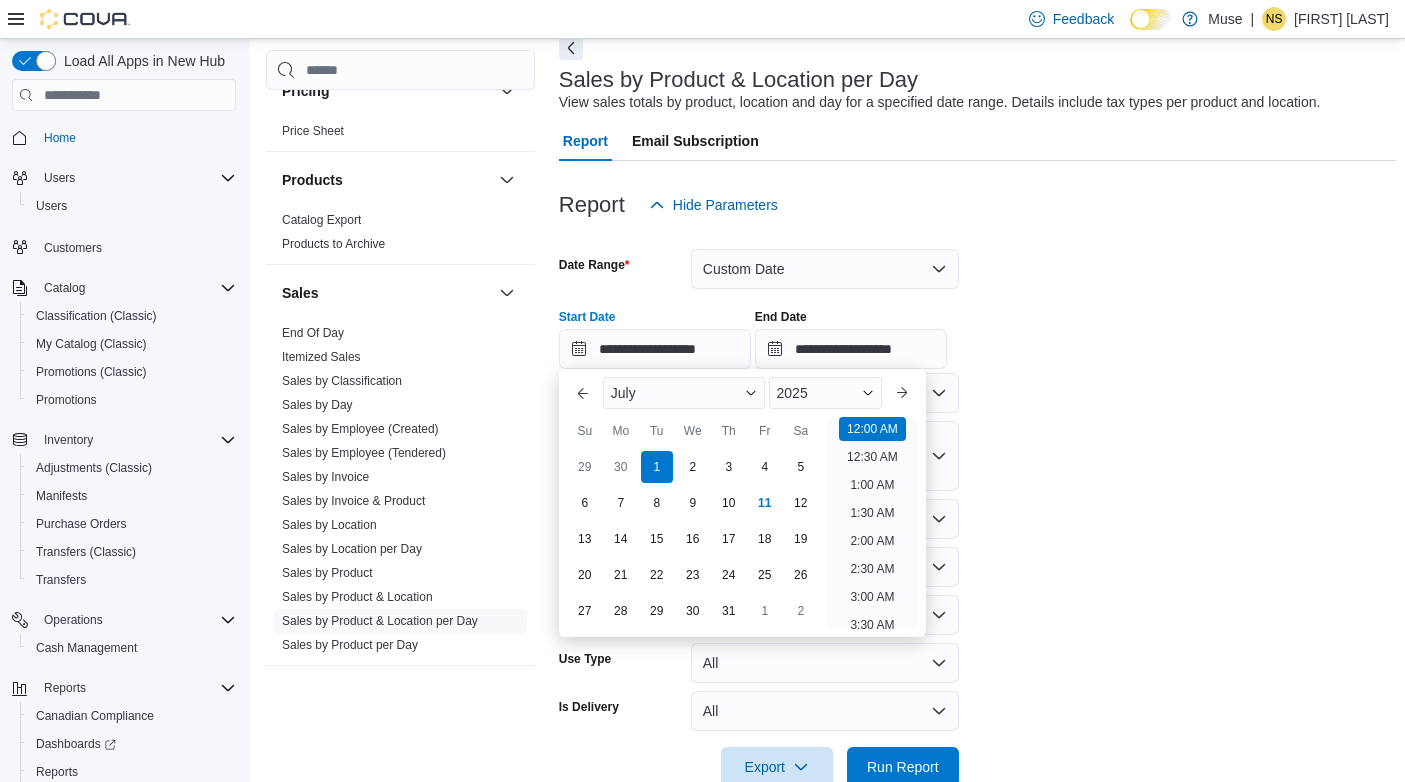 click on "**********" at bounding box center (977, 506) 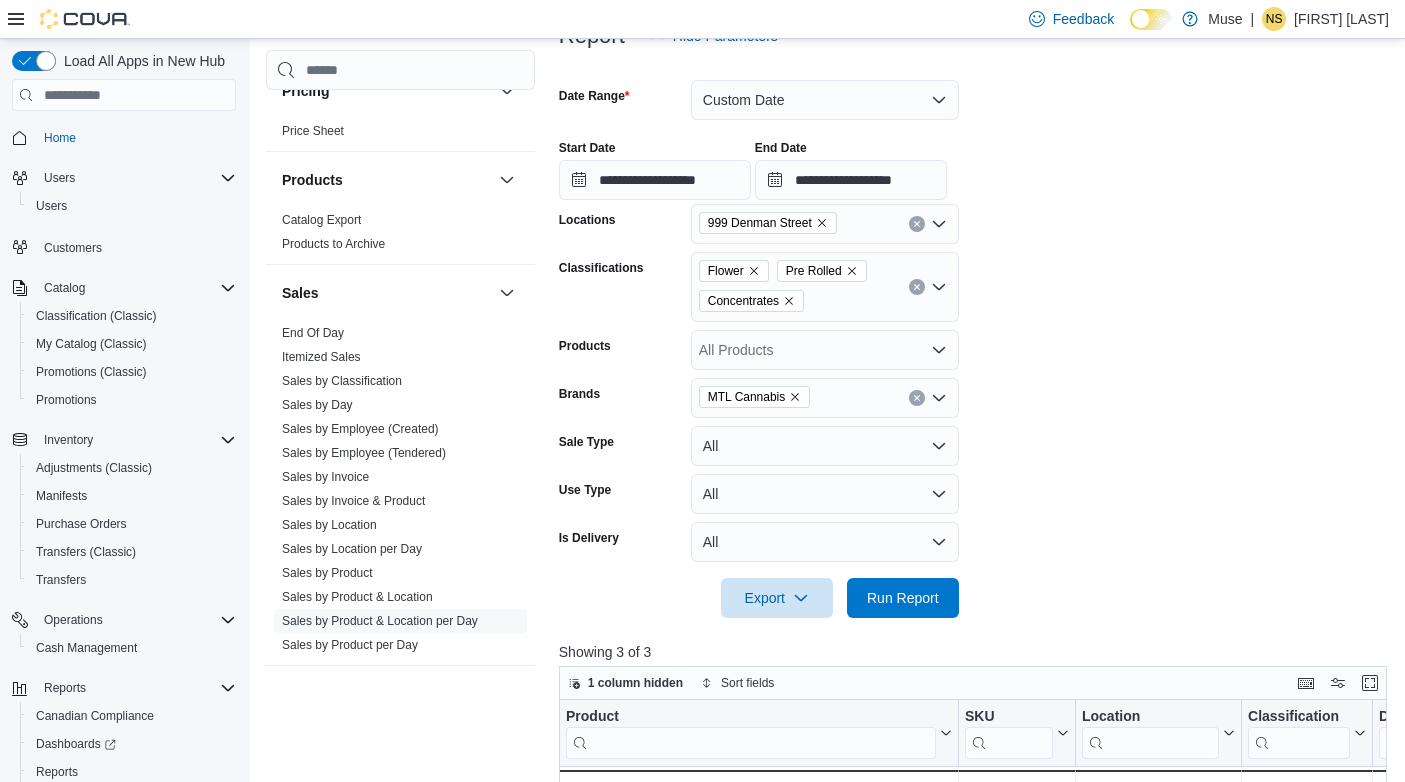 scroll, scrollTop: 500, scrollLeft: 0, axis: vertical 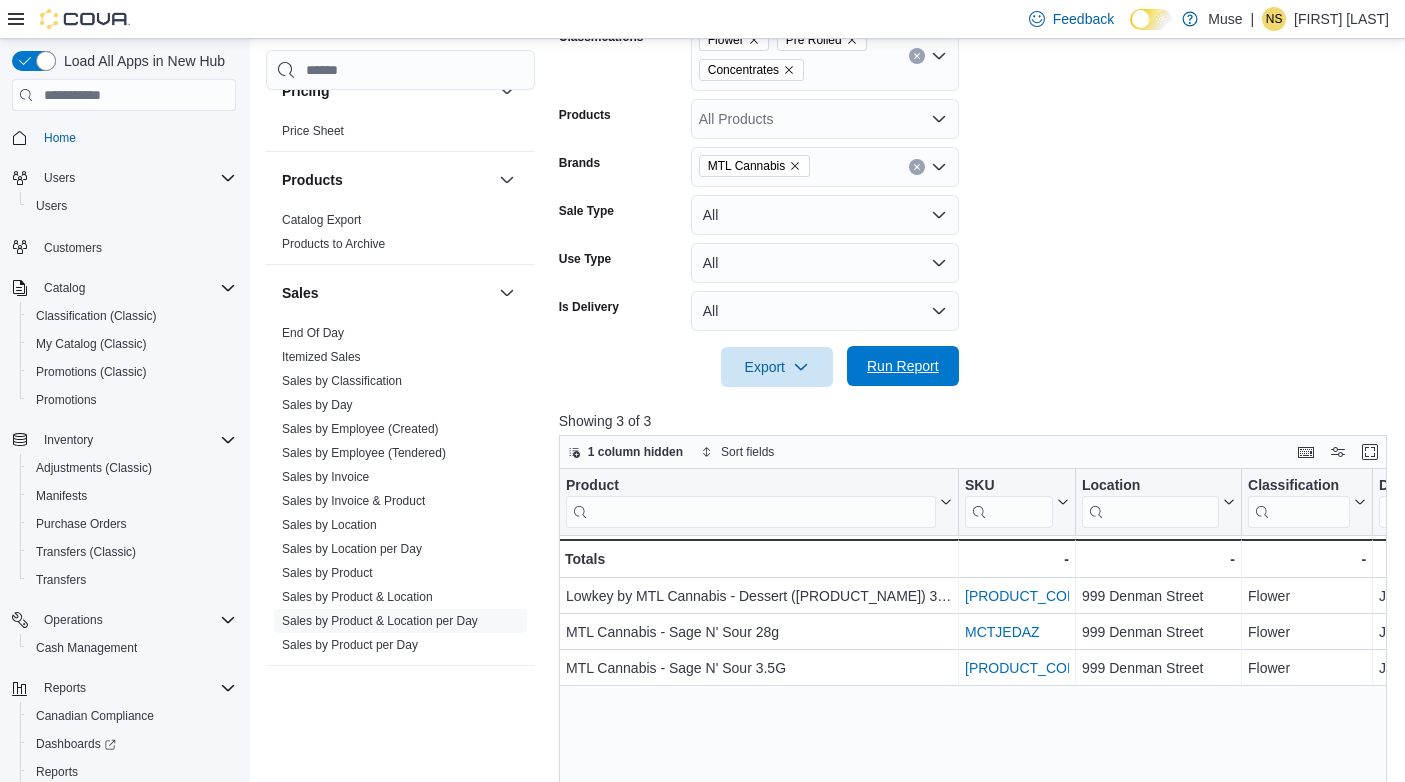 click on "Run Report" at bounding box center (903, 366) 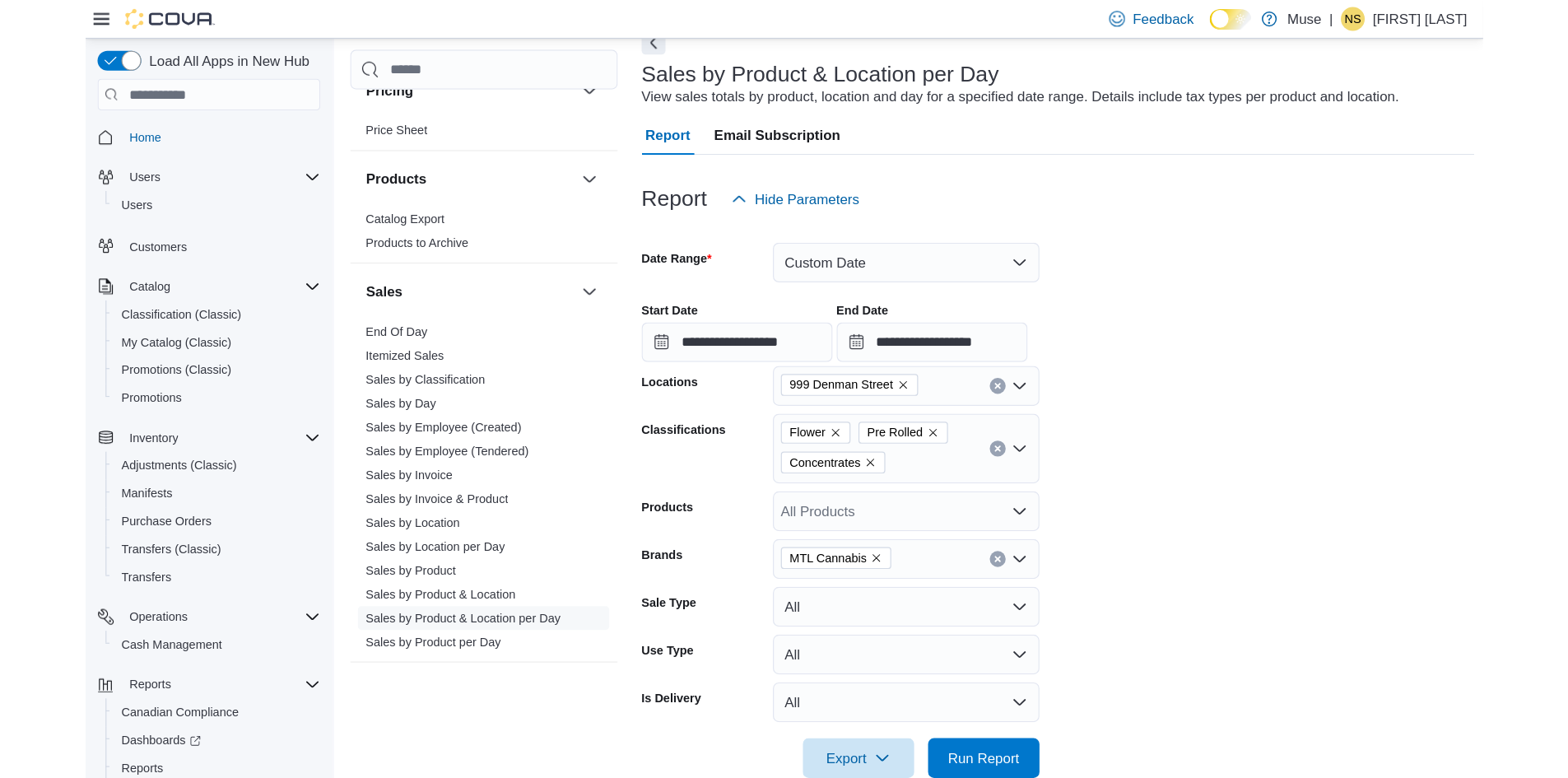 scroll, scrollTop: 82, scrollLeft: 0, axis: vertical 